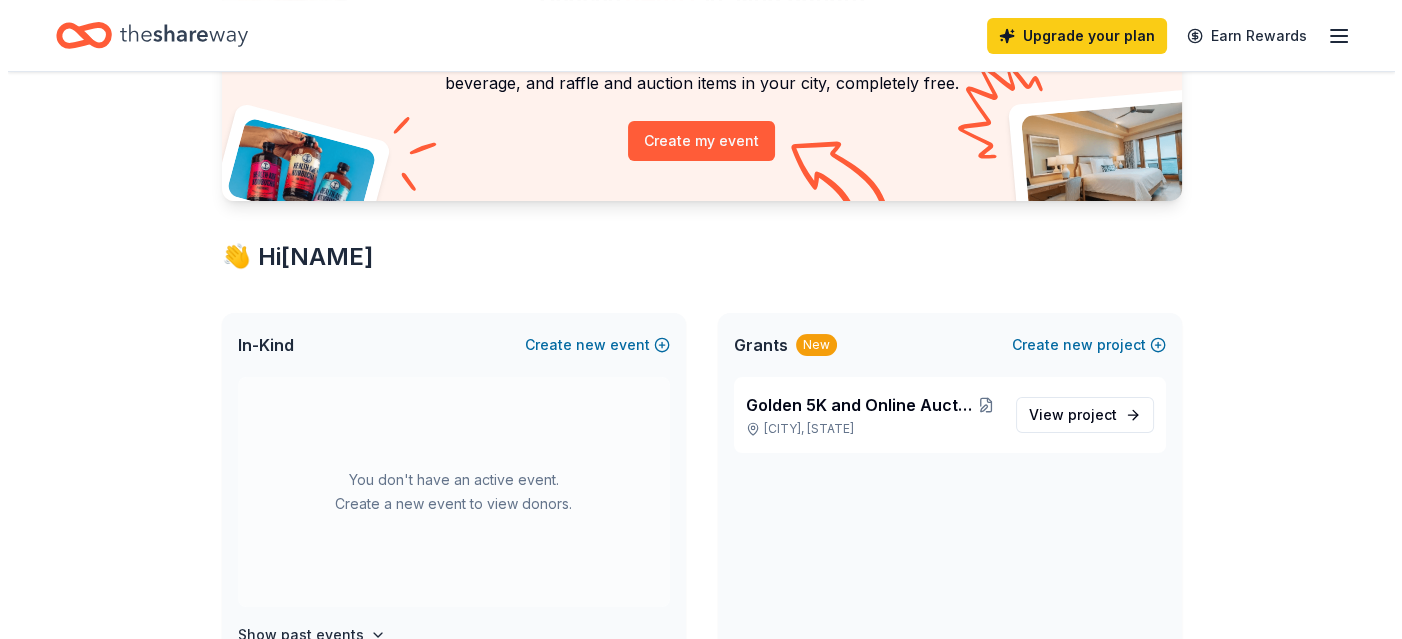 scroll, scrollTop: 0, scrollLeft: 0, axis: both 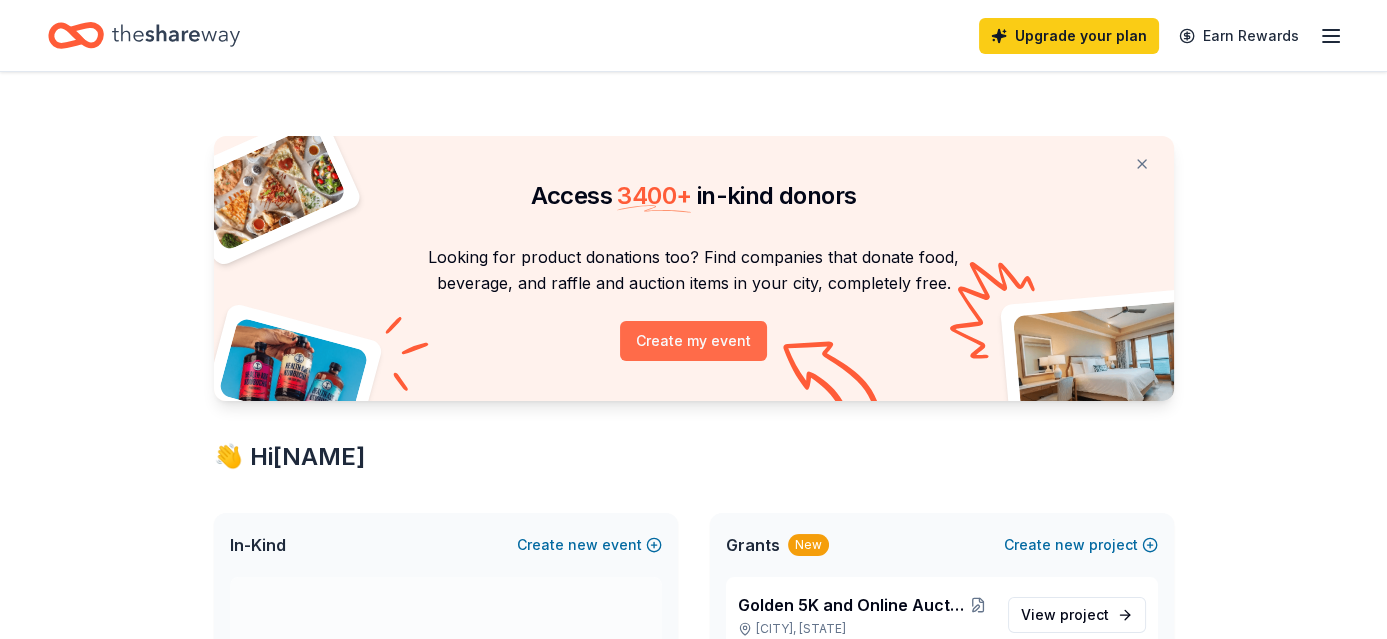 click on "Create my event" at bounding box center [693, 341] 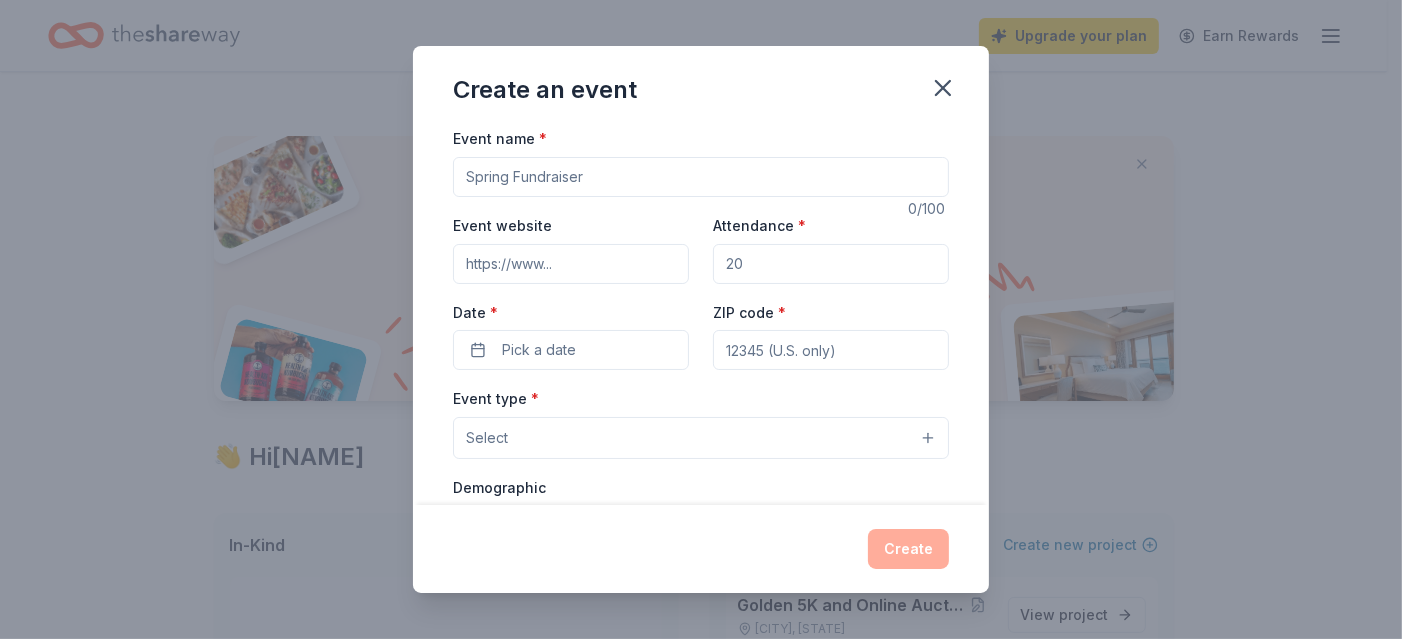 drag, startPoint x: 606, startPoint y: 179, endPoint x: 448, endPoint y: 187, distance: 158.20241 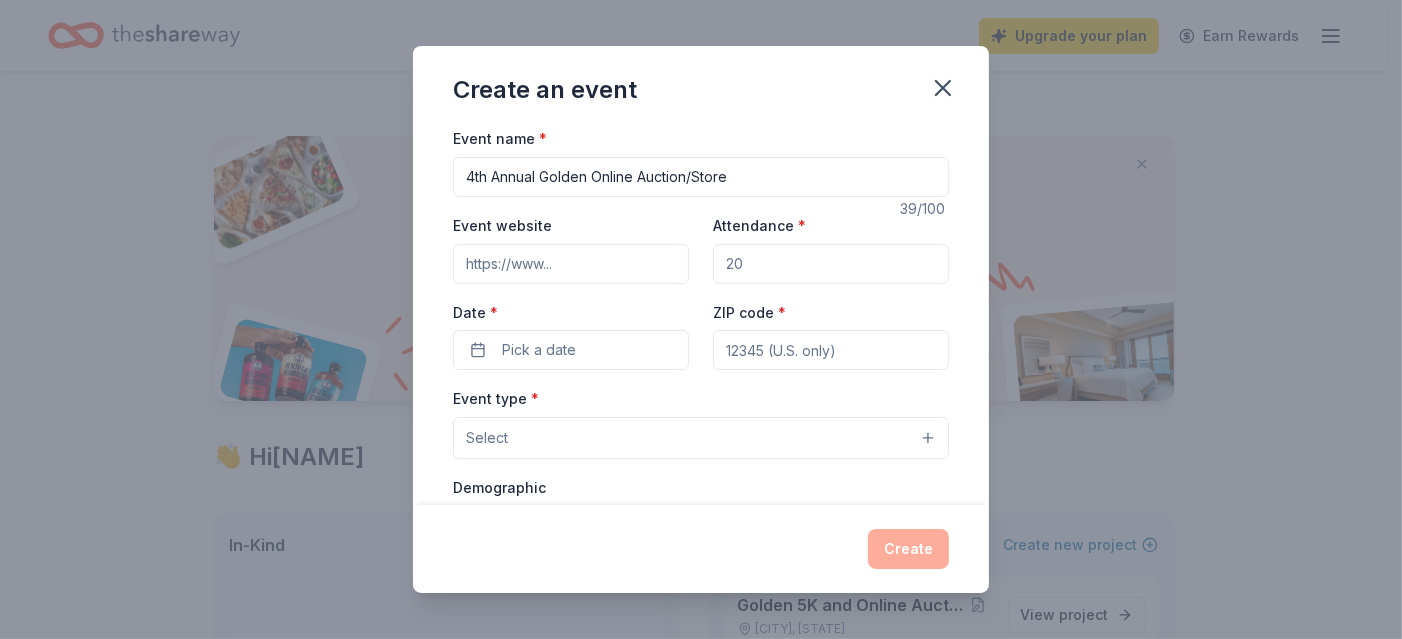 type on "4th Annual Golden Online Auction/Store" 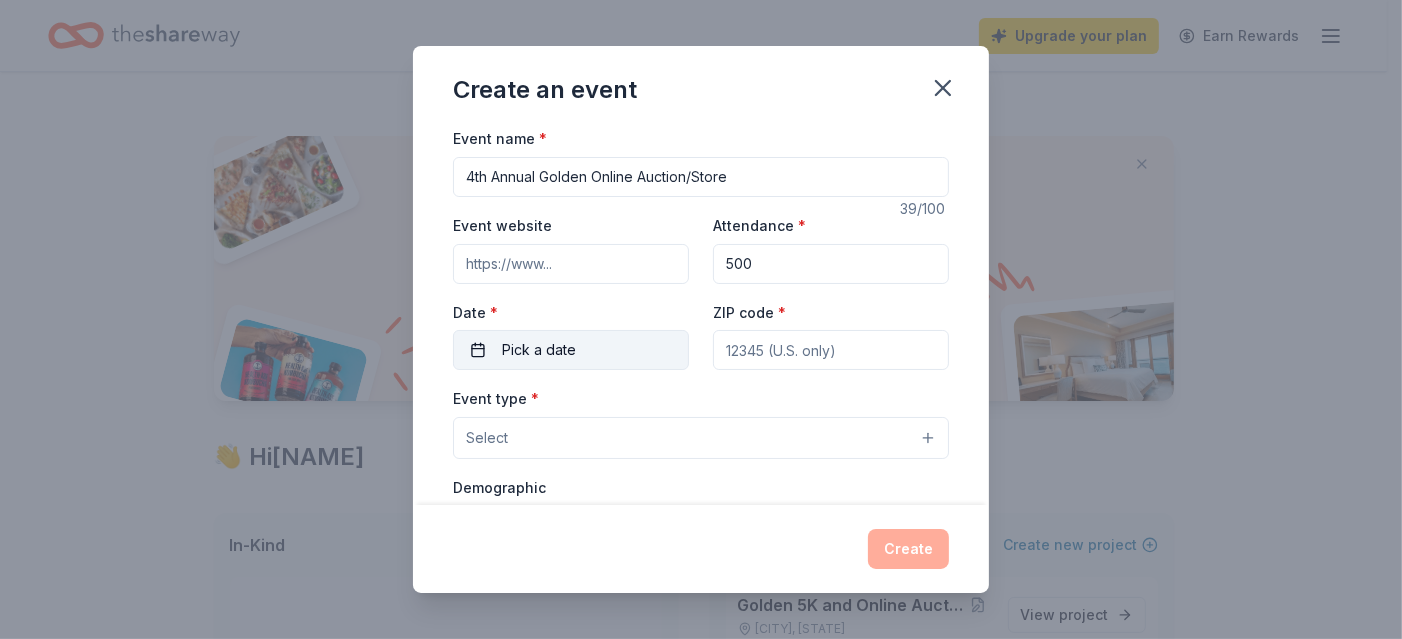 type on "500" 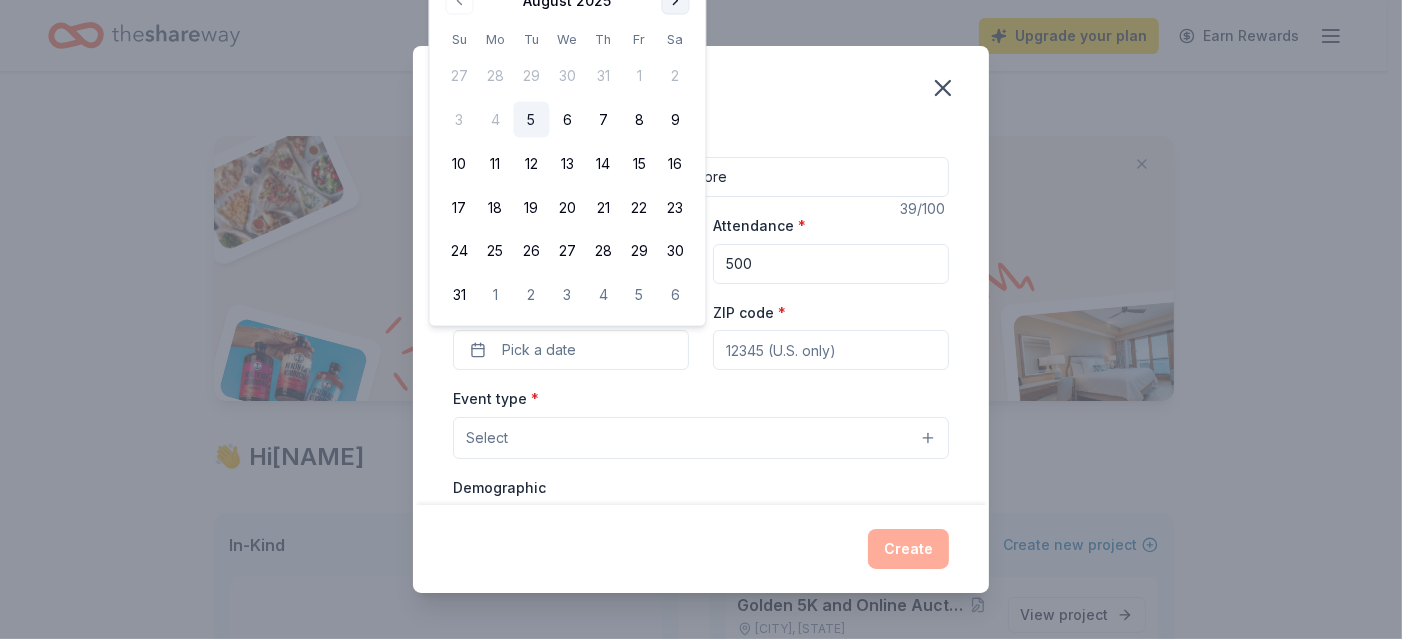click at bounding box center (675, 1) 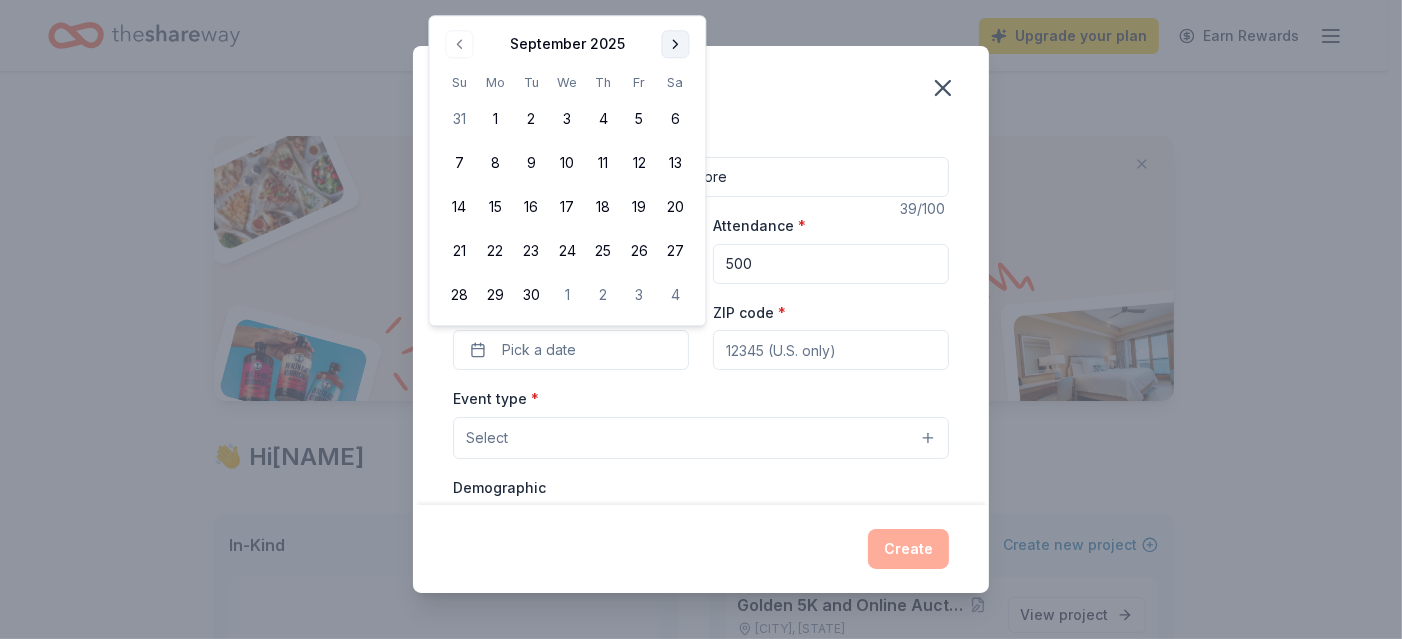click on "Create an event Event name * 4th Annual Golden Online Auction/Store 39 /100 Event website Attendance * 500 Date * Pick a date ZIP code * Event type * Select Demographic Select We use this information to help brands find events with their target demographic to sponsor their products. Mailing address Apt/unit Description What are you looking for? * Auction & raffle Meals Snacks Desserts Alcohol Beverages Send me reminders Email me reminders of donor application deadlines Recurring event Create" at bounding box center (701, 319) 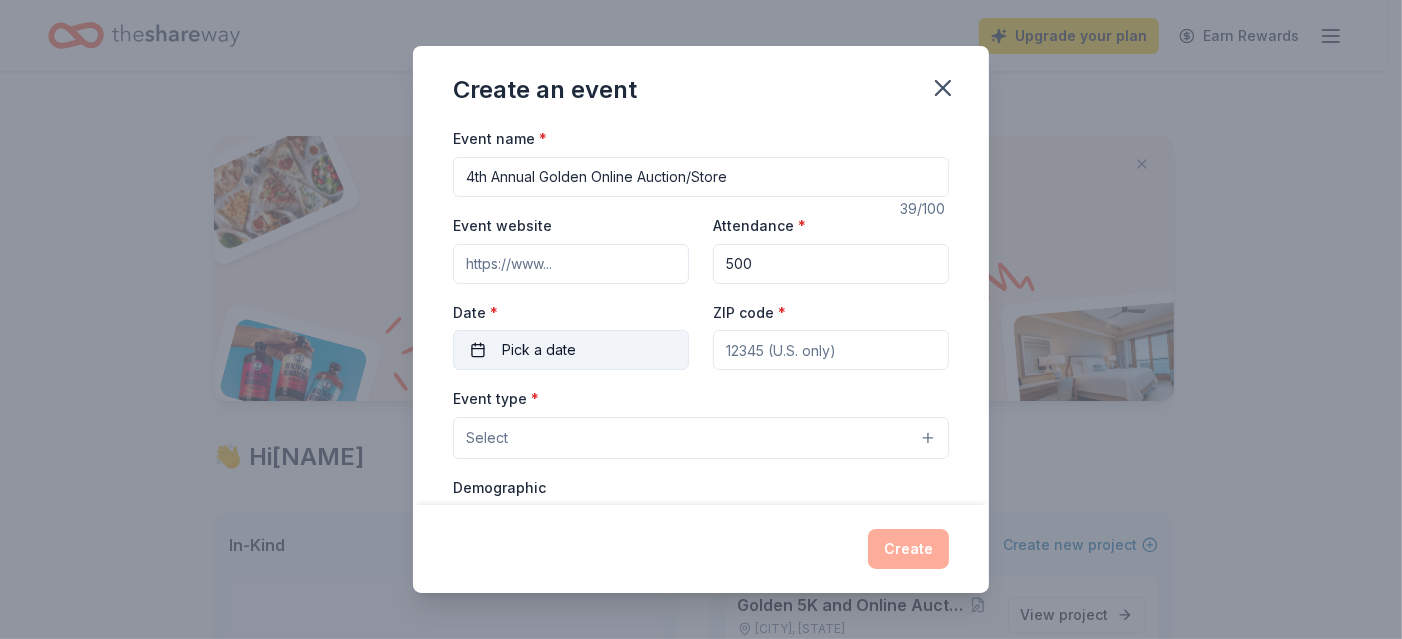 click on "Pick a date" at bounding box center [571, 350] 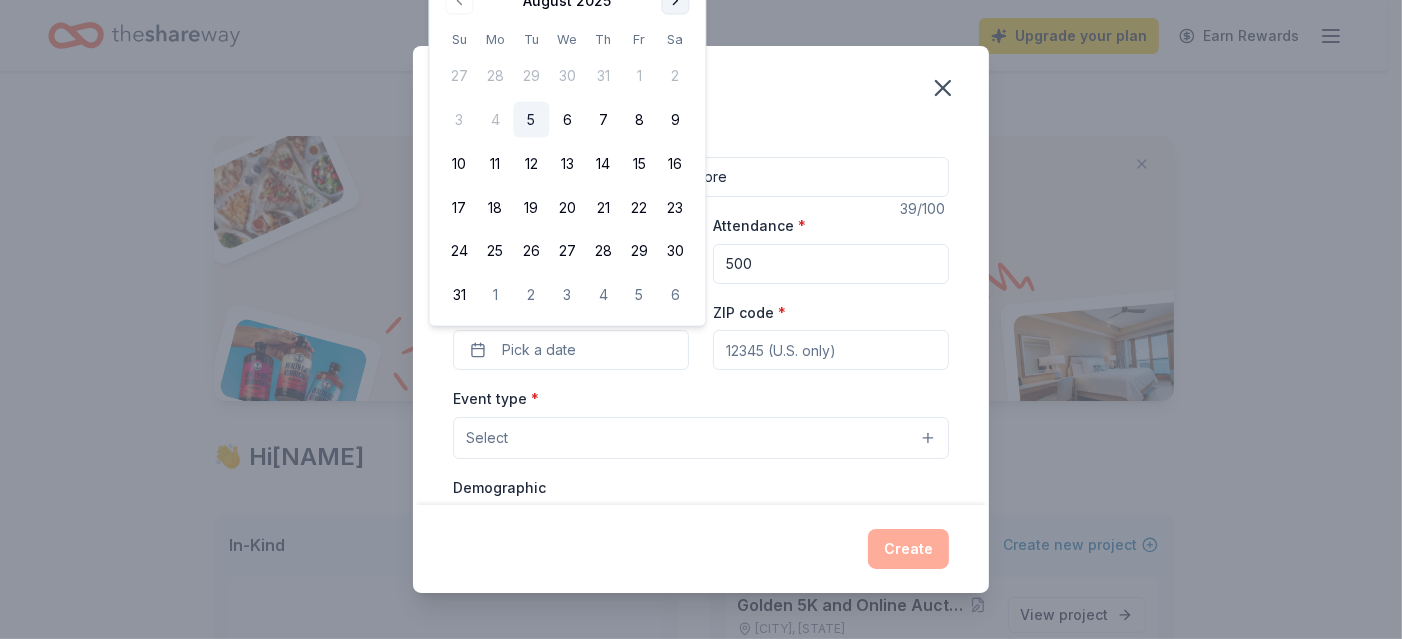 click at bounding box center [675, 1] 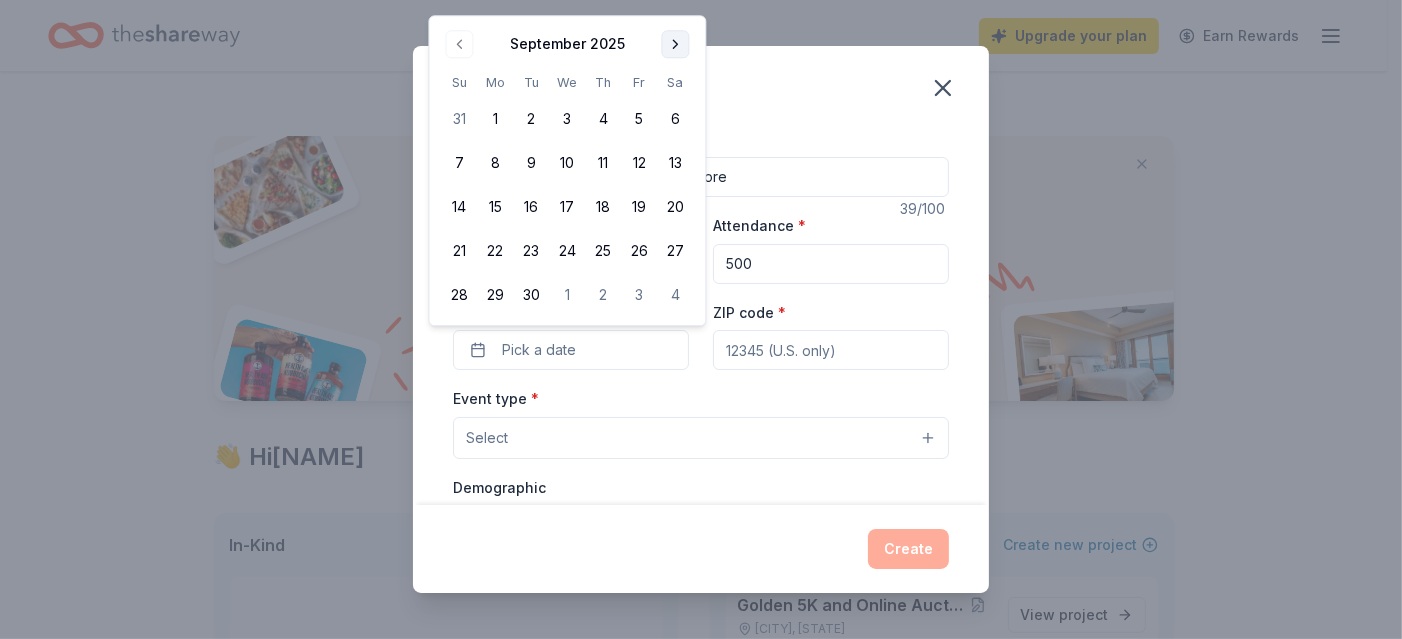 click at bounding box center (675, 44) 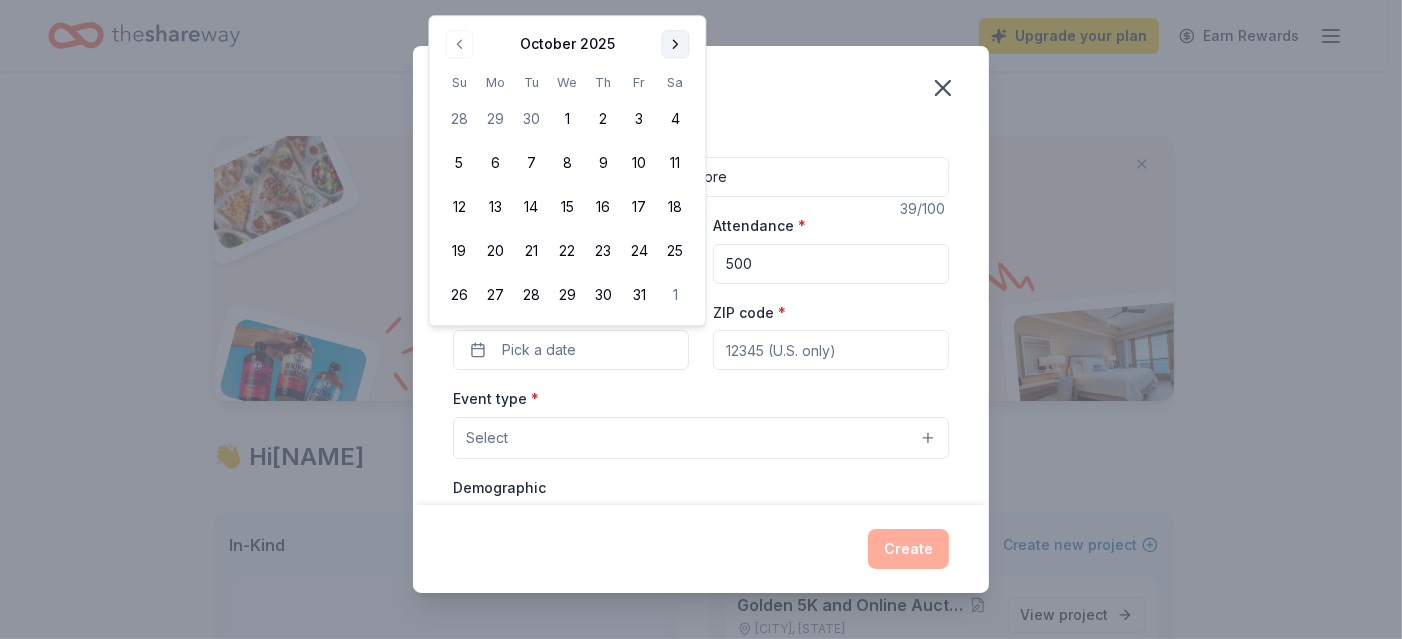 click at bounding box center [675, 44] 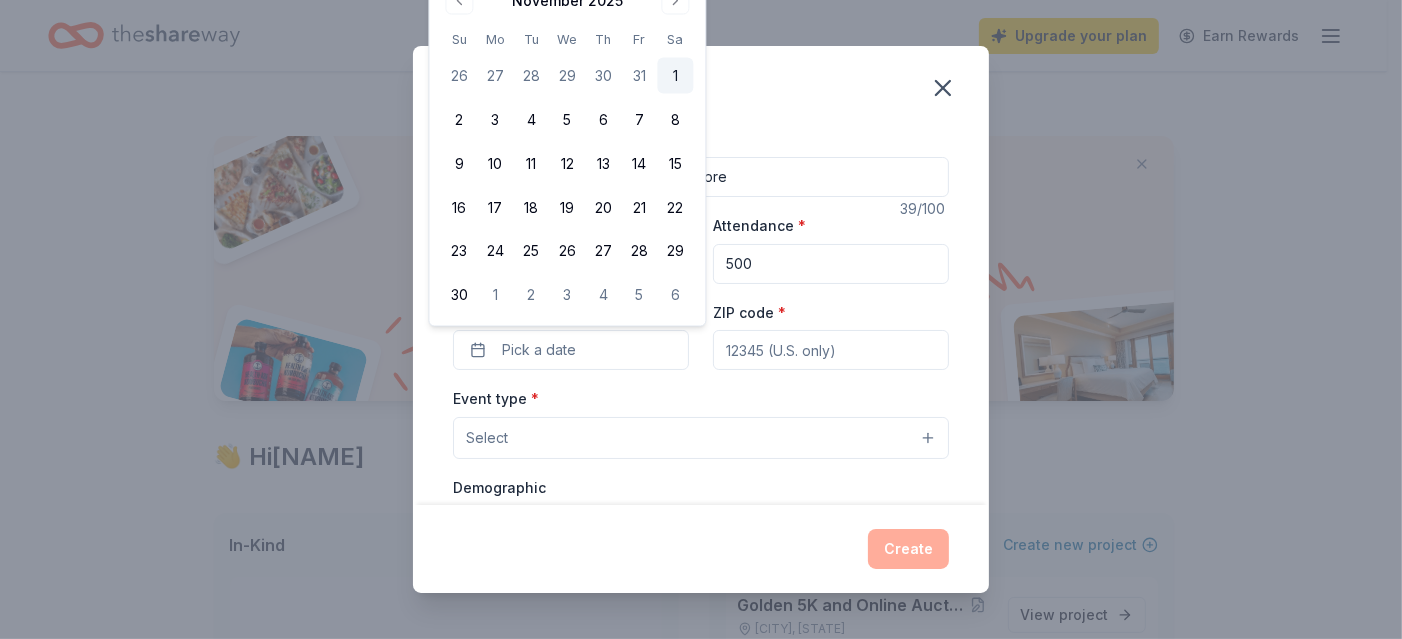 click on "1" at bounding box center (675, 76) 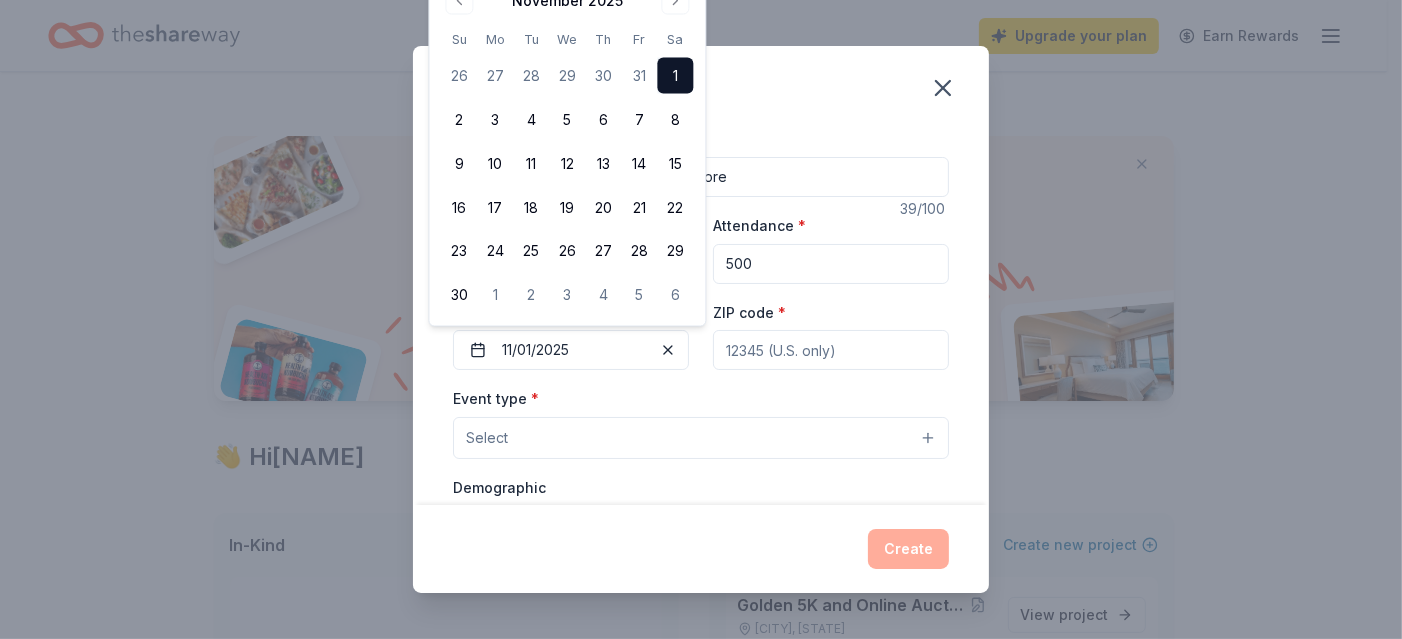 click on "ZIP code *" at bounding box center [831, 350] 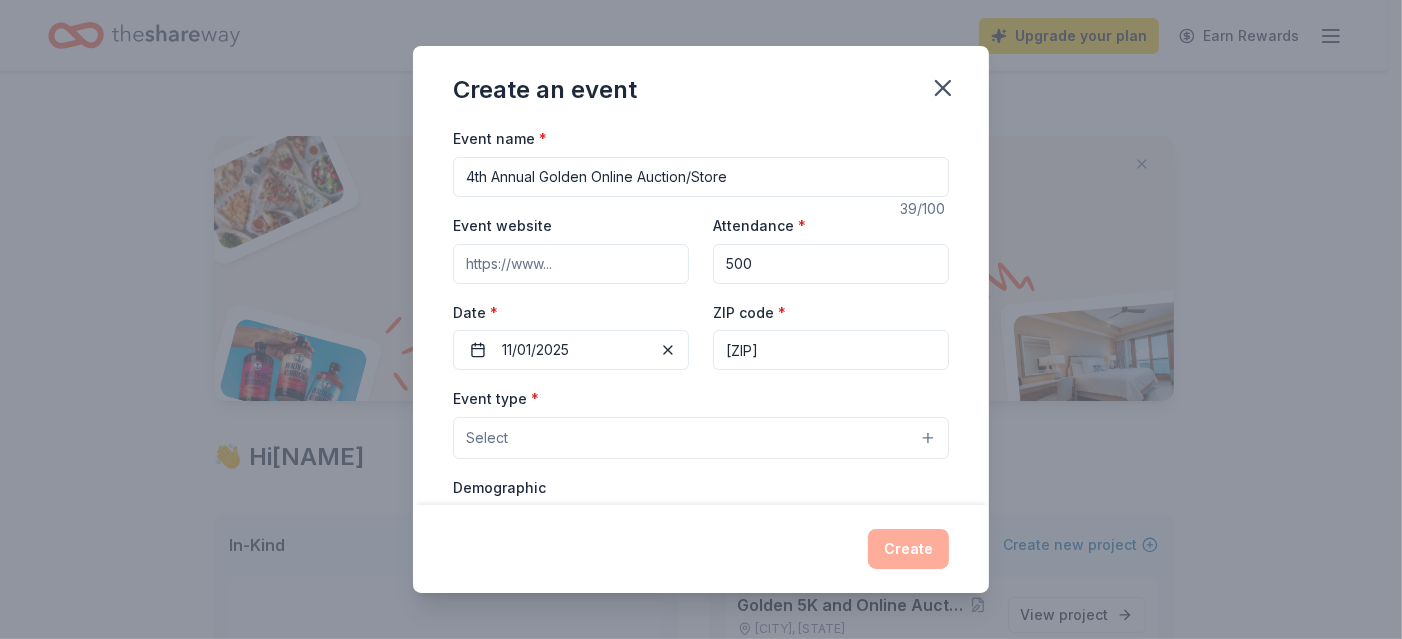 type on "27612" 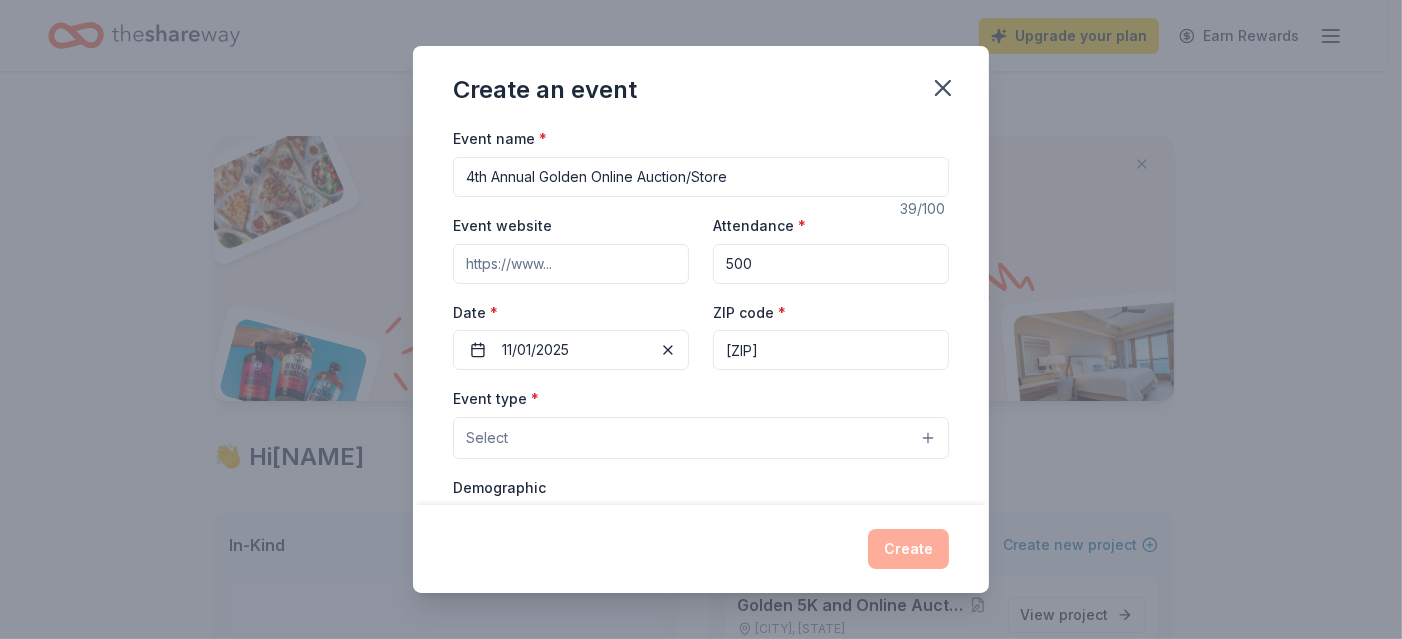 click on "Select" at bounding box center [701, 438] 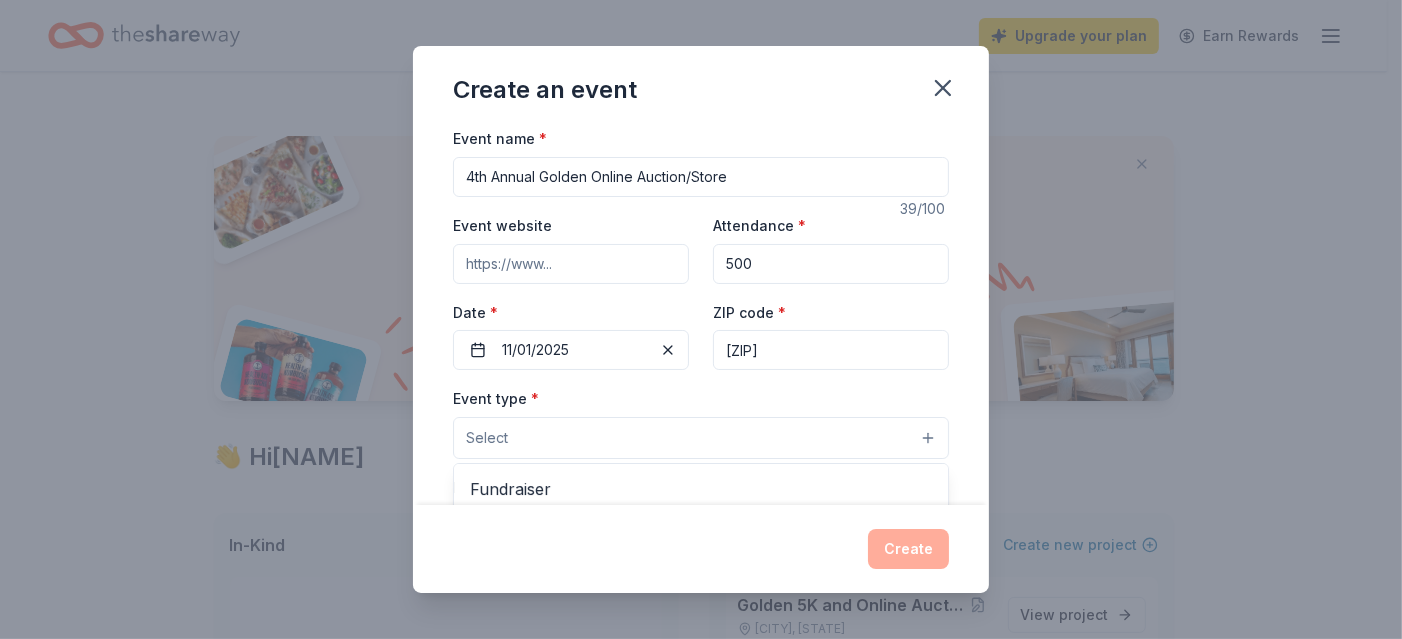 click on "Select" at bounding box center (701, 438) 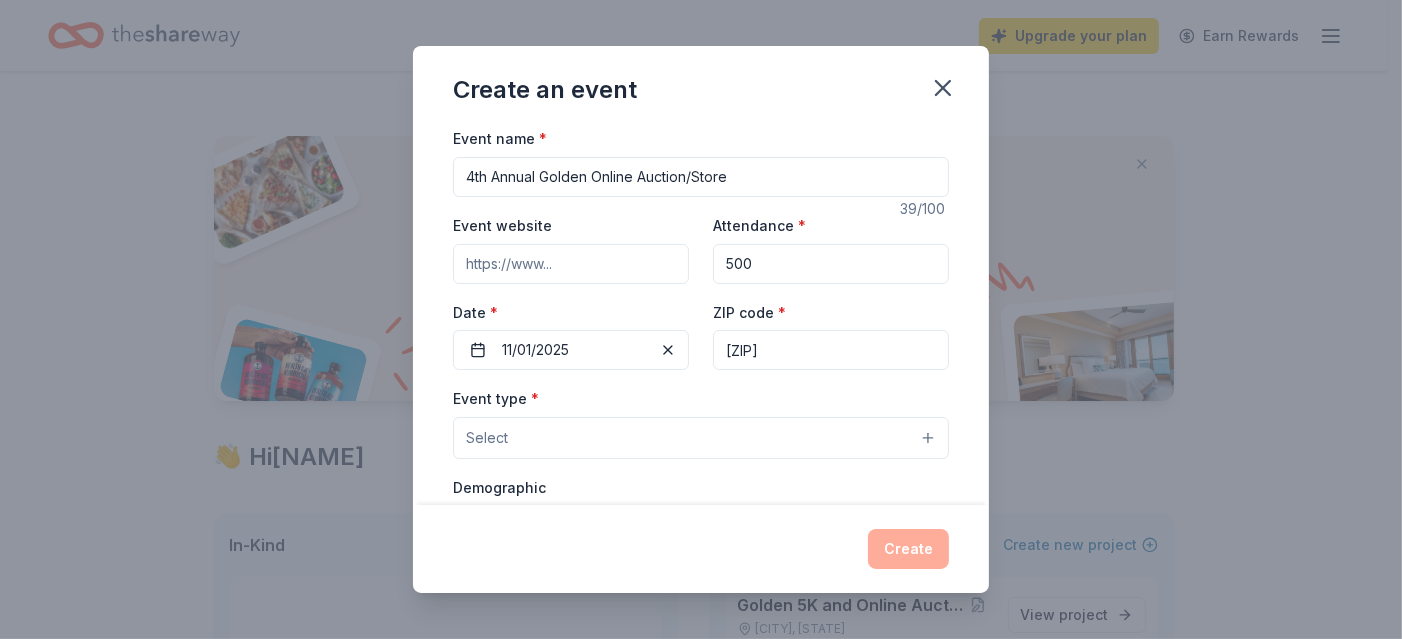 click on "Select" at bounding box center [701, 438] 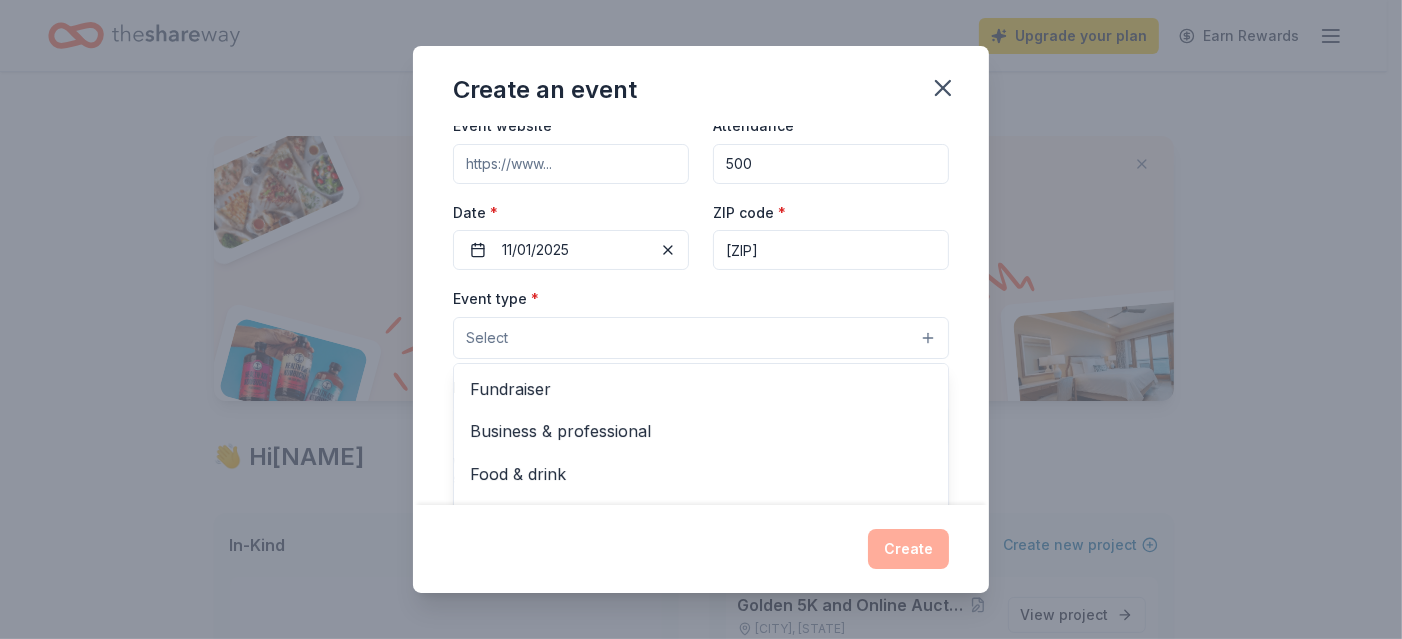 click on "Select" at bounding box center [701, 338] 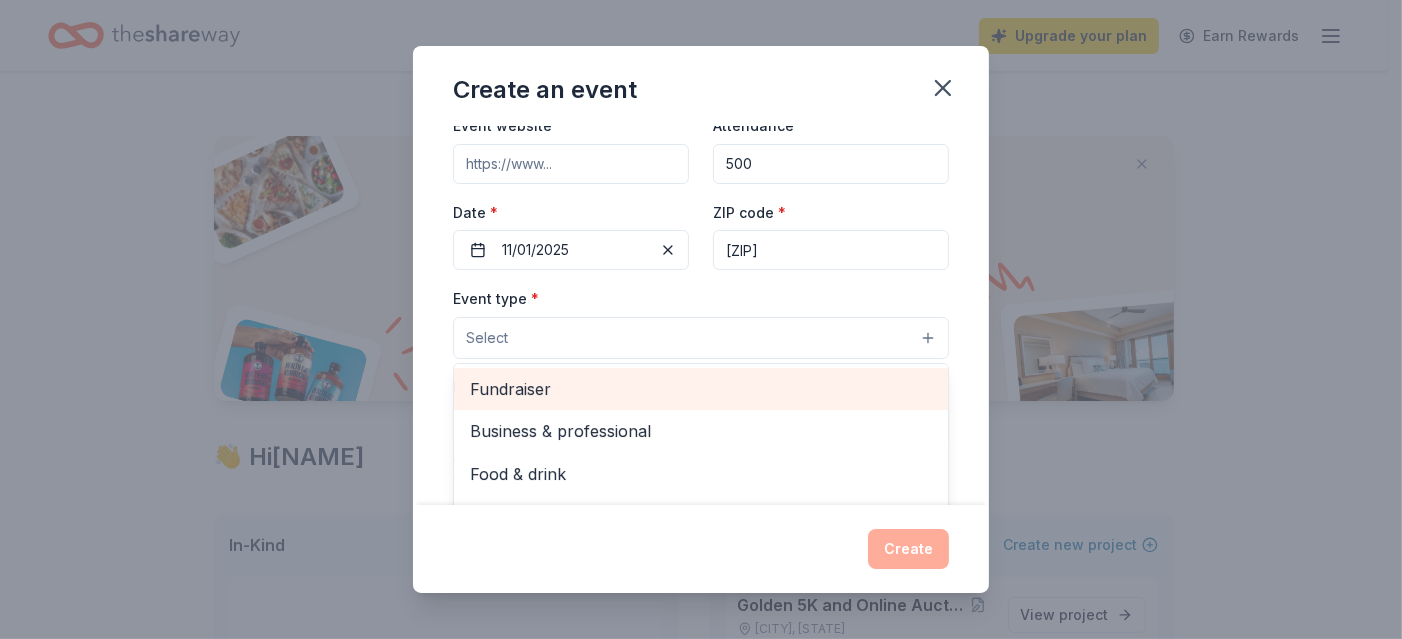 click on "Fundraiser" at bounding box center [701, 389] 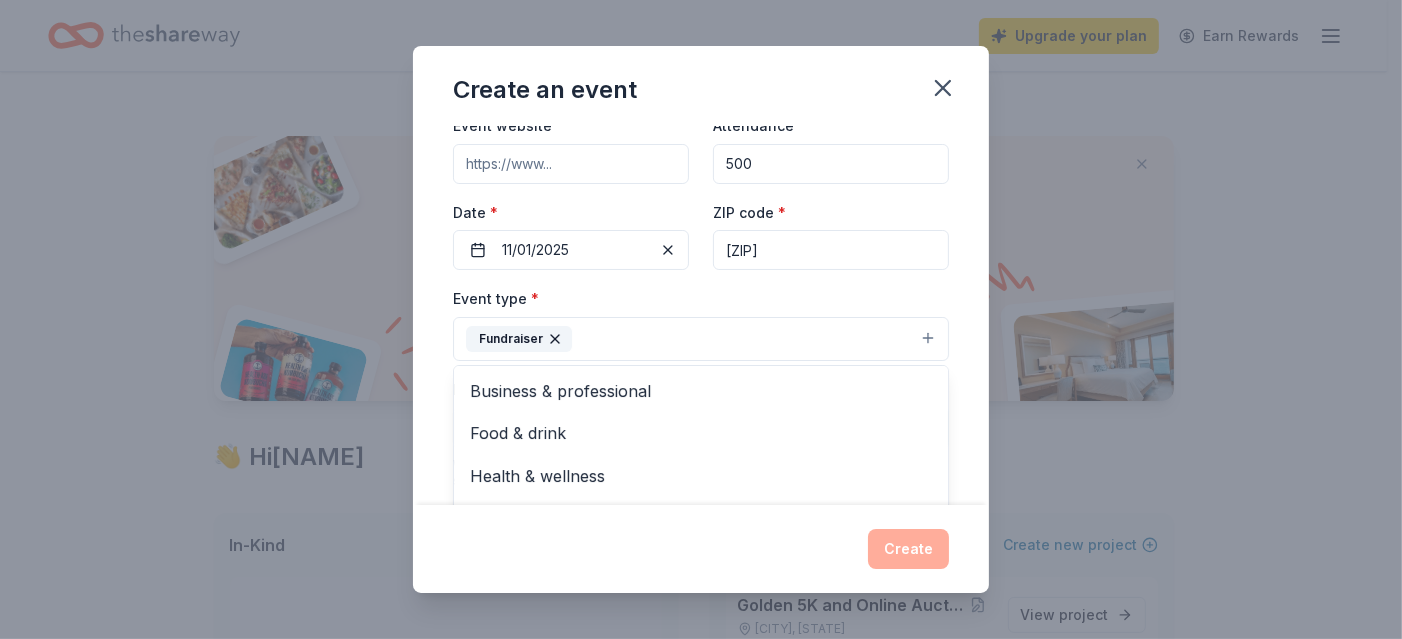 click on "Event name * 4th Annual Golden Online Auction/Store 39 /100 Event website Attendance * 500 Date * 11/01/2025 ZIP code * 27612 Event type * Fundraiser Business & professional Food & drink Health & wellness Hobbies Music Performing & visual arts Demographic Select We use this information to help brands find events with their target demographic to sponsor their products. Mailing address Apt/unit Description What are you looking for? * Auction & raffle Meals Snacks Desserts Alcohol Beverages Send me reminders Email me reminders of donor application deadlines Recurring event" at bounding box center (701, 315) 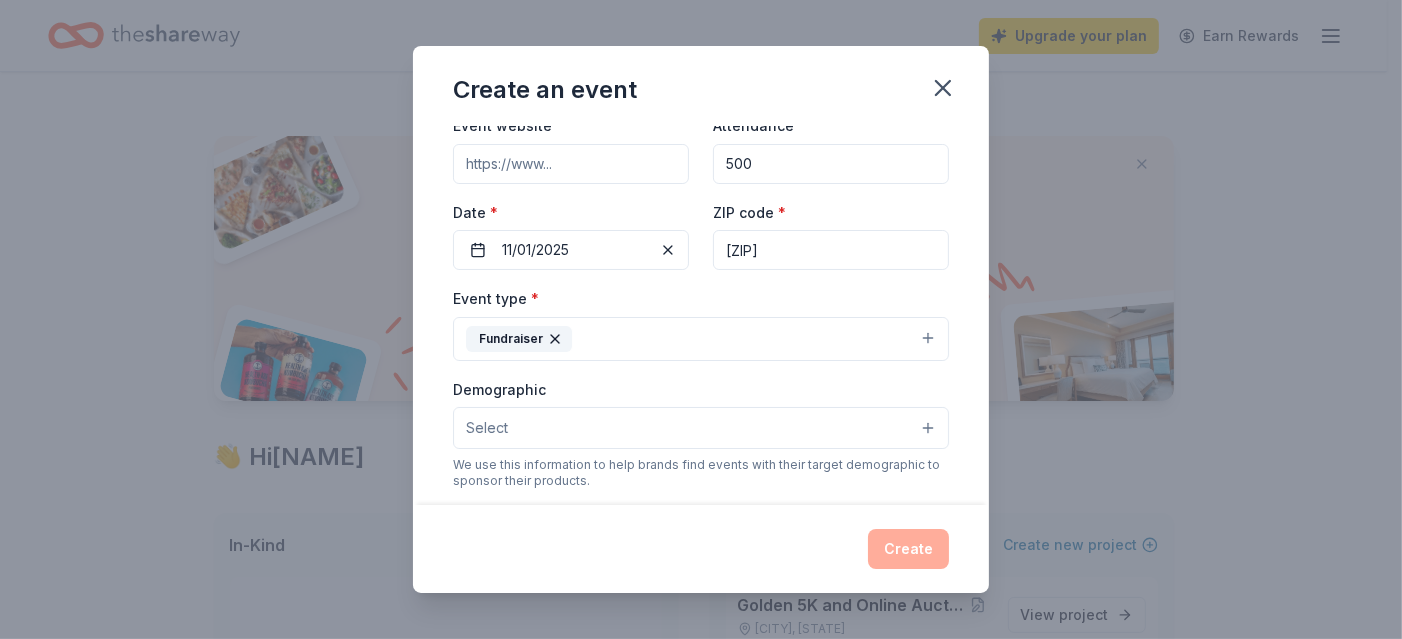 click on "Select" at bounding box center [701, 428] 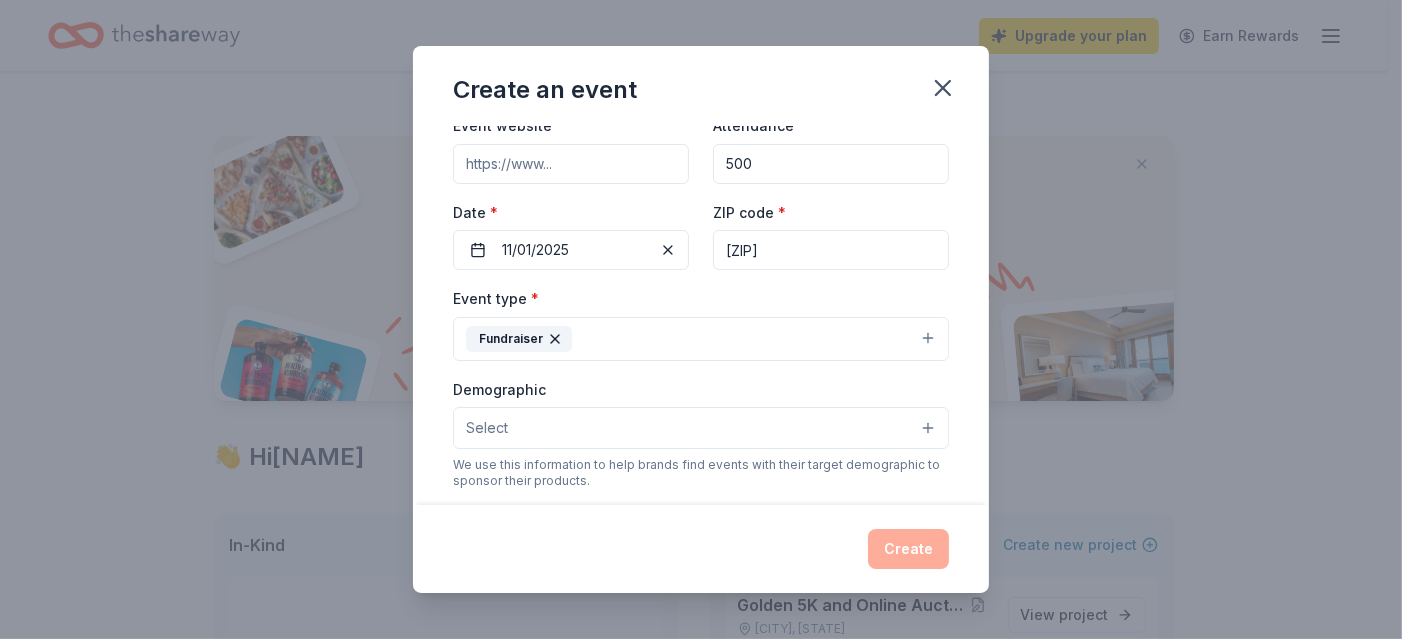 click on "Select" at bounding box center [701, 428] 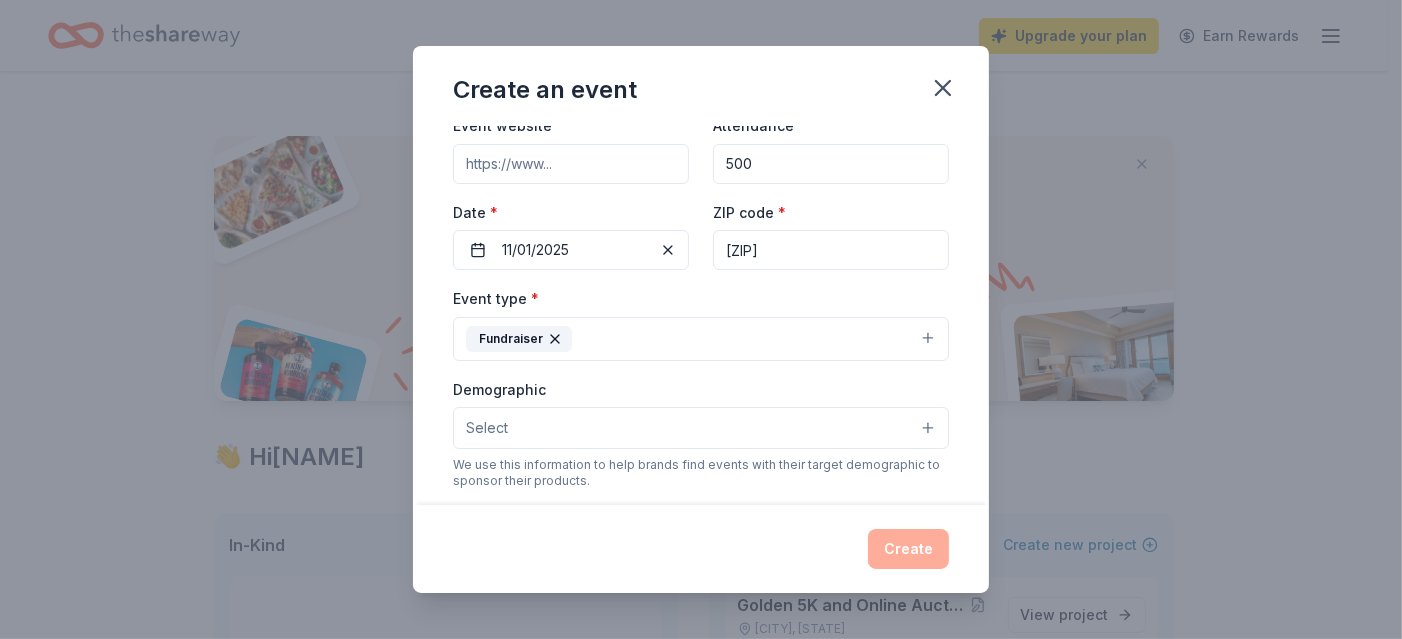 scroll, scrollTop: 0, scrollLeft: 0, axis: both 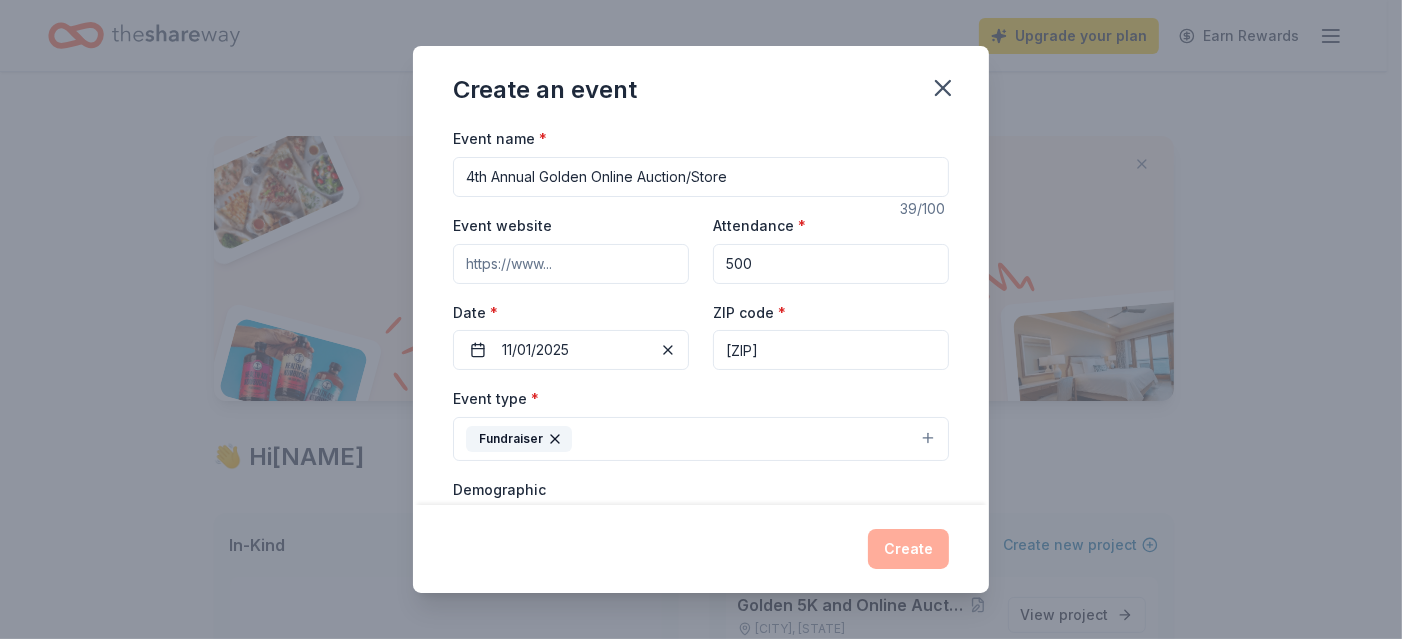 click on "Create an event" at bounding box center (701, 86) 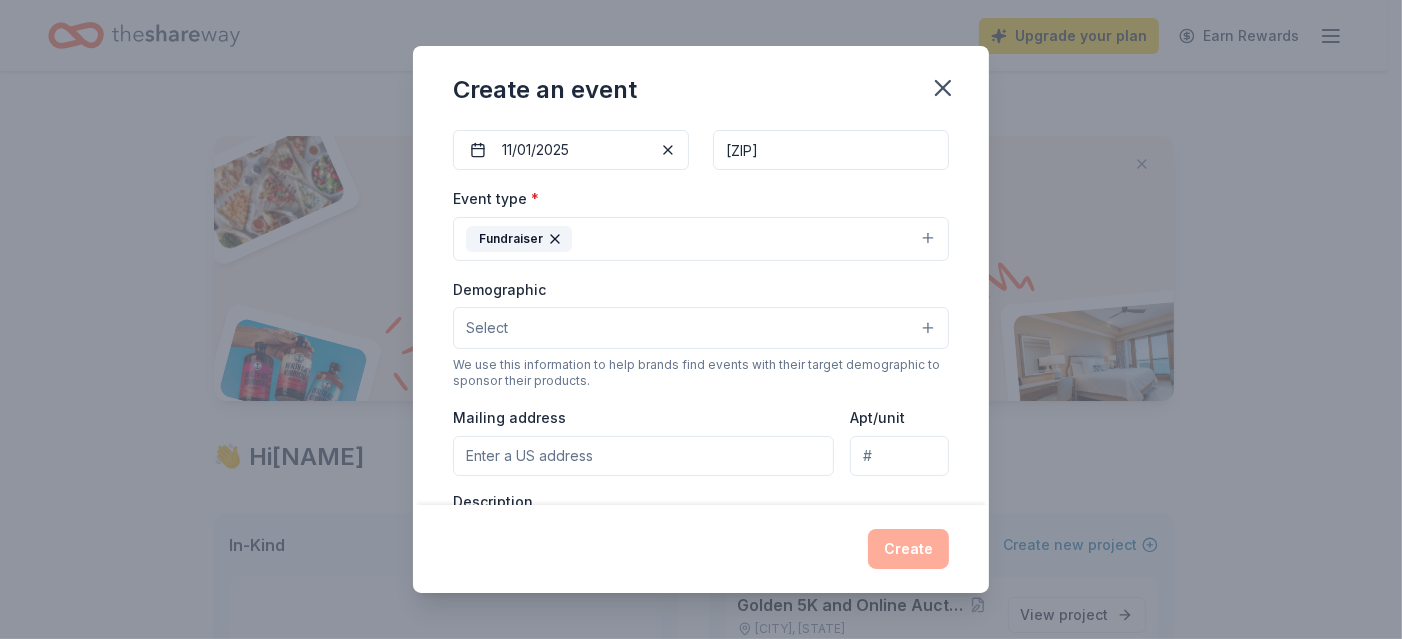 scroll, scrollTop: 300, scrollLeft: 0, axis: vertical 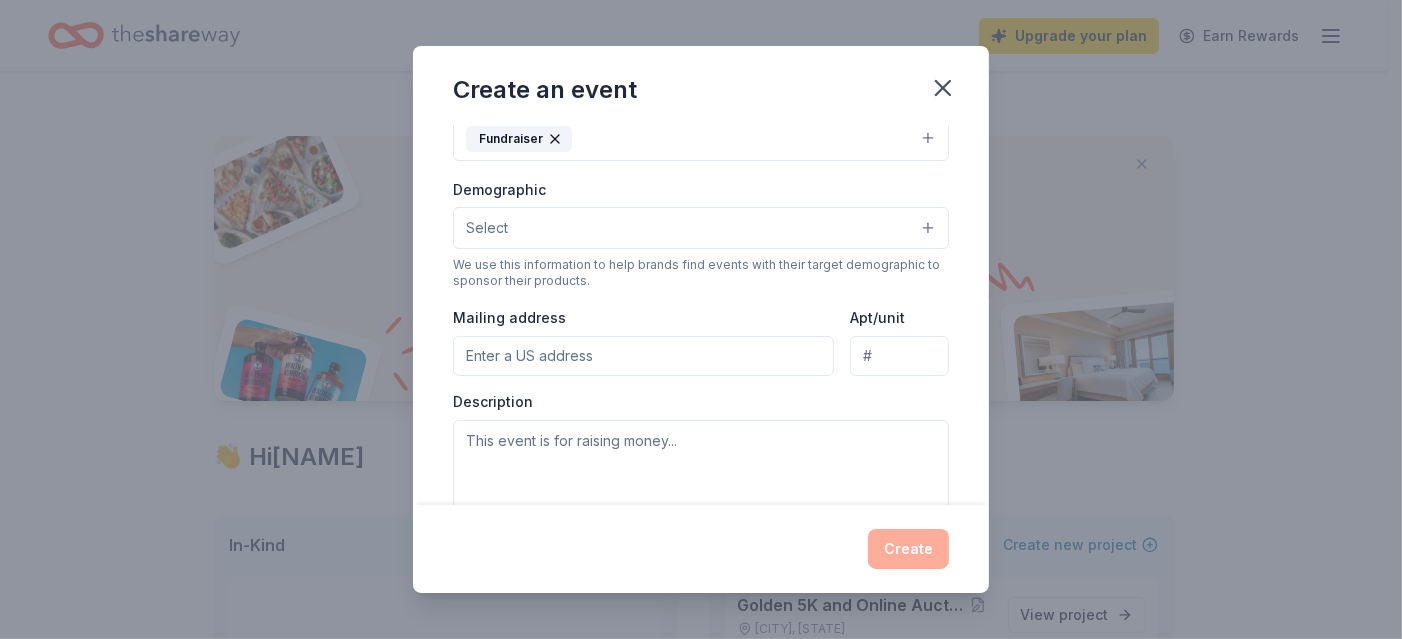 click on "Create" at bounding box center (701, 549) 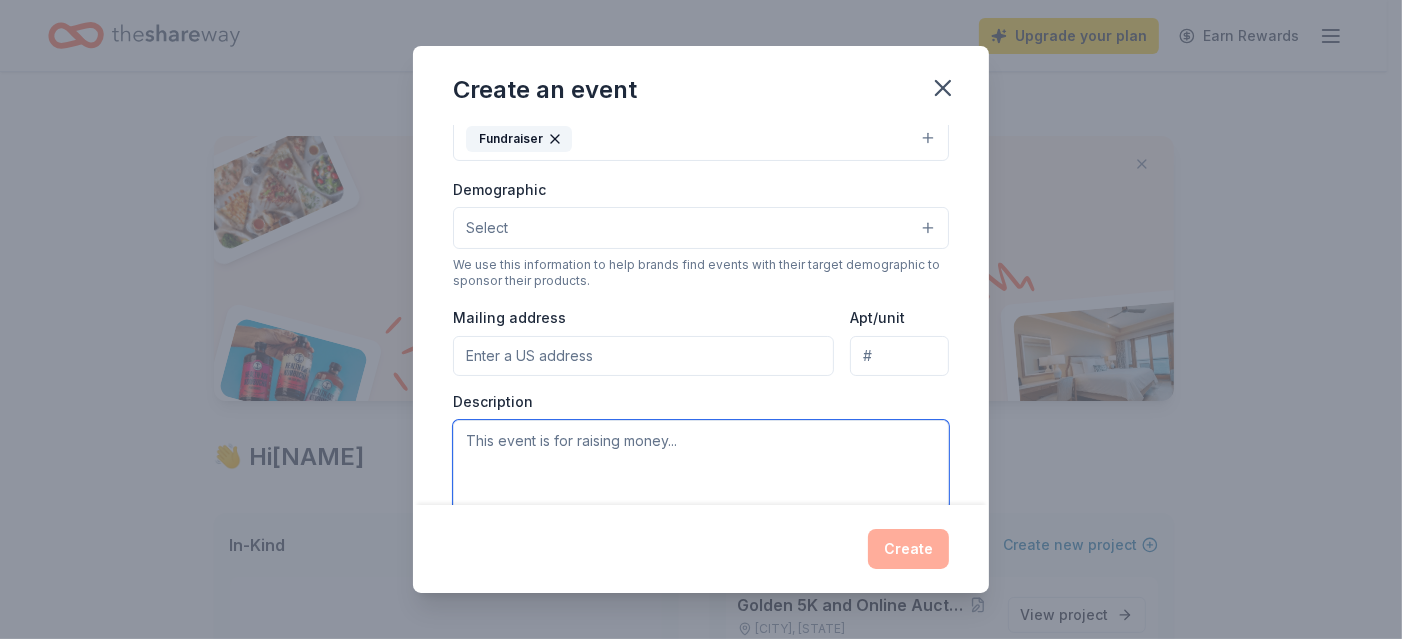 click at bounding box center (701, 465) 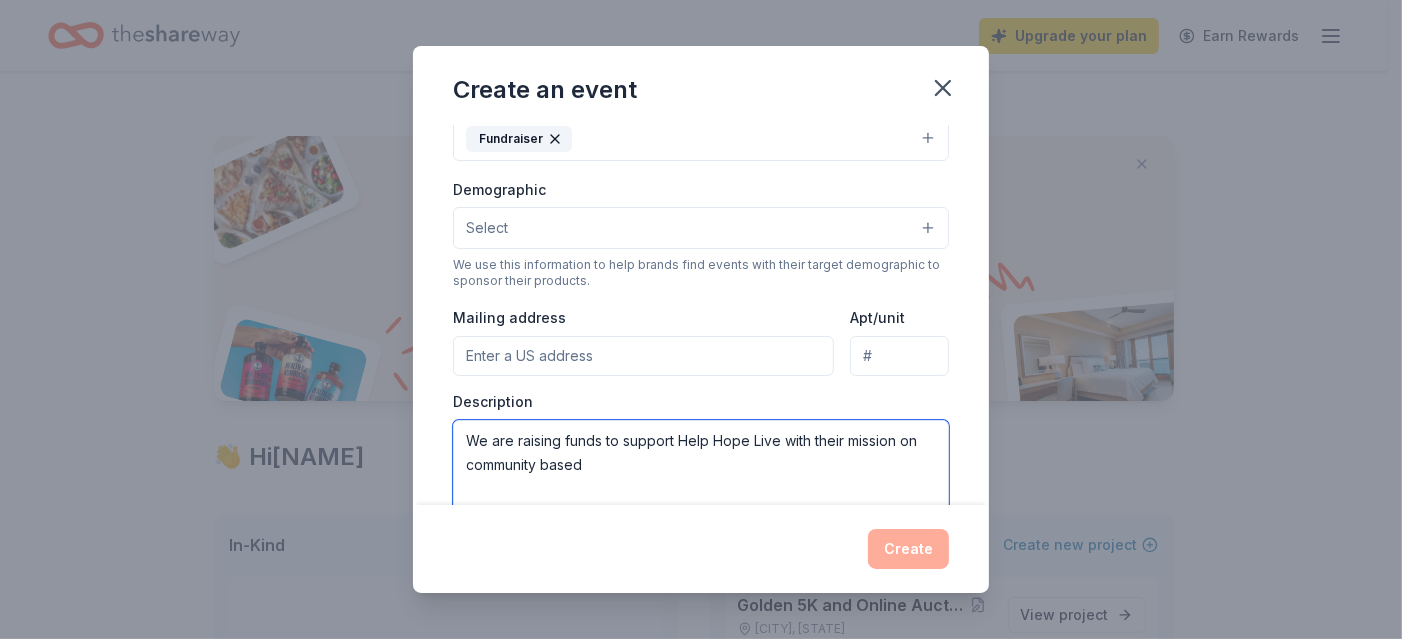 drag, startPoint x: 618, startPoint y: 471, endPoint x: 469, endPoint y: 443, distance: 151.60805 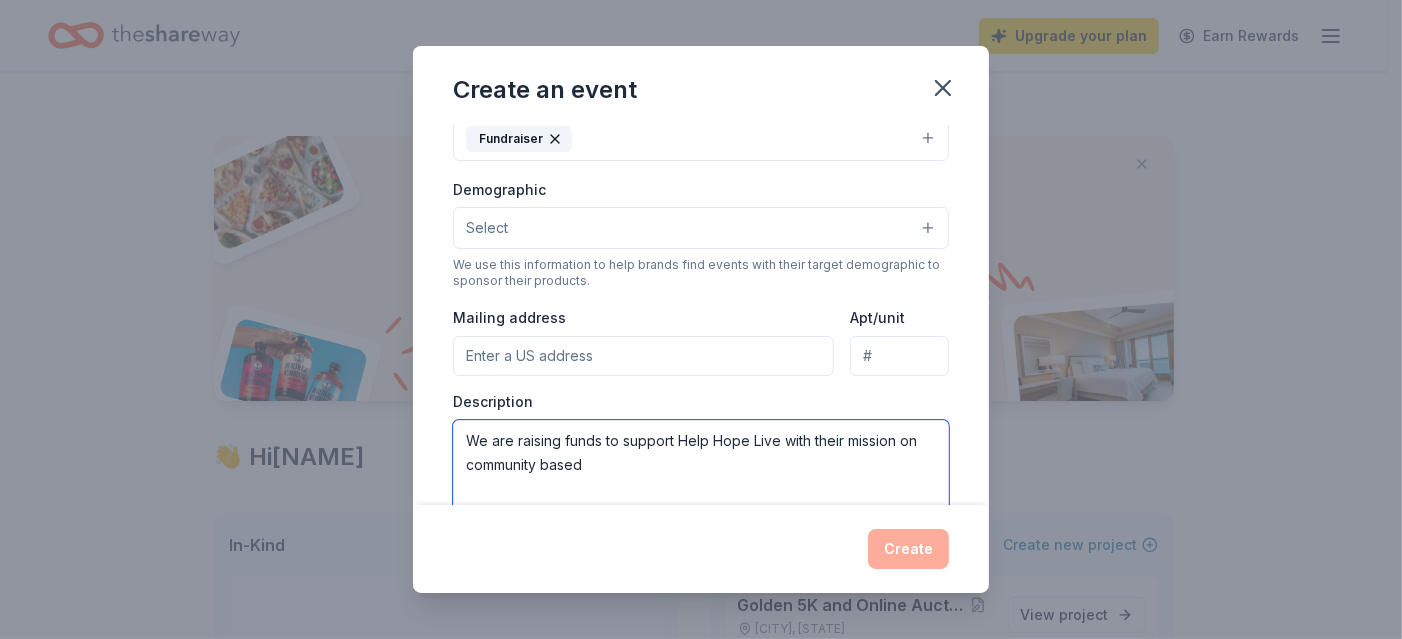 click on "We are raising funds to support Help Hope Live with their mission on community based" at bounding box center [701, 465] 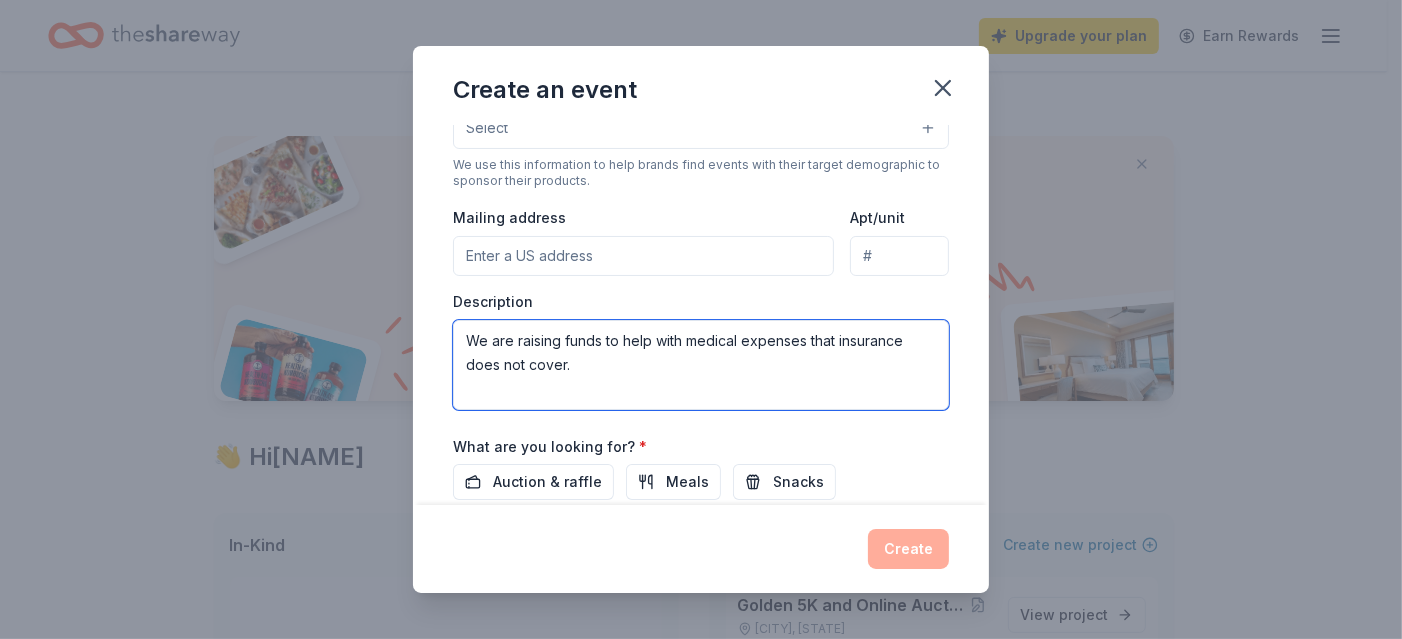 scroll, scrollTop: 500, scrollLeft: 0, axis: vertical 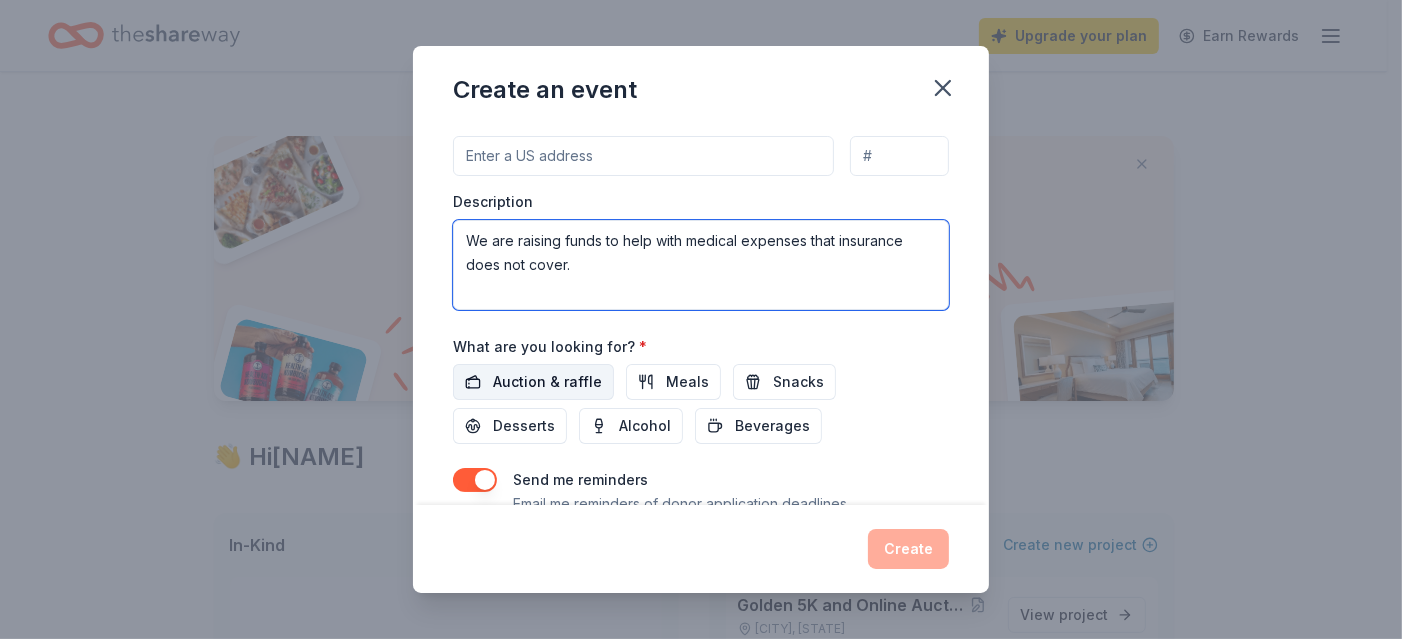 type on "We are raising funds to help with medical expenses that insurance does not cover." 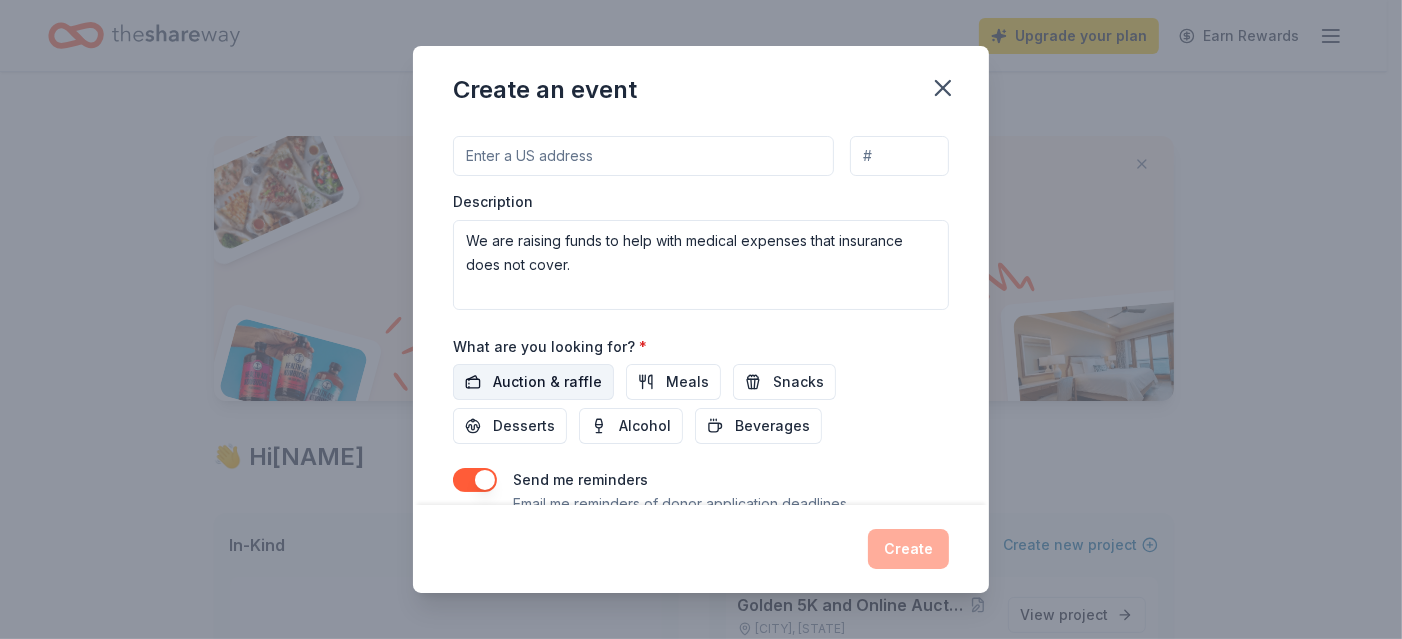 click on "Auction & raffle" at bounding box center (547, 382) 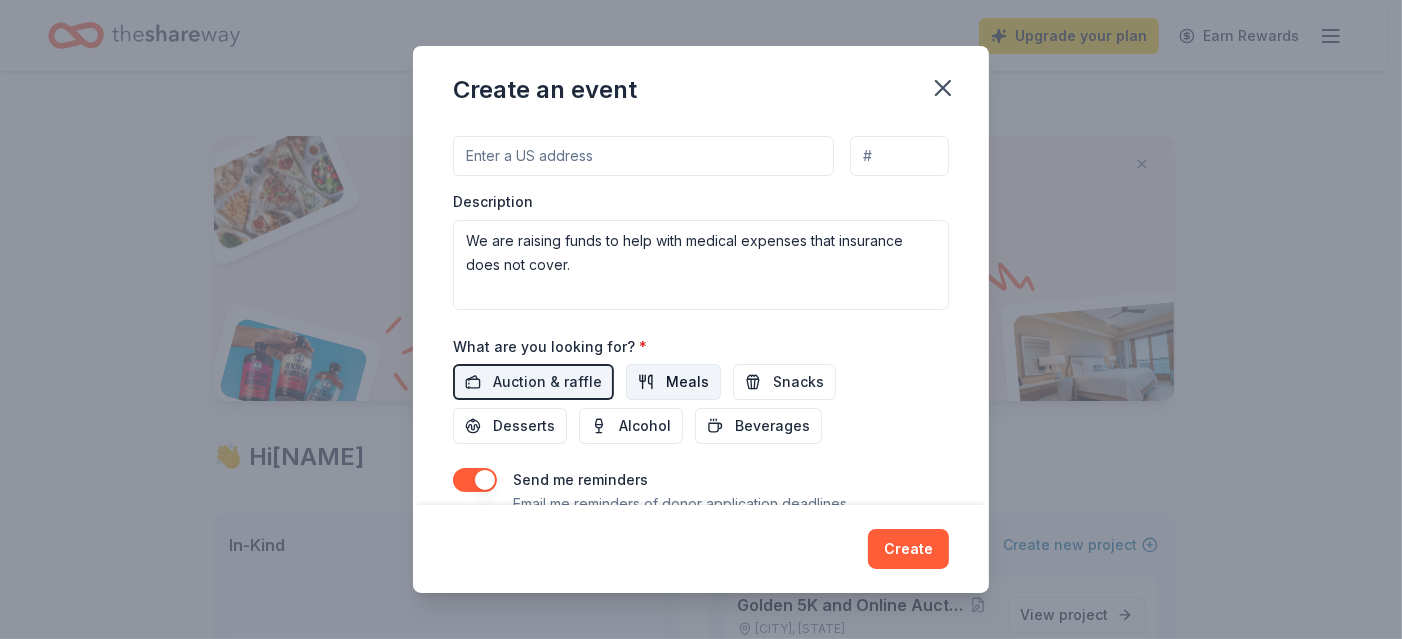 click on "Meals" at bounding box center [687, 382] 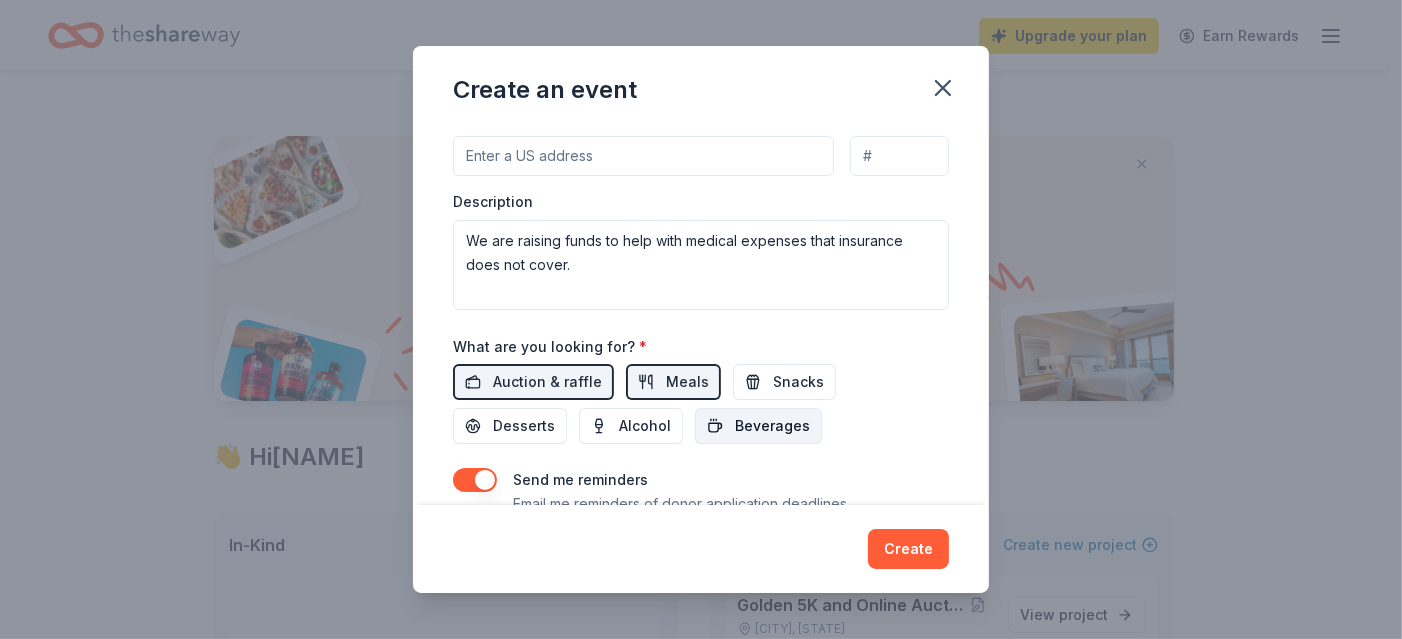 click on "Beverages" at bounding box center (772, 426) 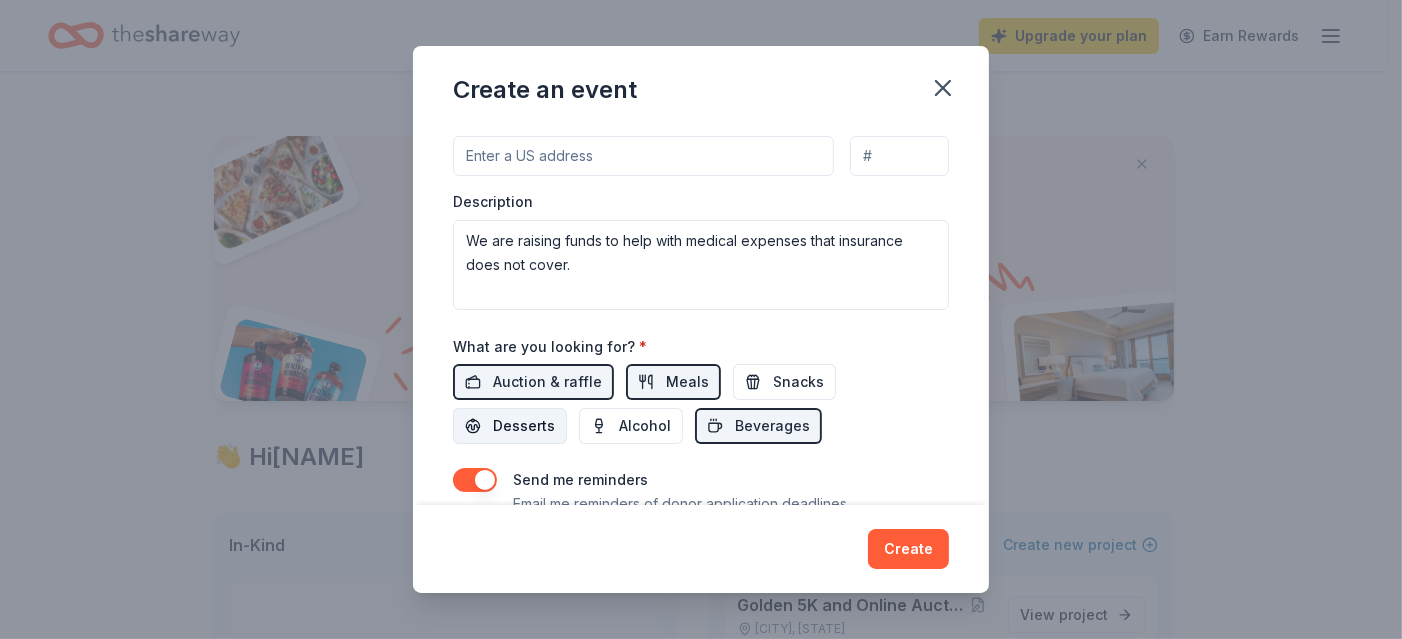 click on "Desserts" at bounding box center (524, 426) 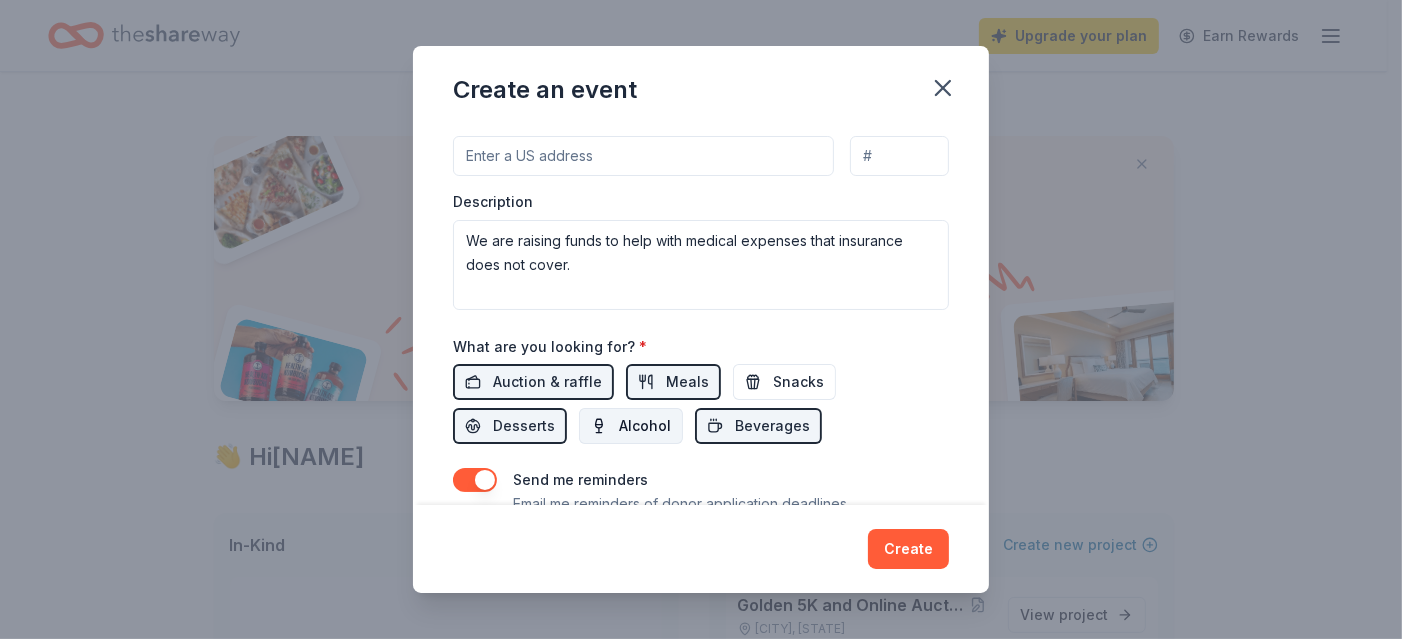 click on "Alcohol" at bounding box center (645, 426) 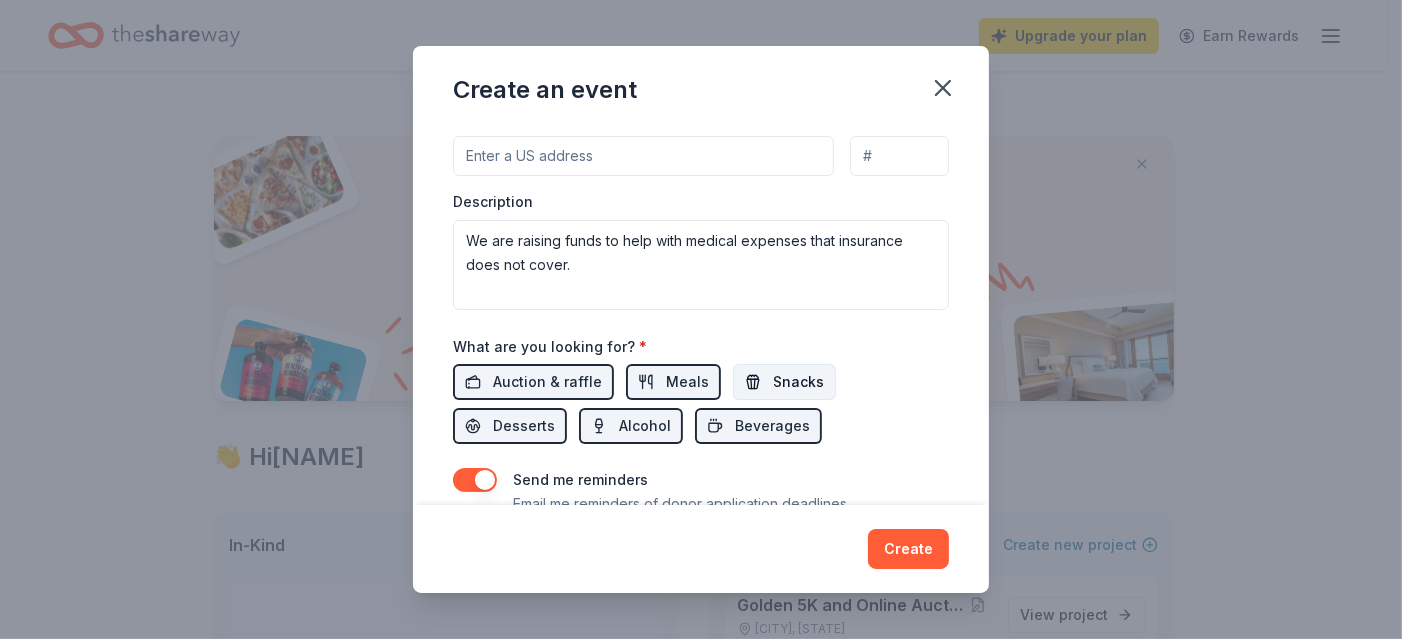 click on "Snacks" at bounding box center (798, 382) 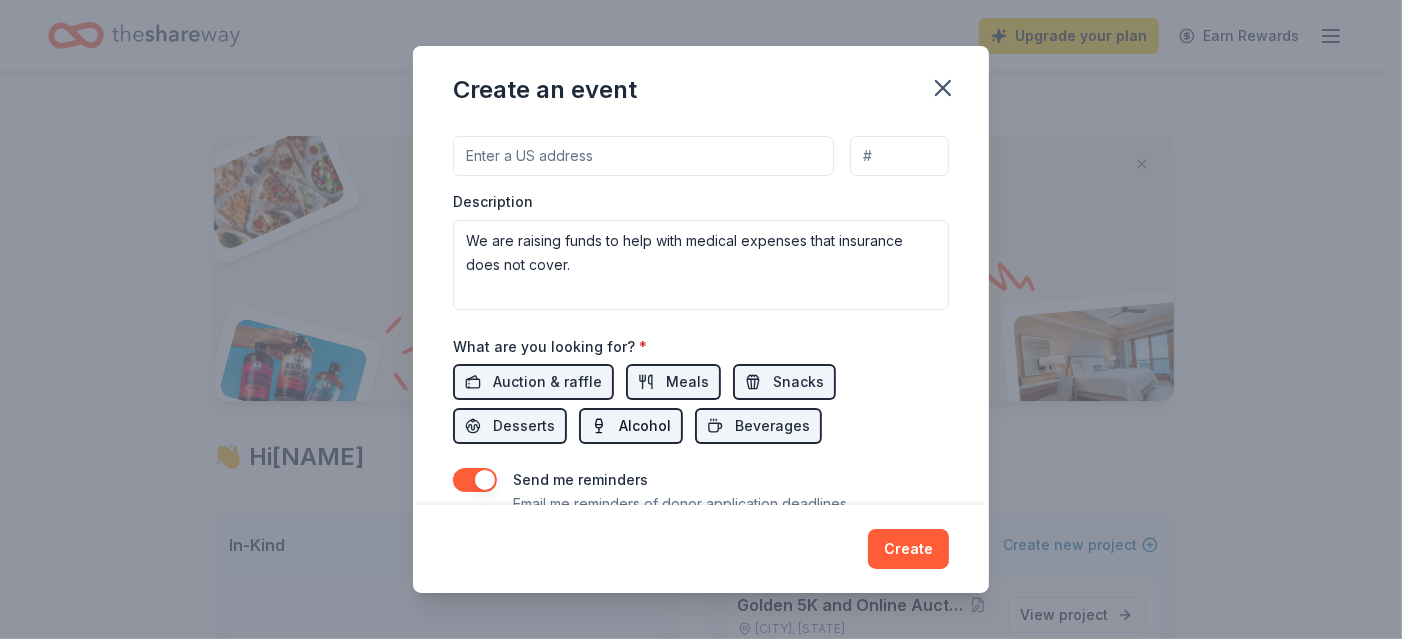 scroll, scrollTop: 575, scrollLeft: 0, axis: vertical 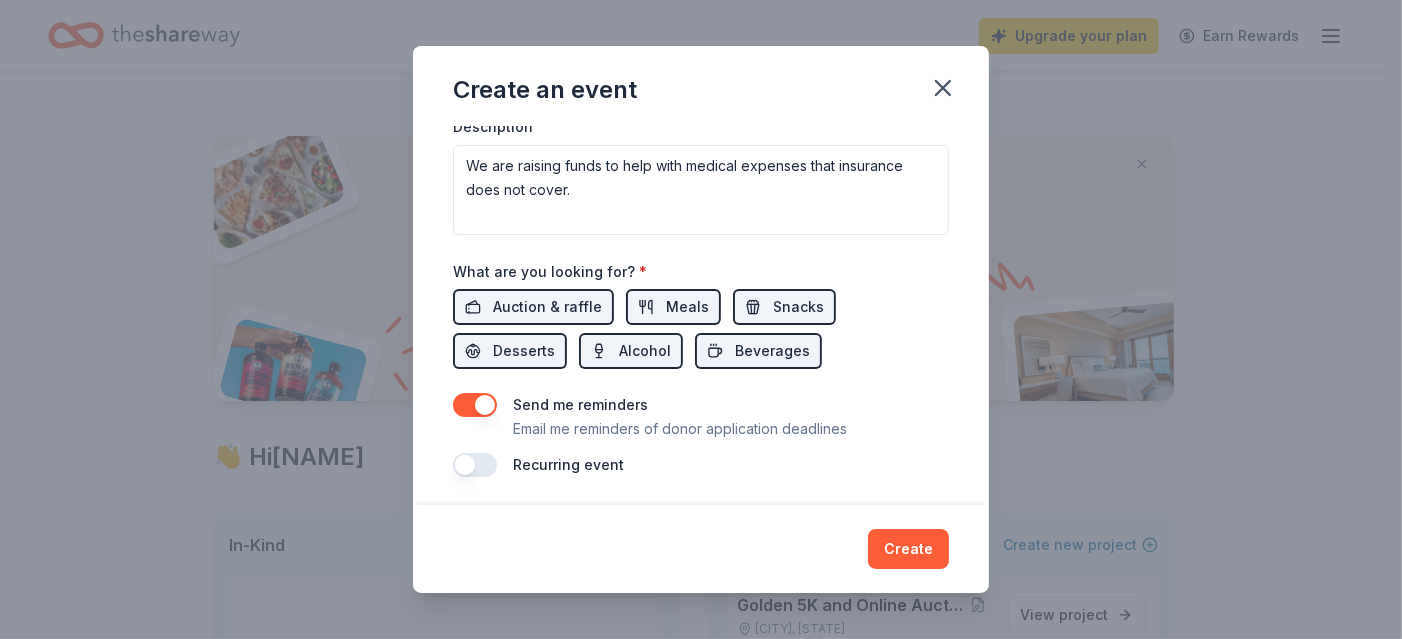 click at bounding box center (475, 465) 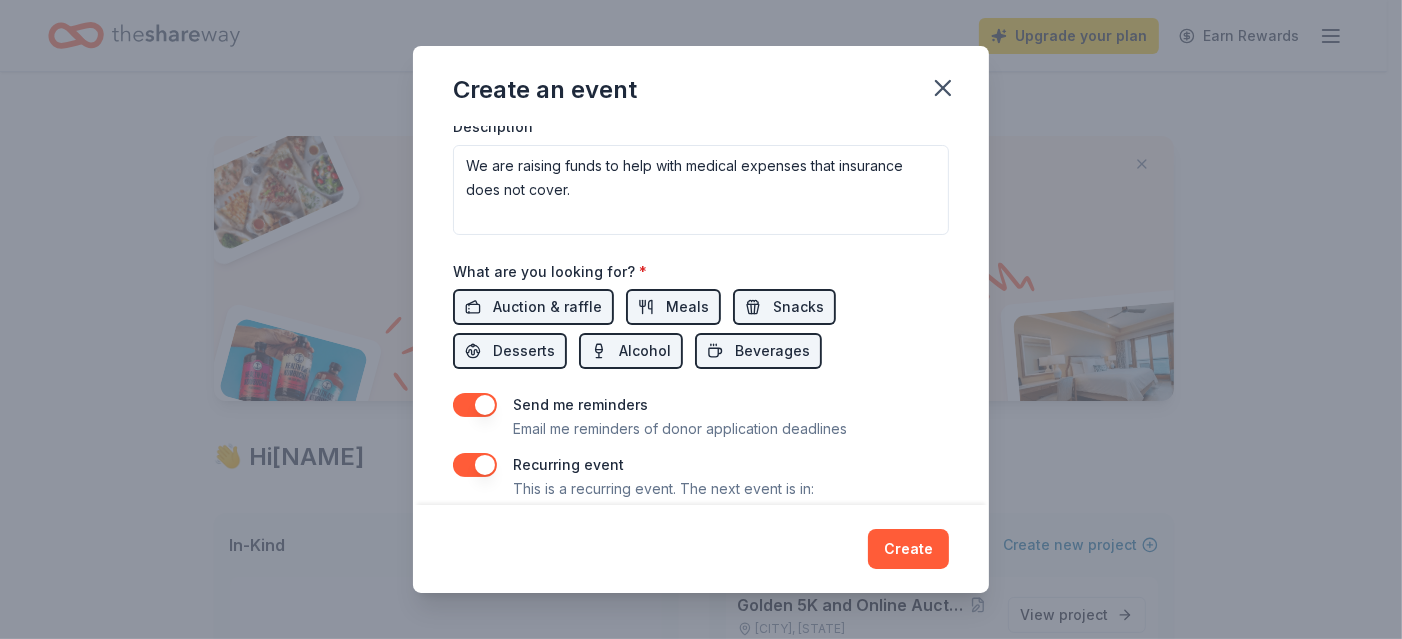 click at bounding box center (475, 405) 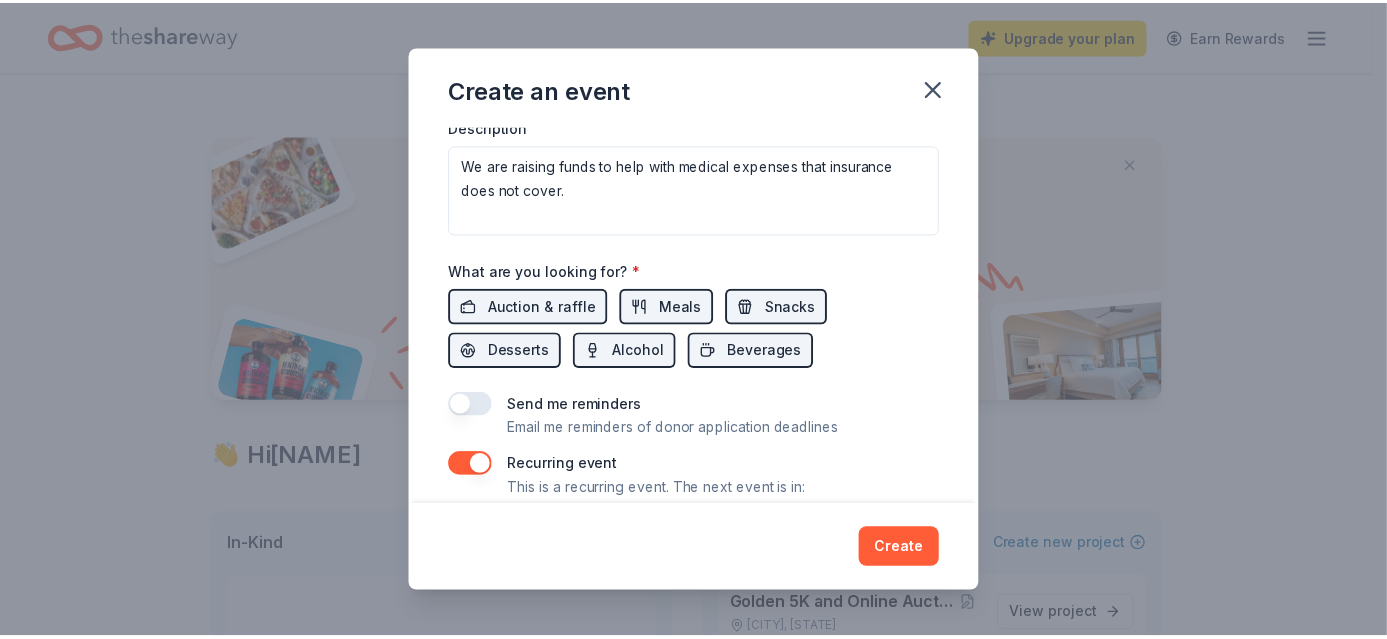 scroll, scrollTop: 648, scrollLeft: 0, axis: vertical 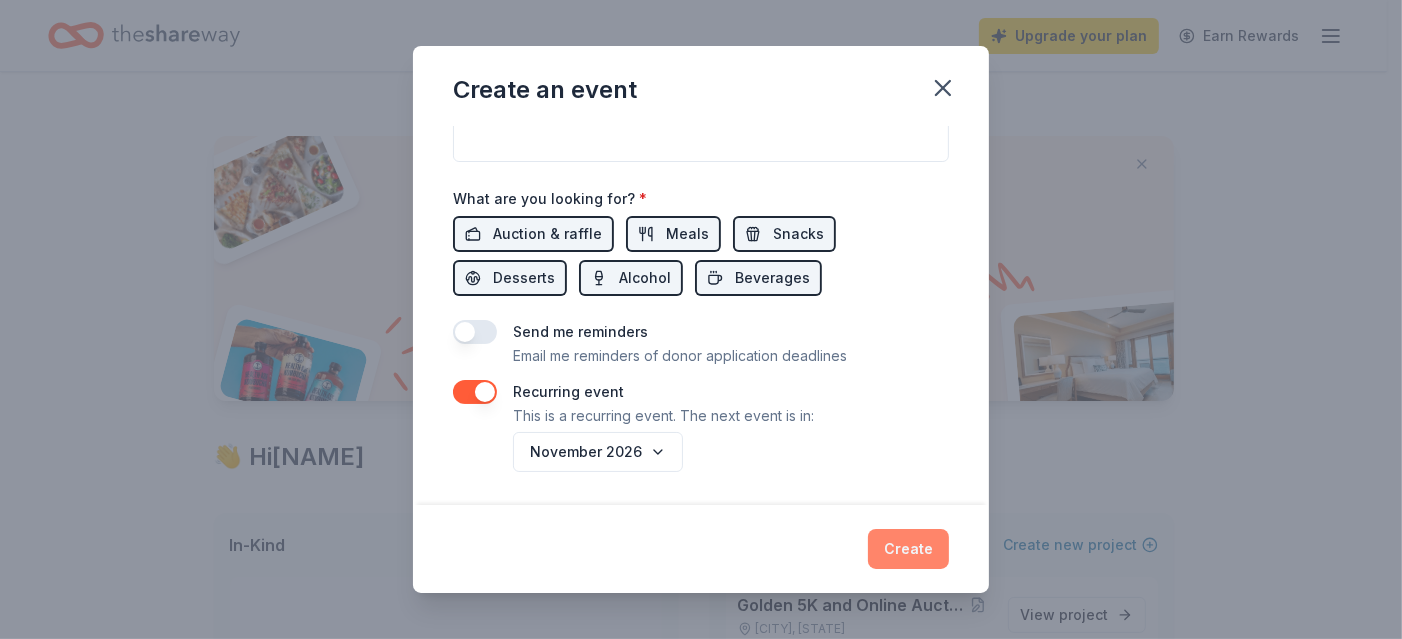 click on "Create" at bounding box center [908, 549] 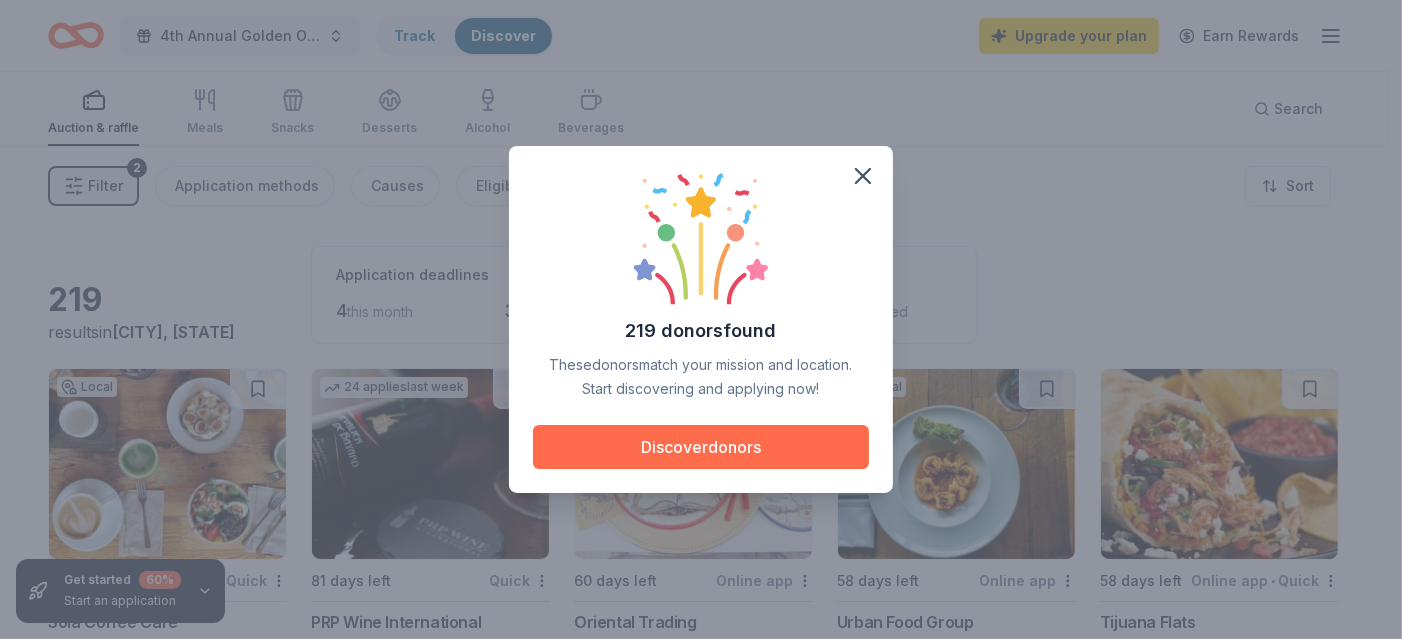 click on "Discover  donors" at bounding box center [701, 447] 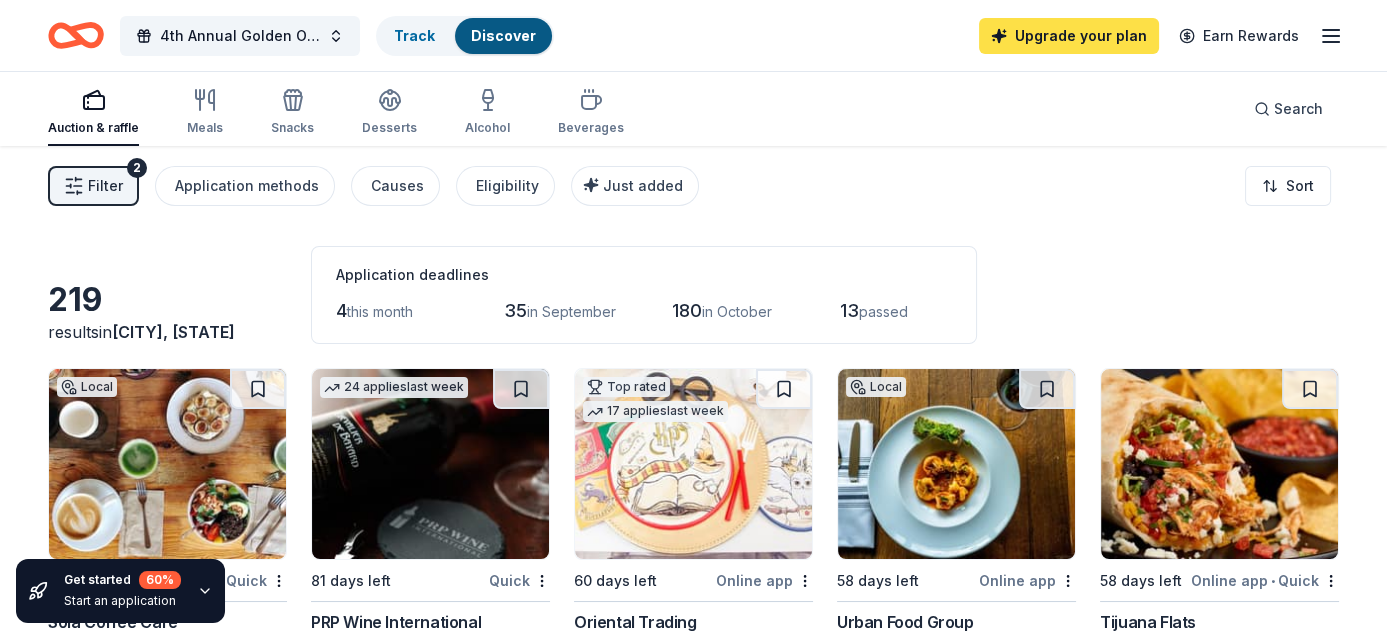 click on "Upgrade your plan" at bounding box center (1069, 36) 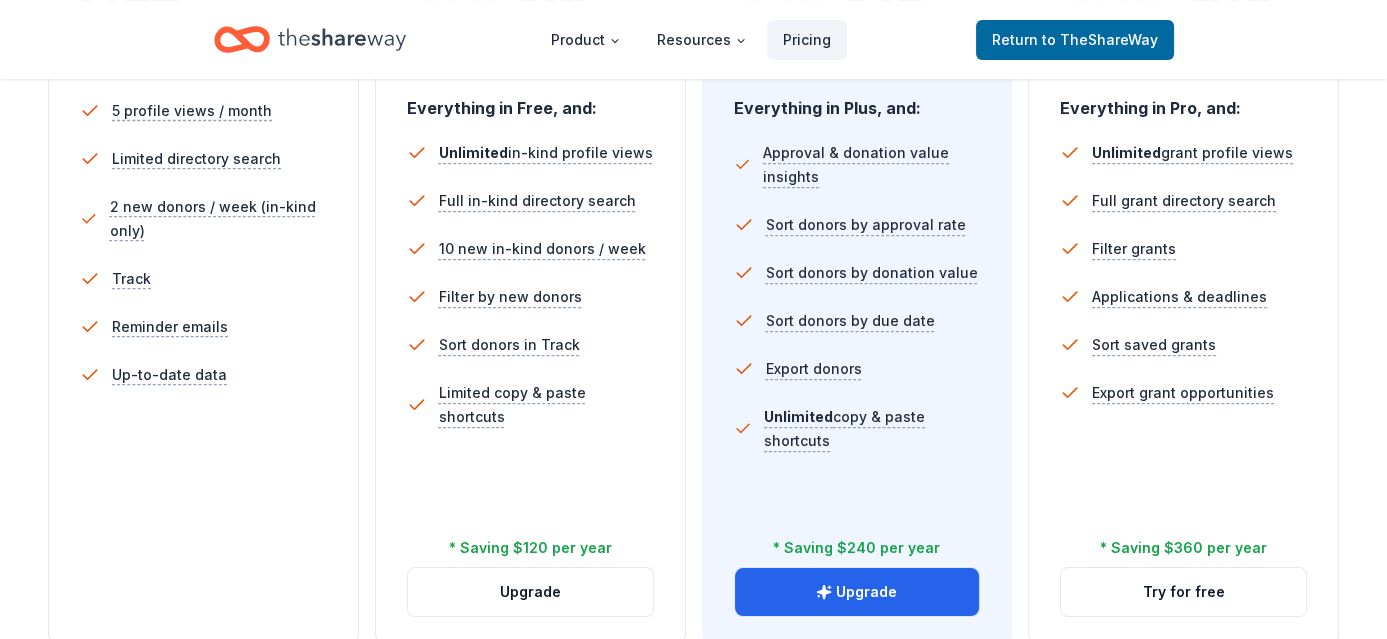 scroll, scrollTop: 700, scrollLeft: 0, axis: vertical 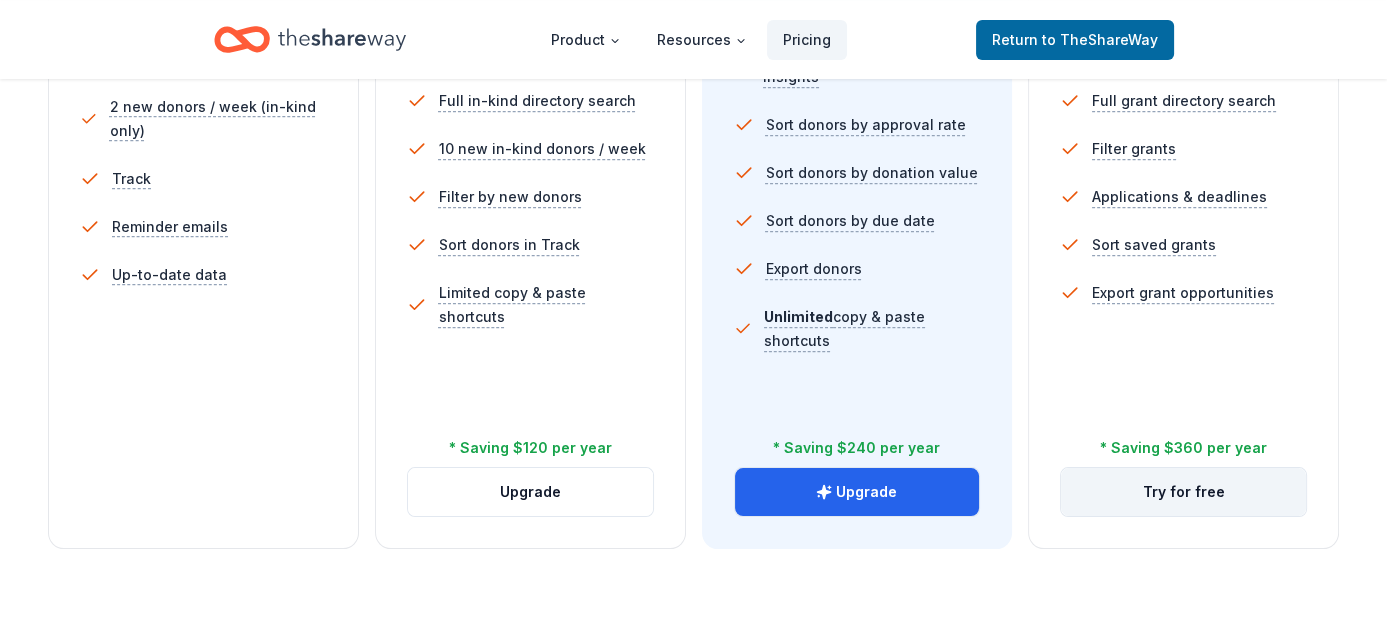 click on "Try for free" at bounding box center [1183, 492] 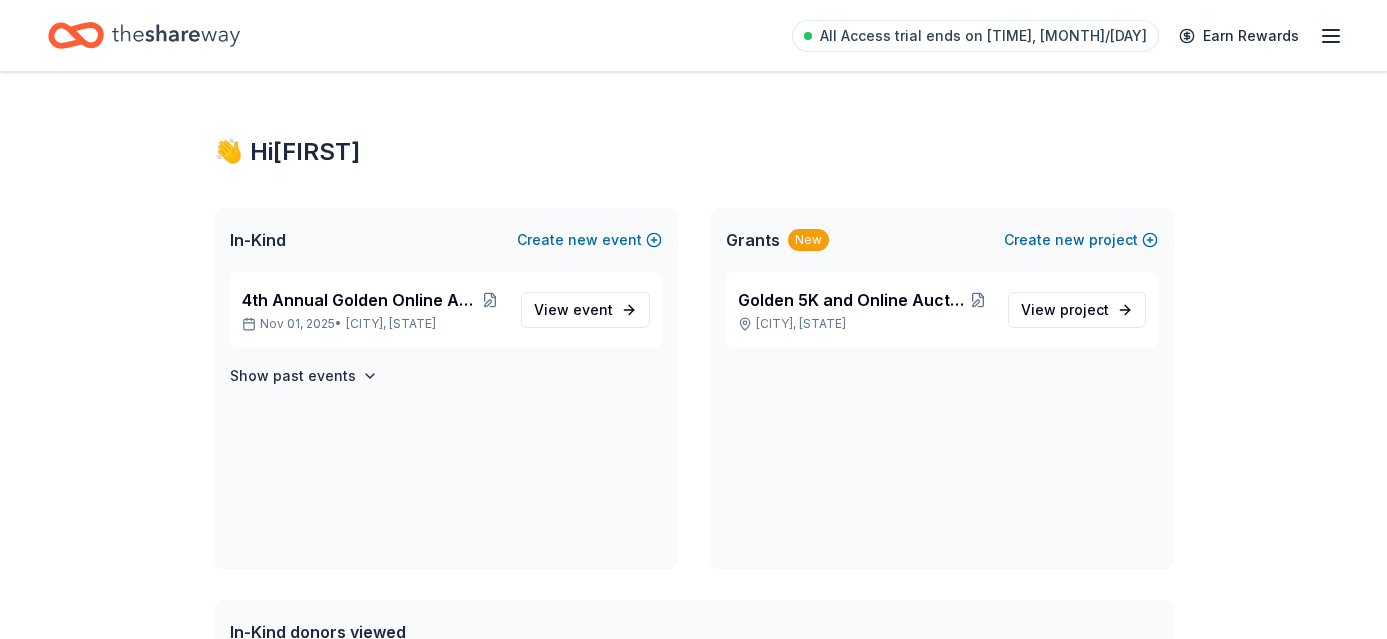 scroll, scrollTop: 0, scrollLeft: 0, axis: both 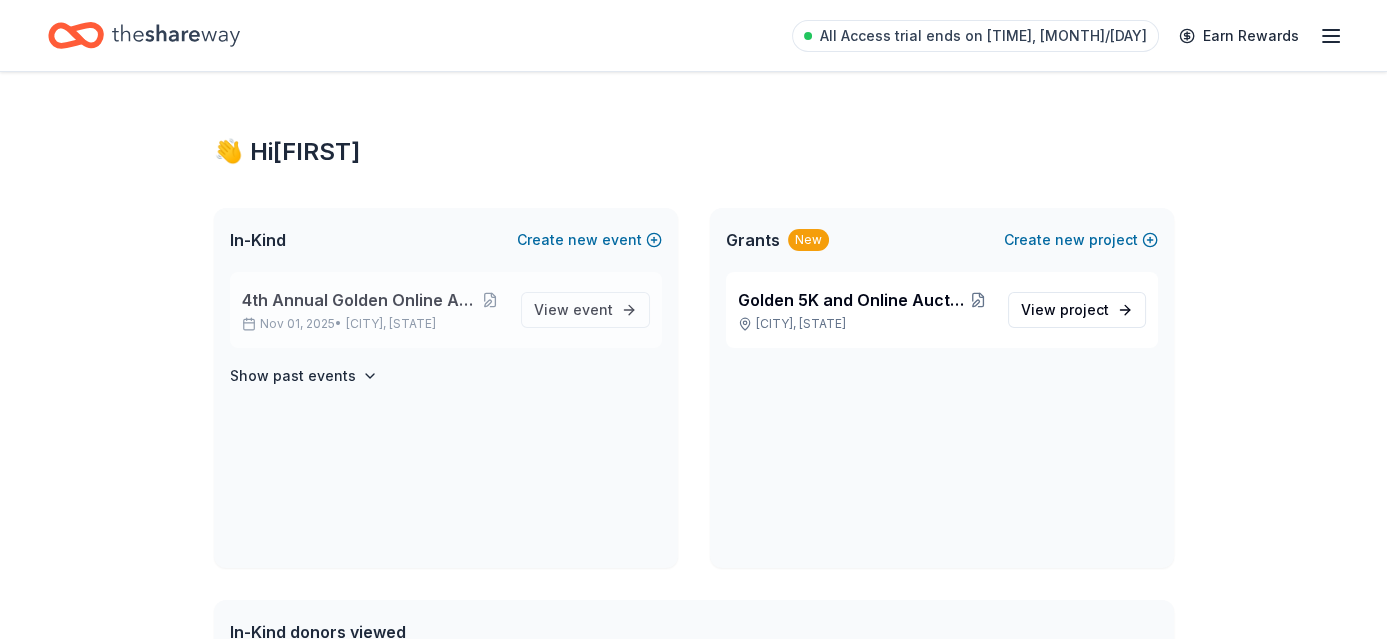 click on "4th Annual Golden Online Auction/Store" at bounding box center [358, 300] 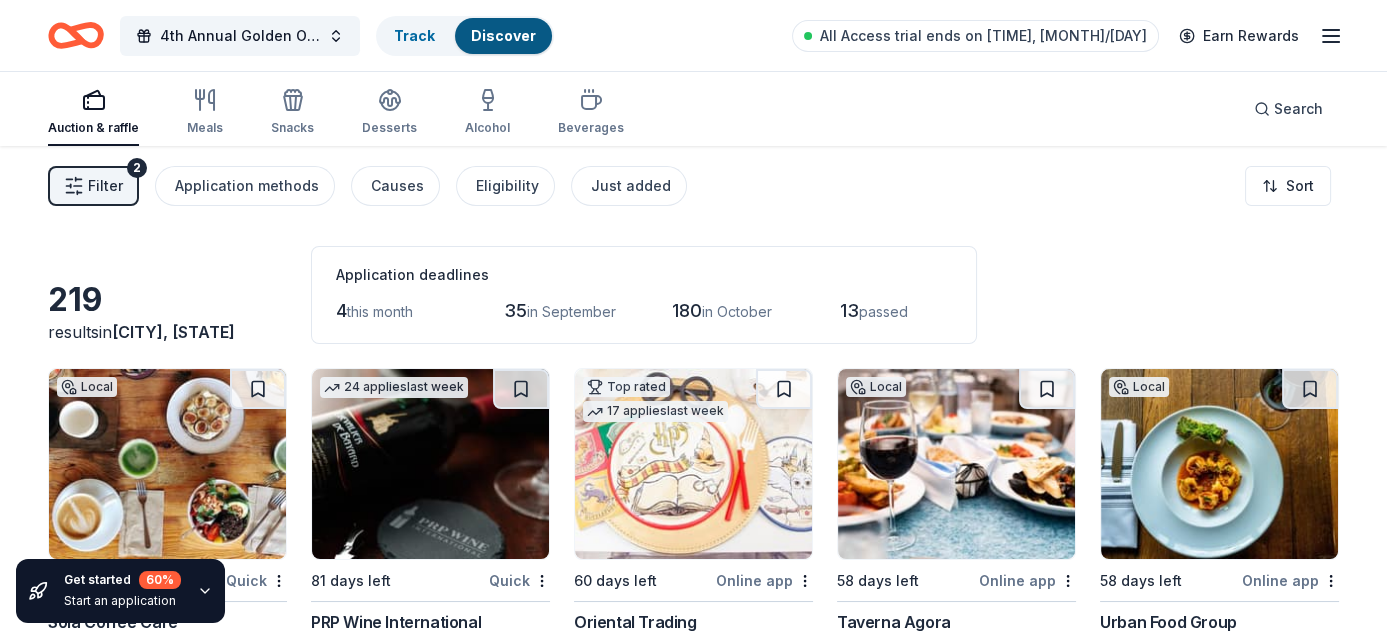 click on "Discover" at bounding box center (503, 35) 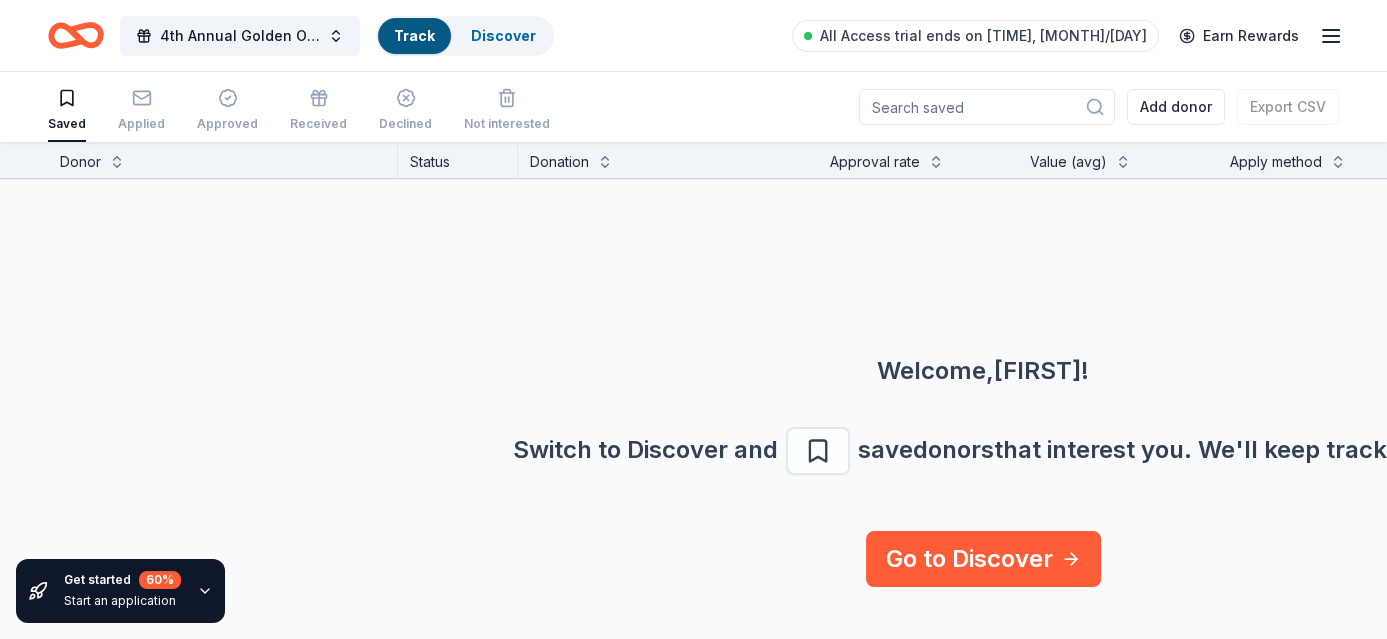 scroll, scrollTop: 1, scrollLeft: 0, axis: vertical 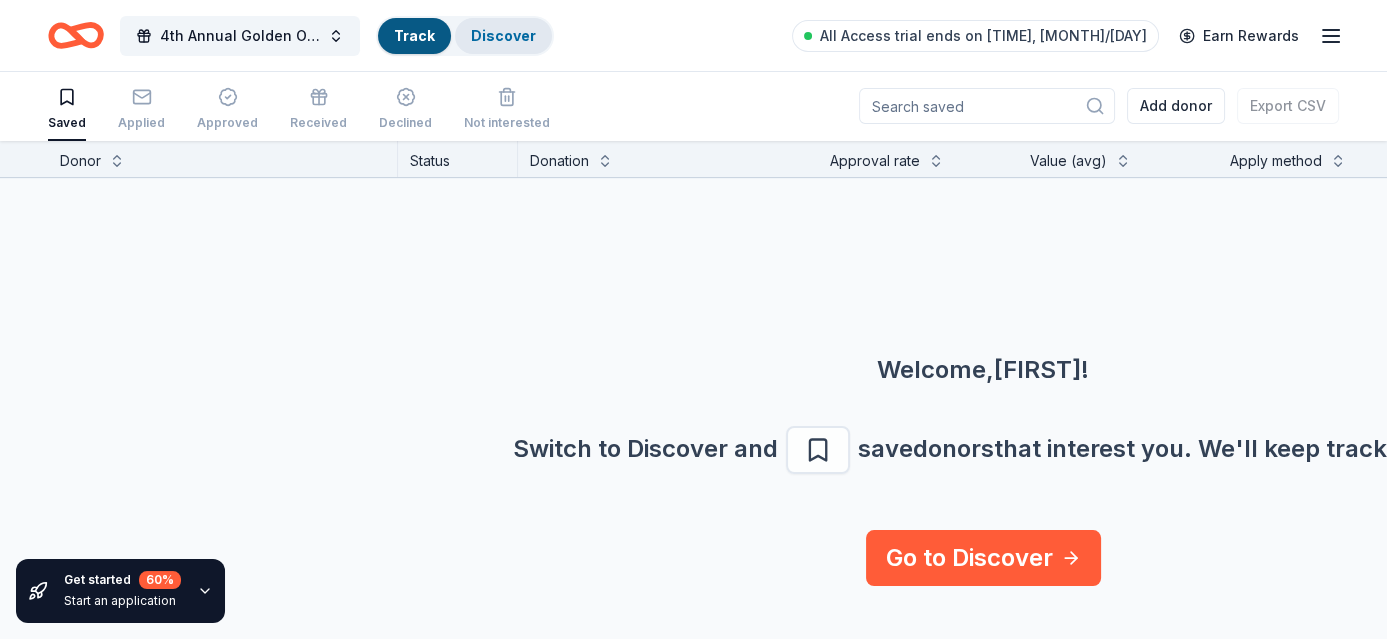 click on "Discover" at bounding box center (503, 35) 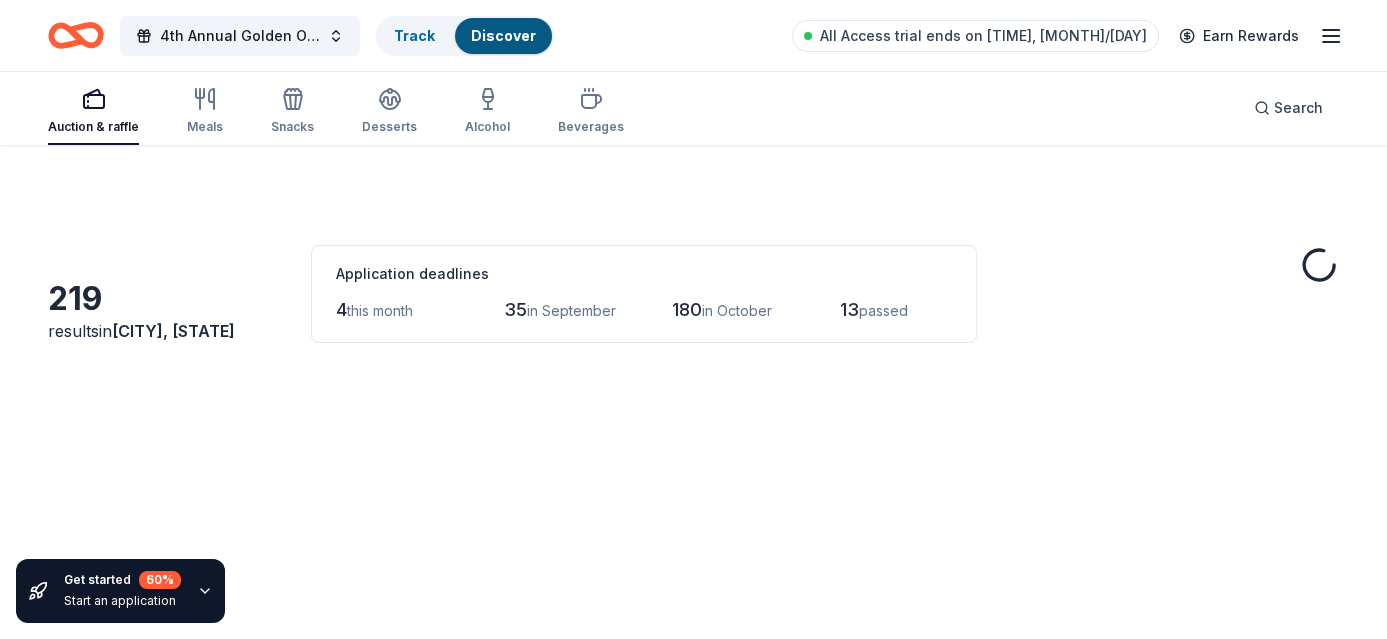 scroll, scrollTop: 0, scrollLeft: 0, axis: both 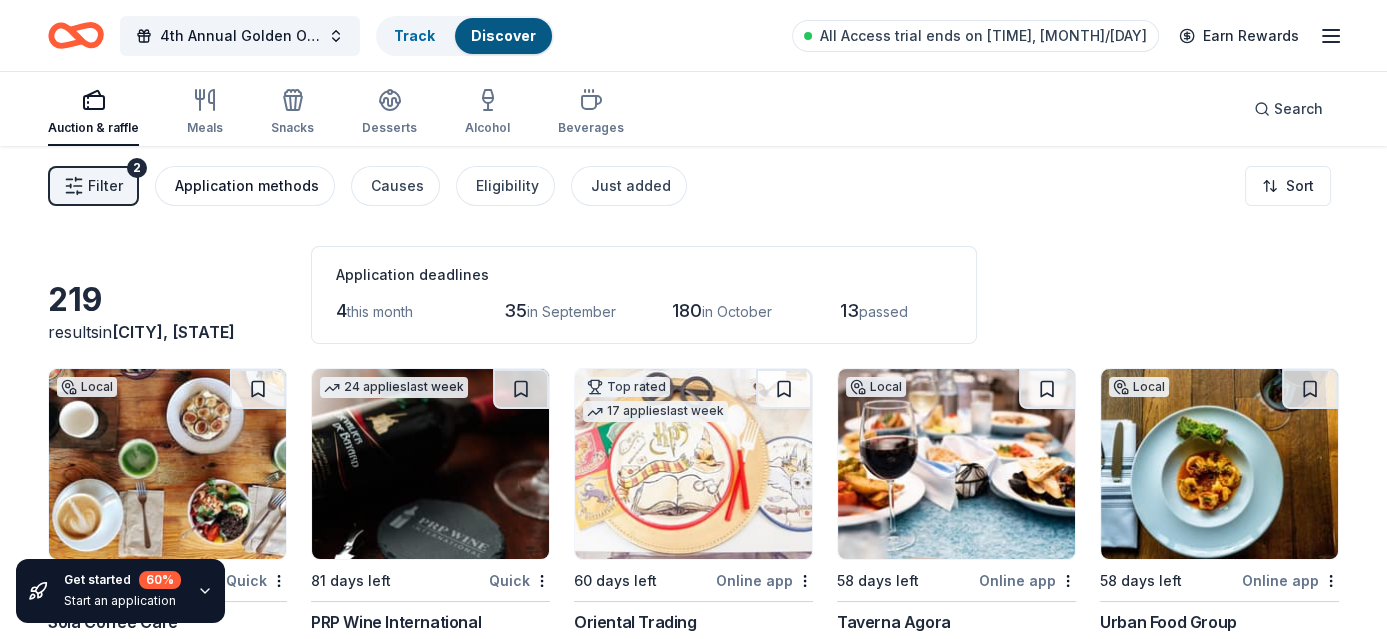 click on "Application methods" at bounding box center (247, 186) 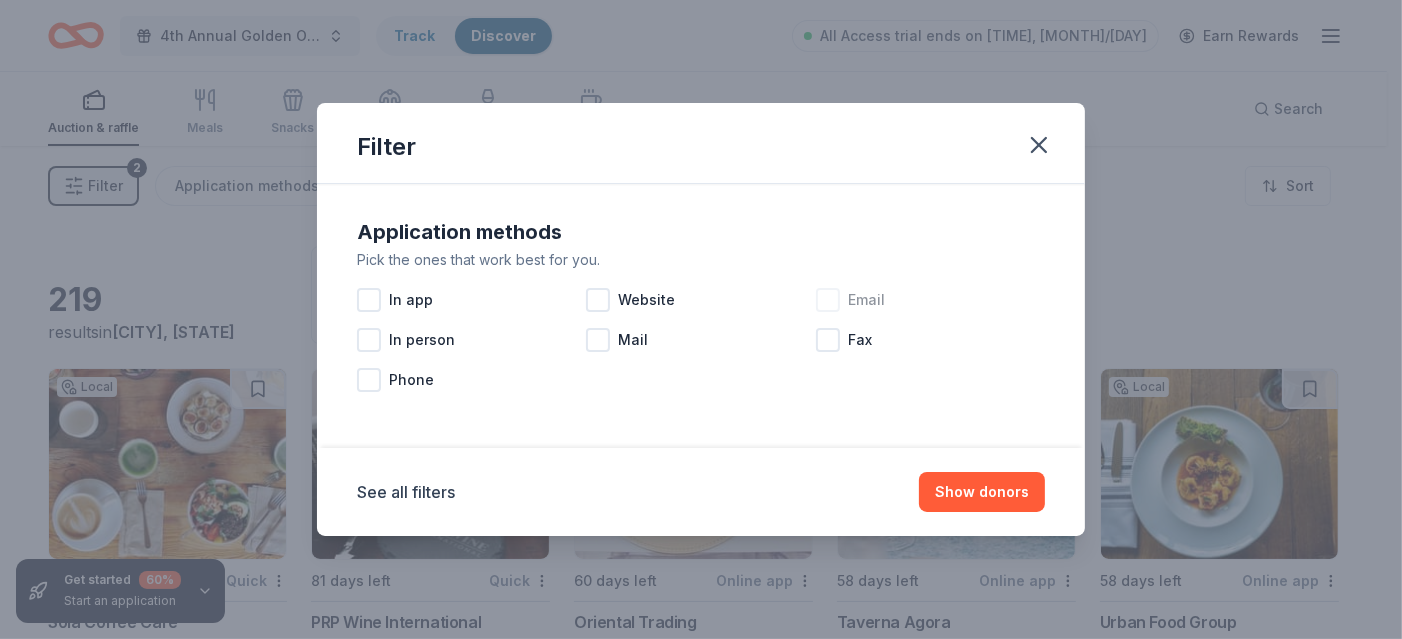 click at bounding box center [828, 300] 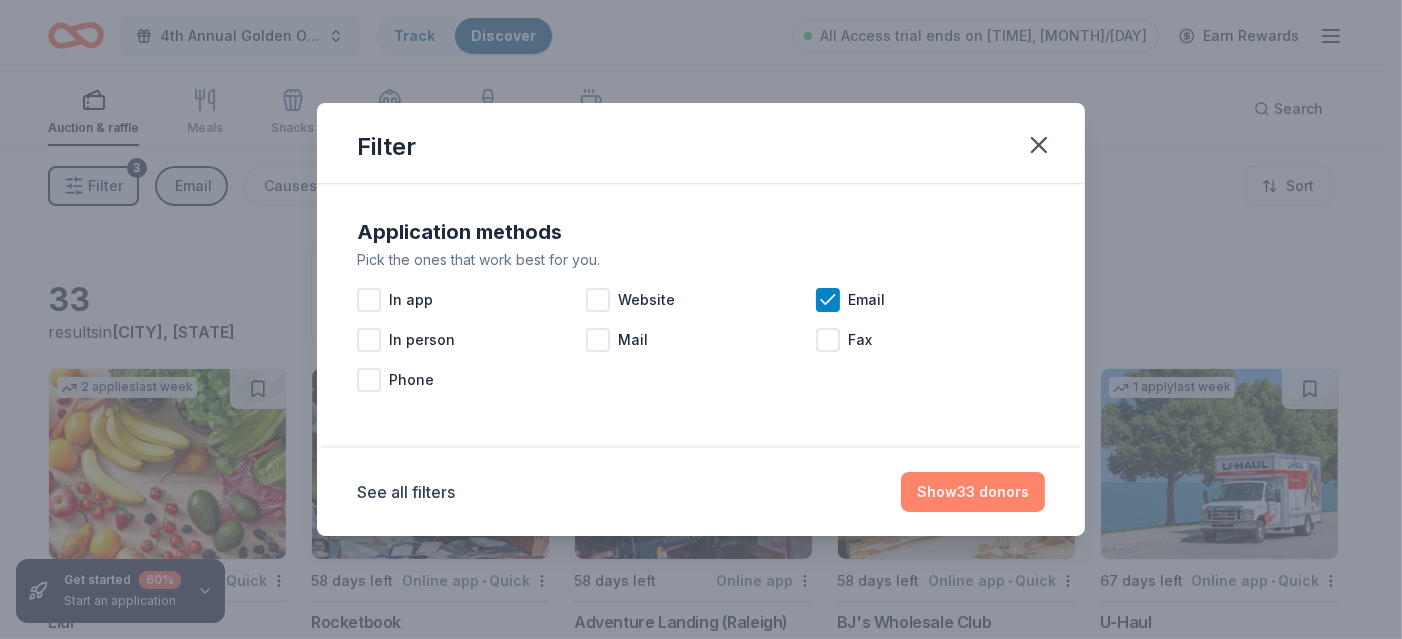 click on "Show  33   donors" at bounding box center [973, 492] 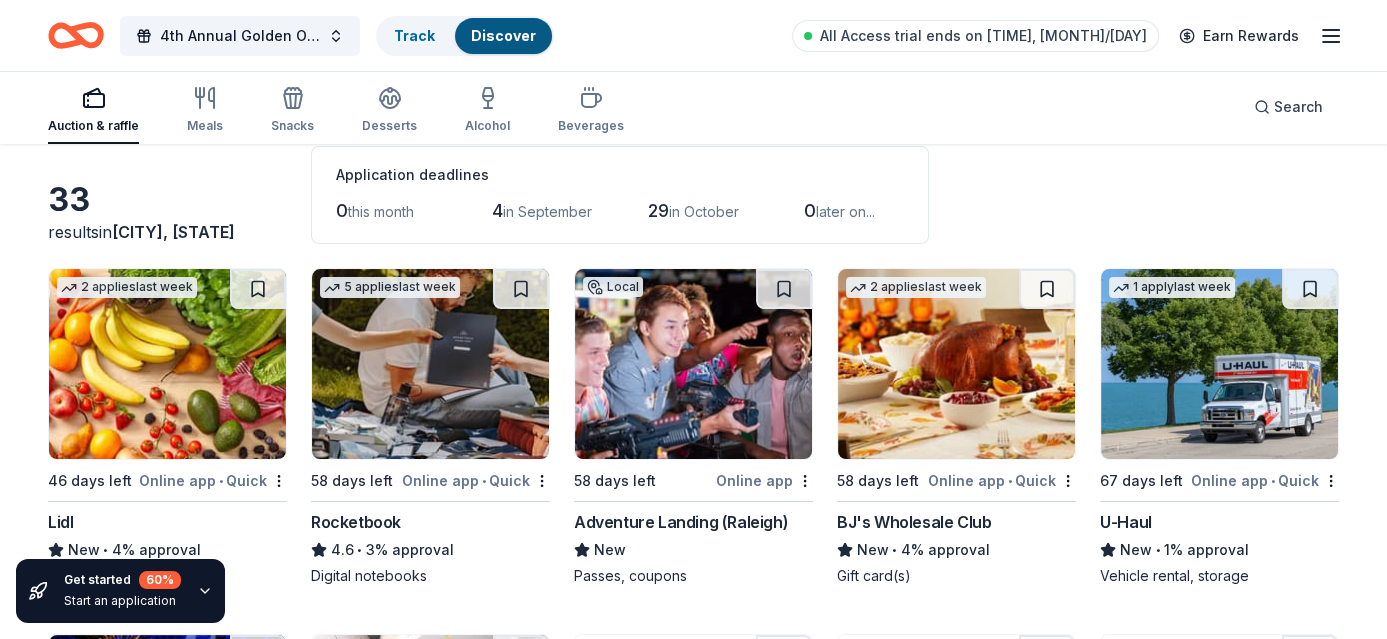 scroll, scrollTop: 200, scrollLeft: 0, axis: vertical 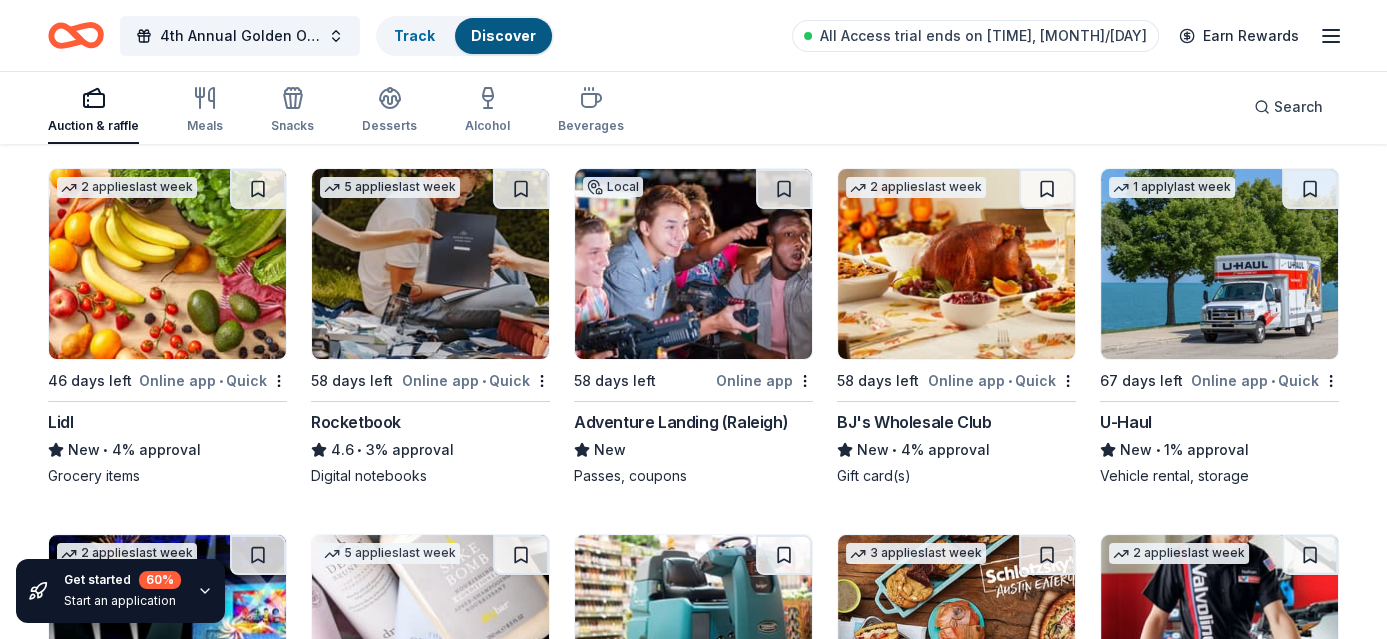 click on "Online app • Quick" at bounding box center (213, 380) 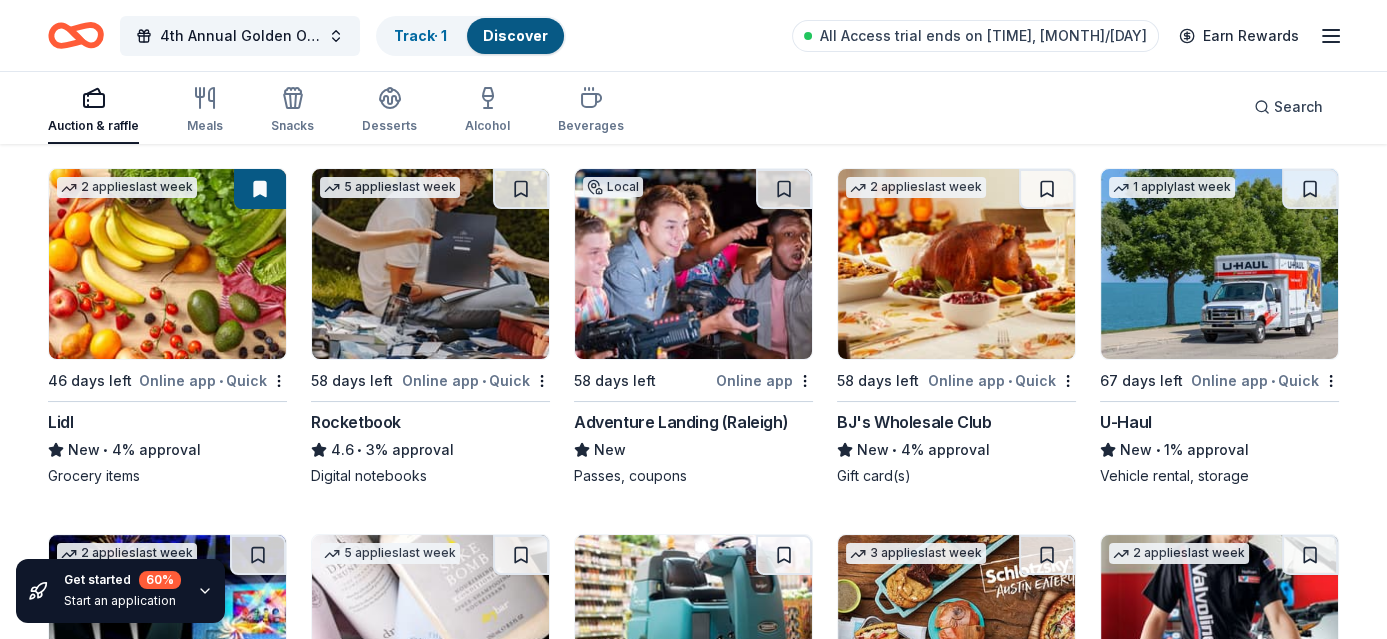 click at bounding box center [430, 264] 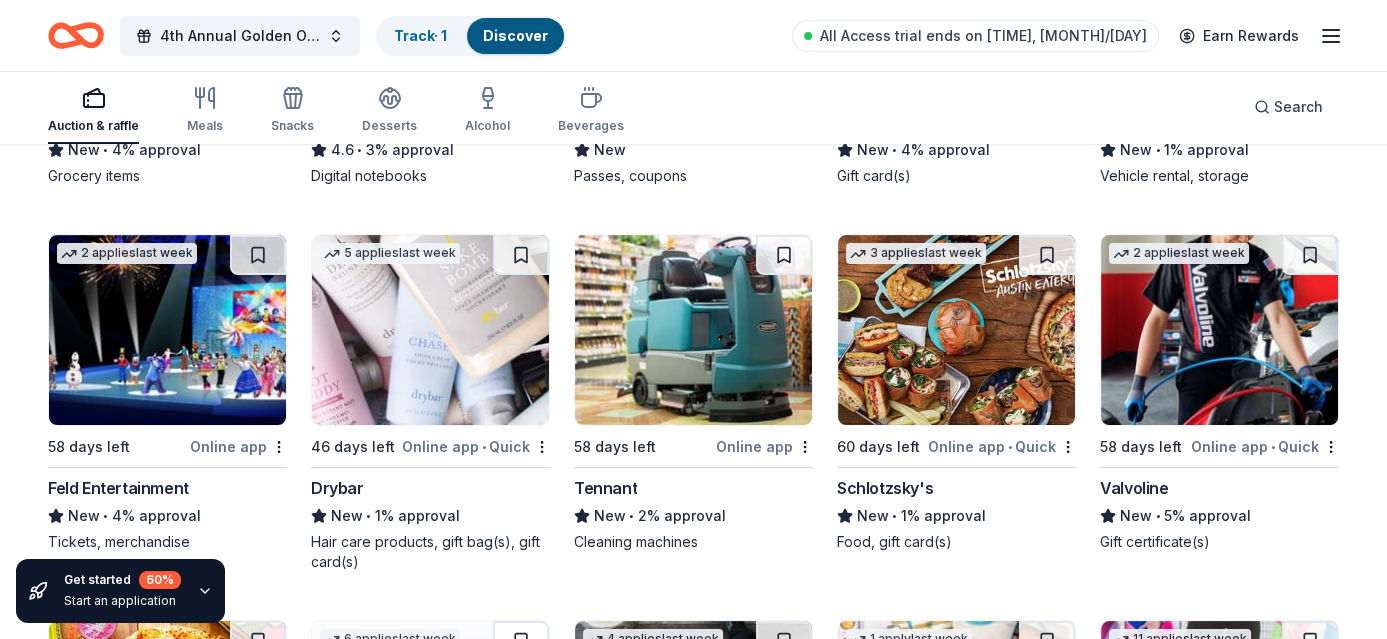 scroll, scrollTop: 600, scrollLeft: 0, axis: vertical 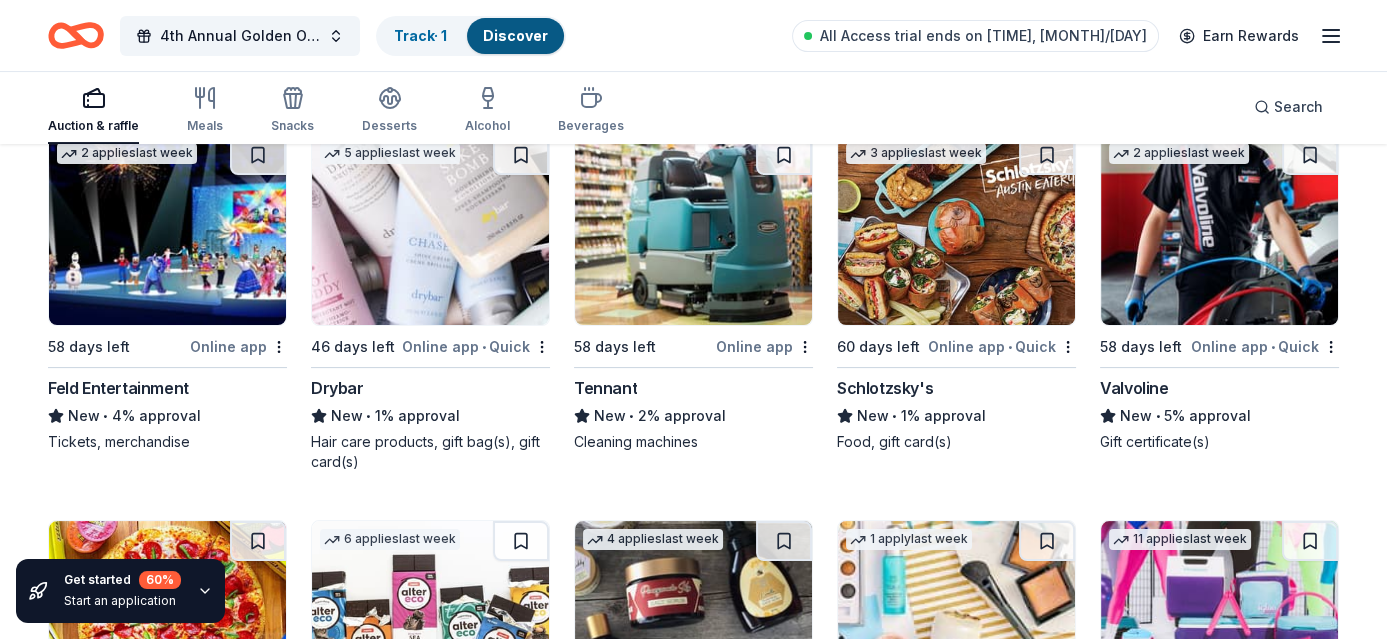 click at bounding box center (1219, 230) 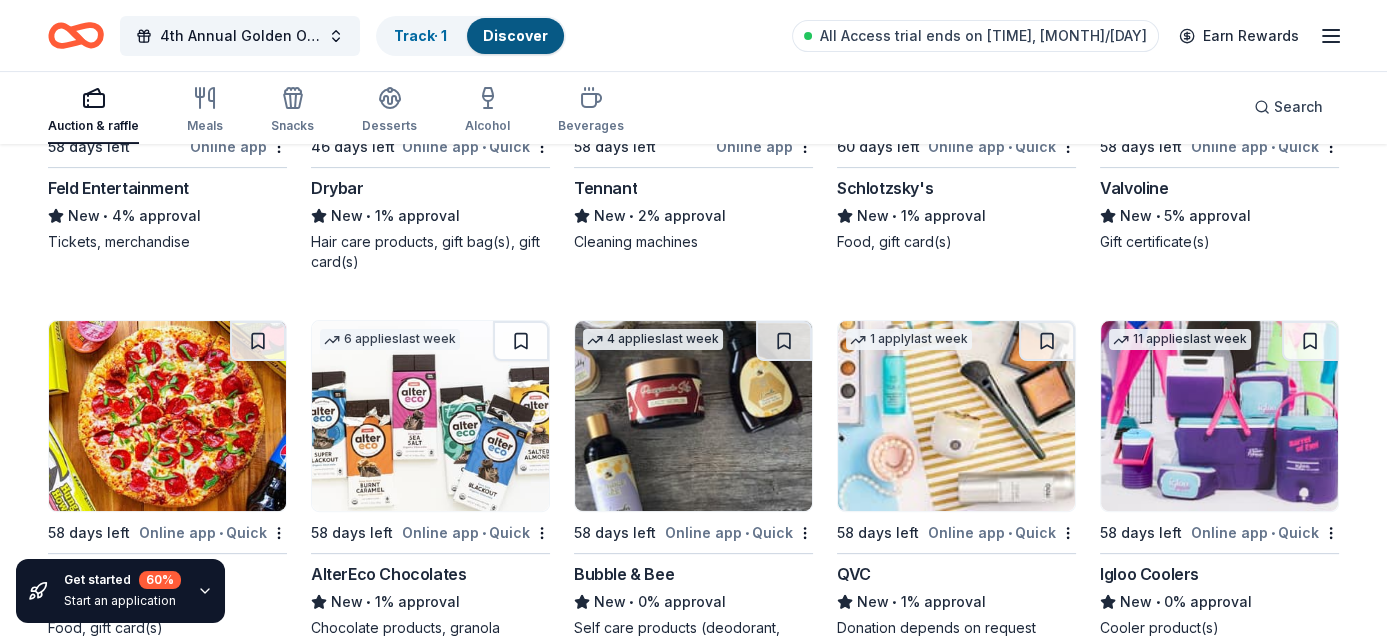 scroll, scrollTop: 900, scrollLeft: 0, axis: vertical 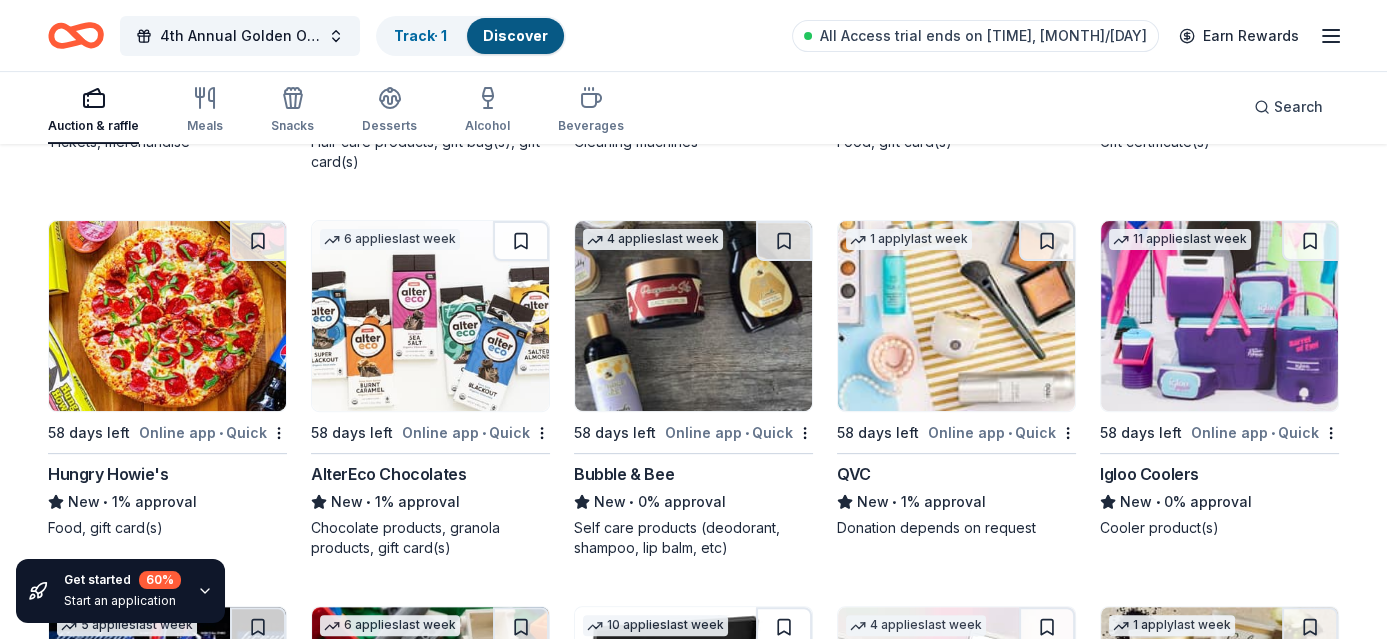 click on "Online app • Quick" at bounding box center [1002, 432] 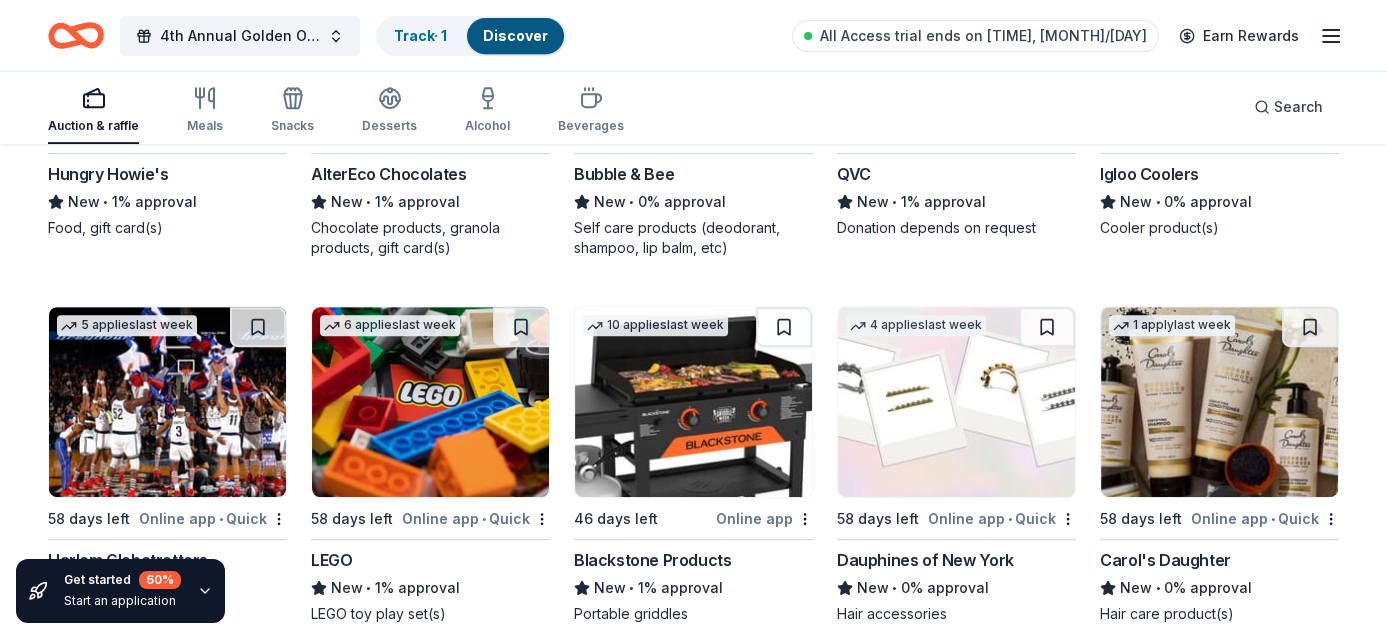 scroll, scrollTop: 1300, scrollLeft: 0, axis: vertical 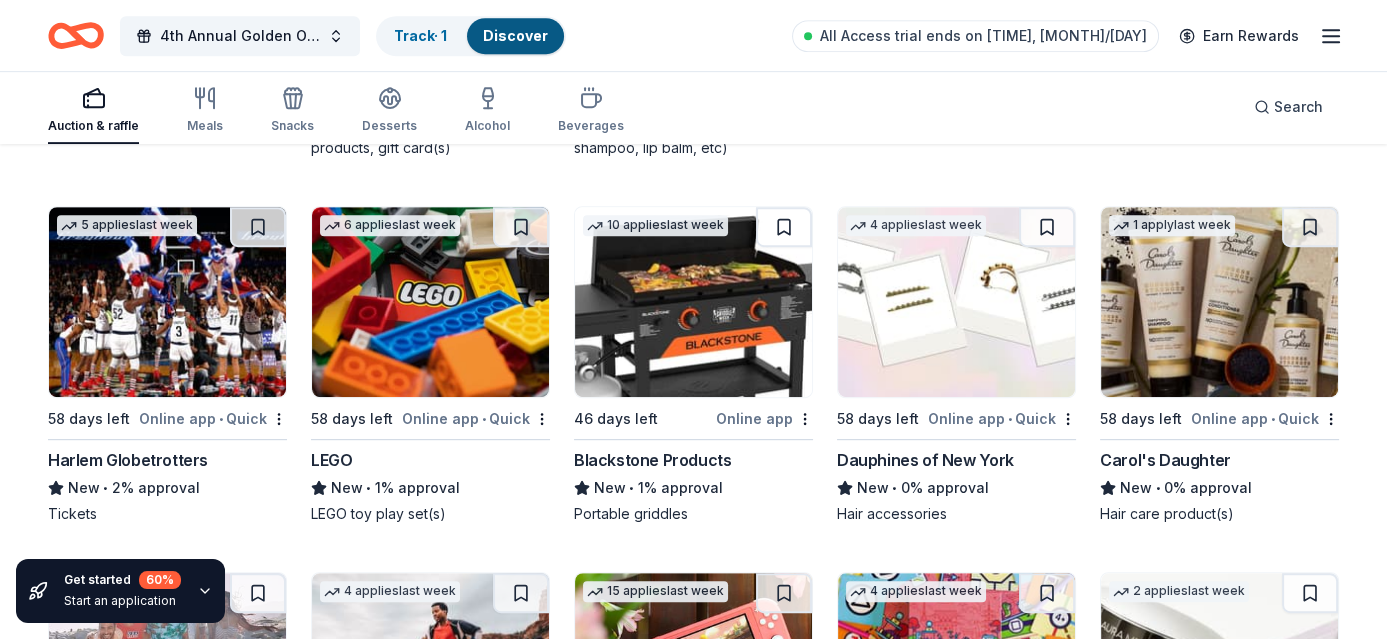 click on "Harlem Globetrotters" at bounding box center [128, 460] 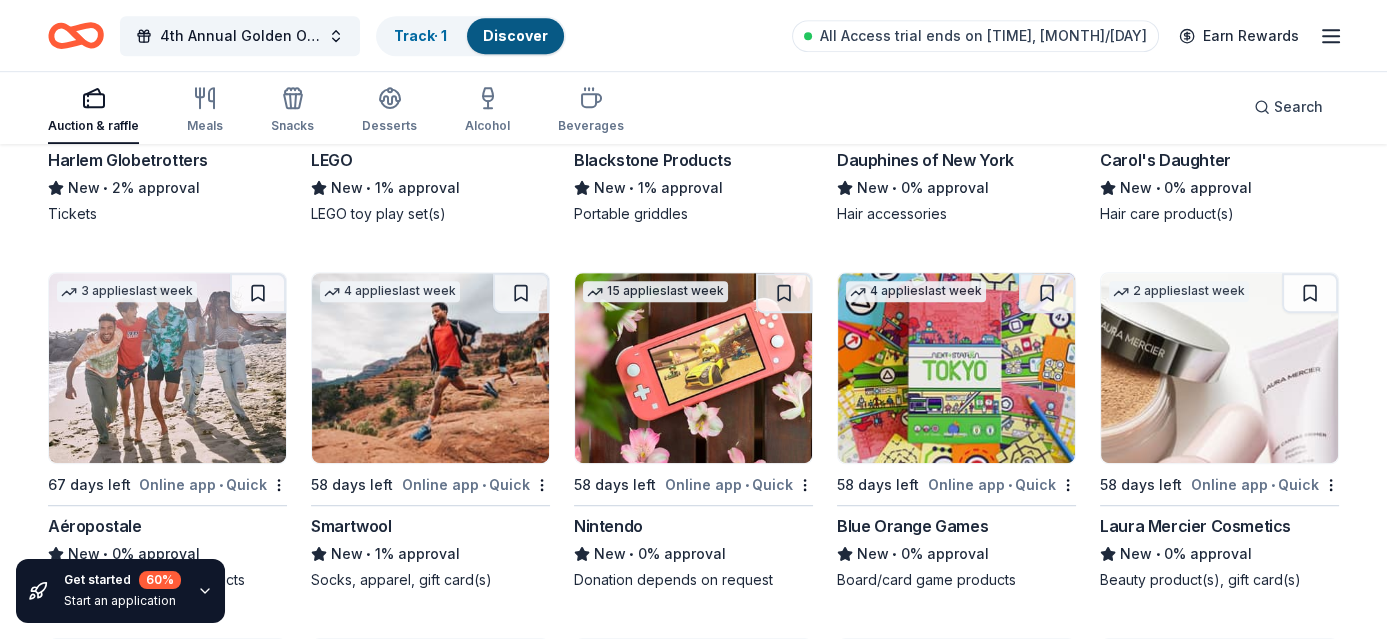 scroll, scrollTop: 1700, scrollLeft: 0, axis: vertical 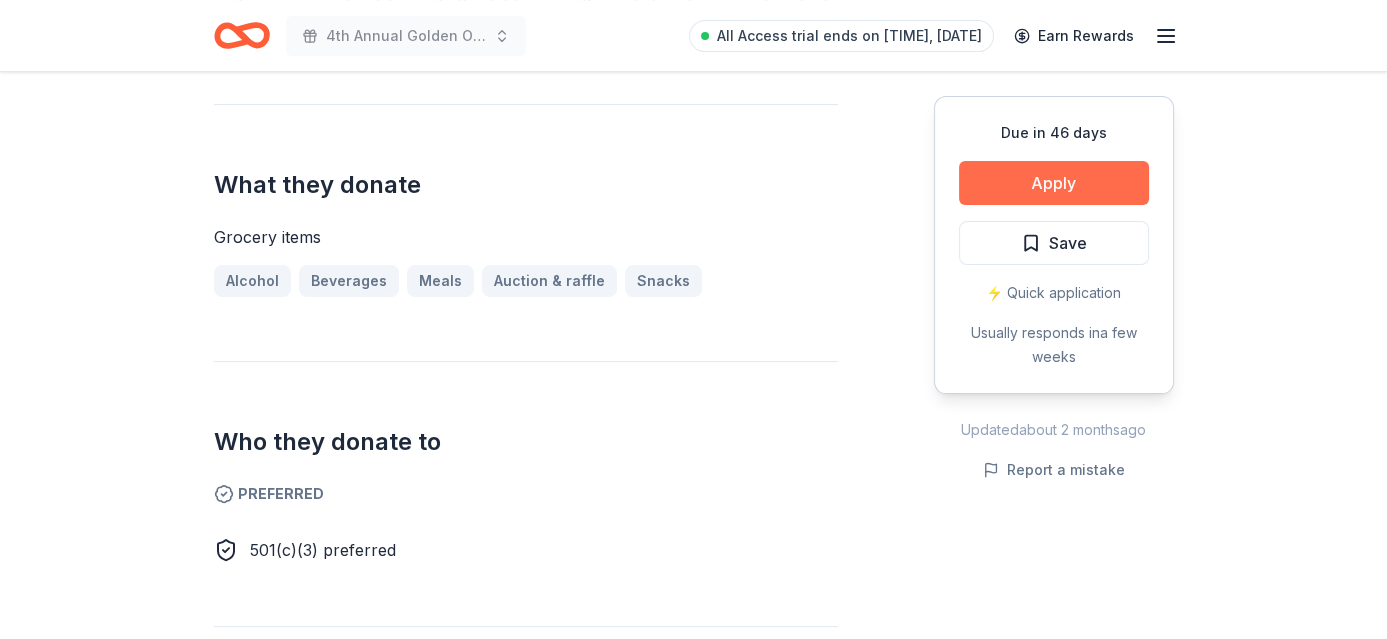 click on "Apply" at bounding box center (1054, 183) 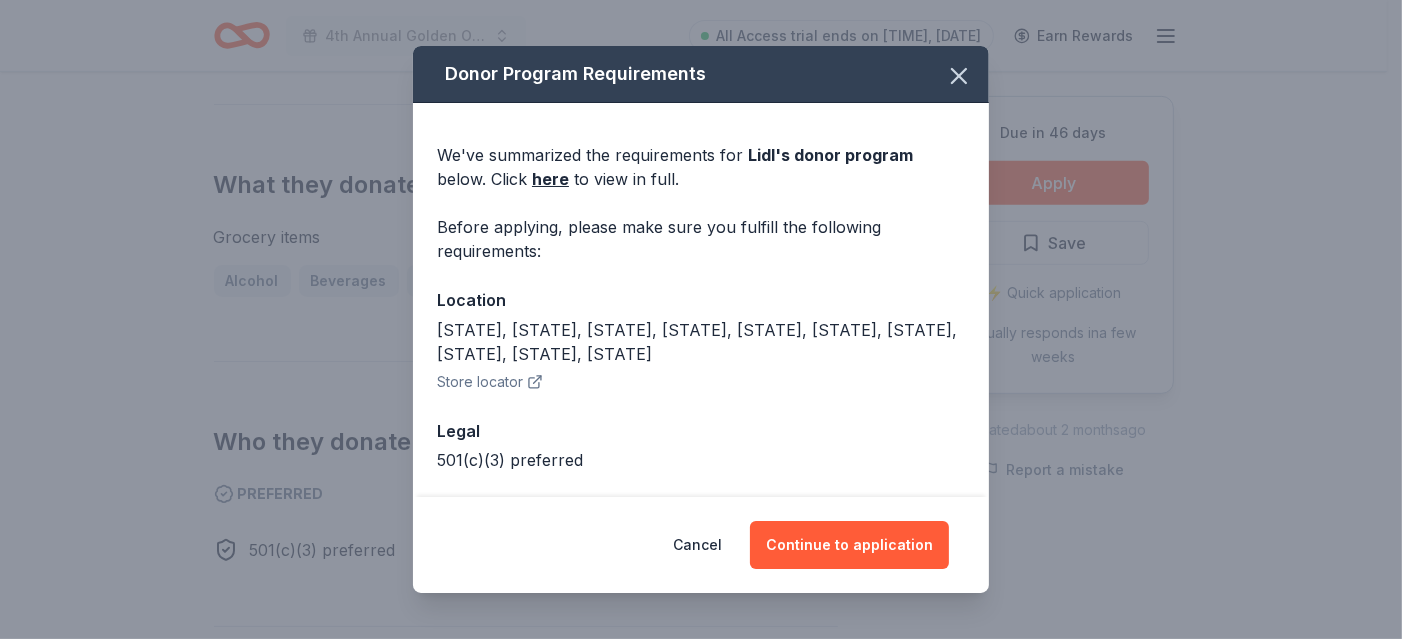 scroll, scrollTop: 56, scrollLeft: 0, axis: vertical 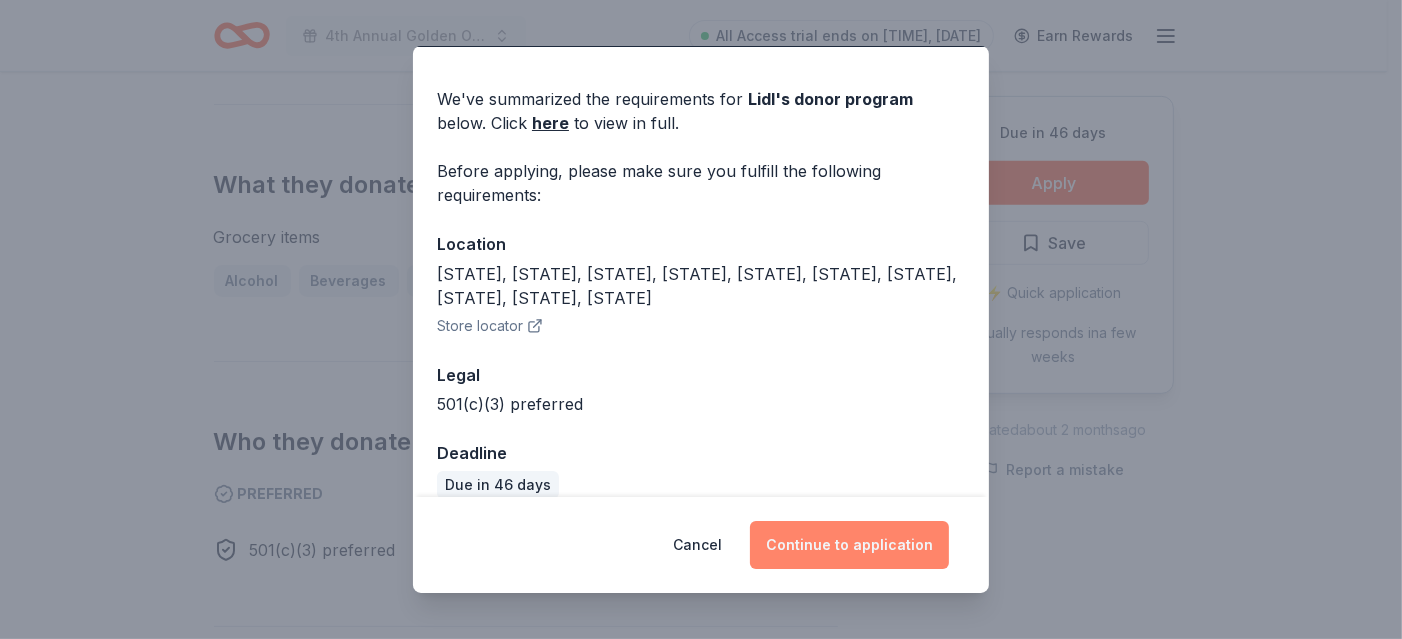 click on "Continue to application" at bounding box center (849, 545) 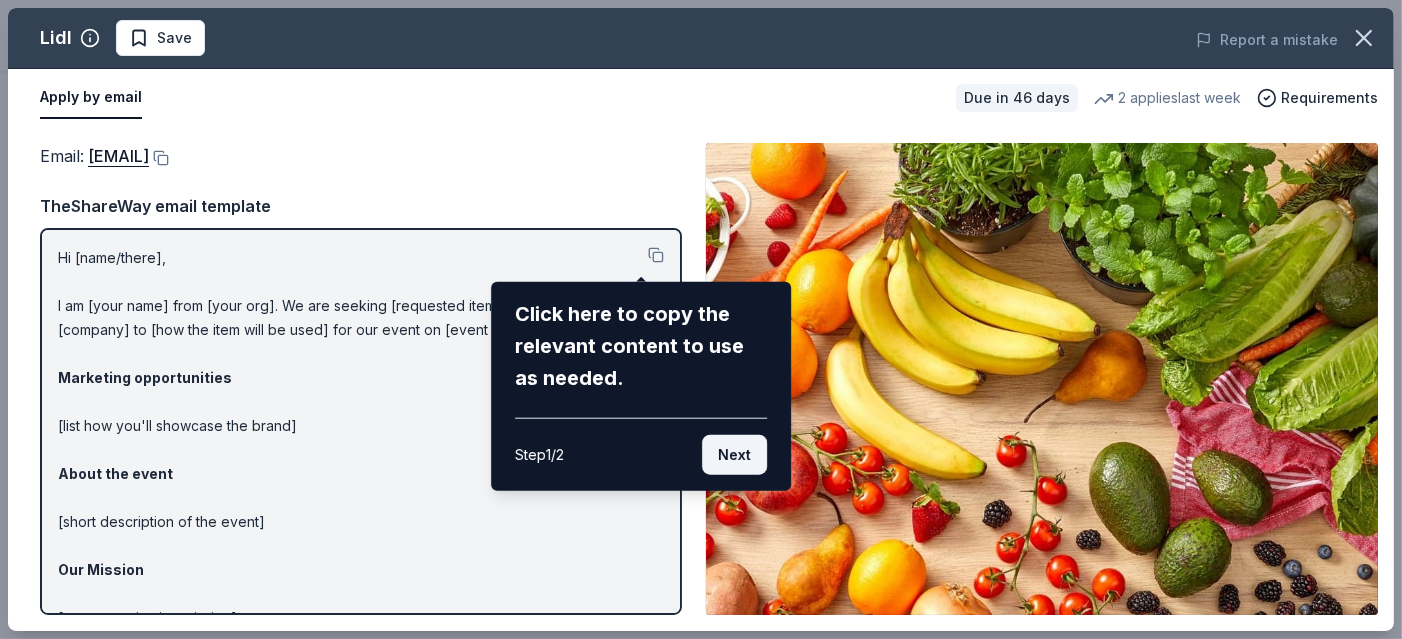 click on "Next" at bounding box center (734, 455) 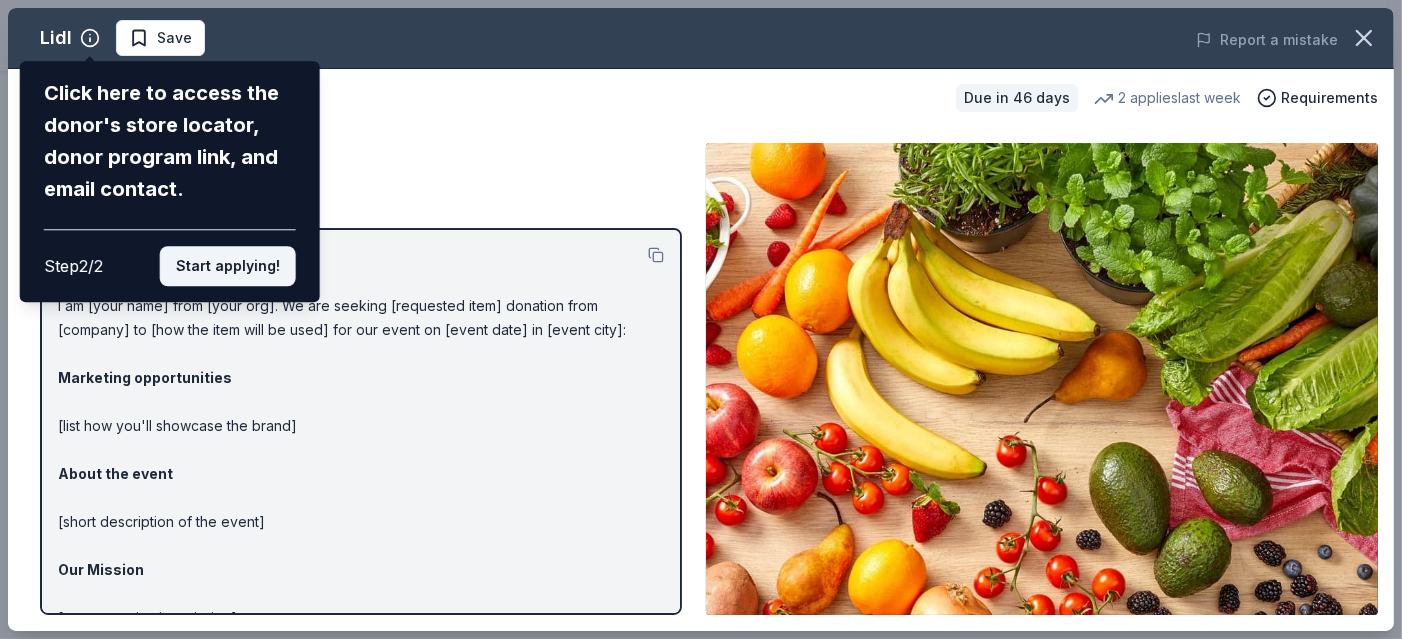 click on "Start applying!" at bounding box center [228, 266] 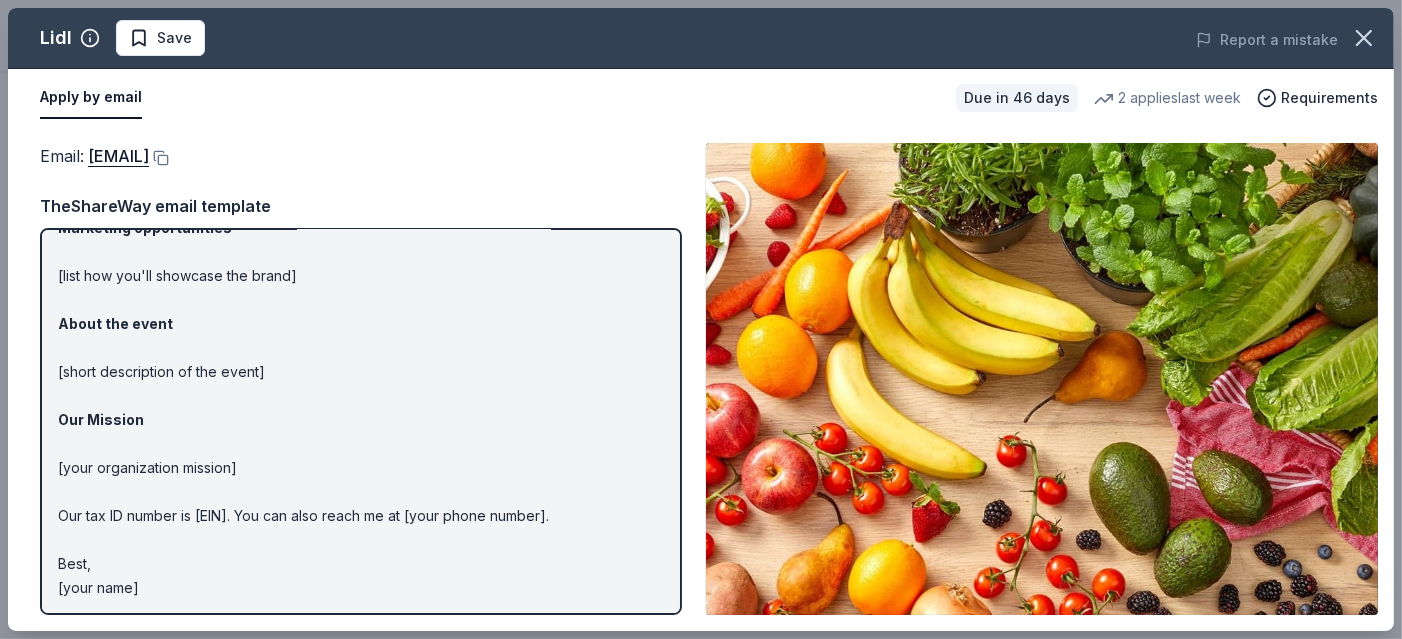 scroll, scrollTop: 0, scrollLeft: 0, axis: both 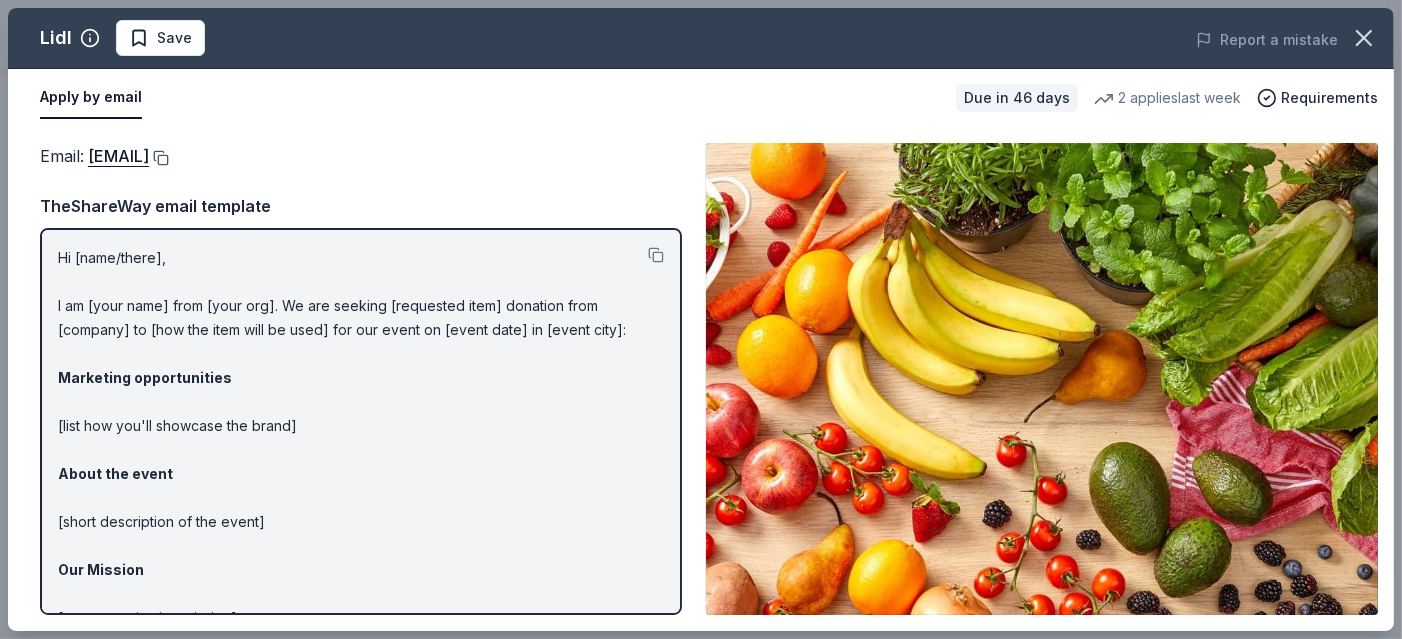 click at bounding box center (159, 158) 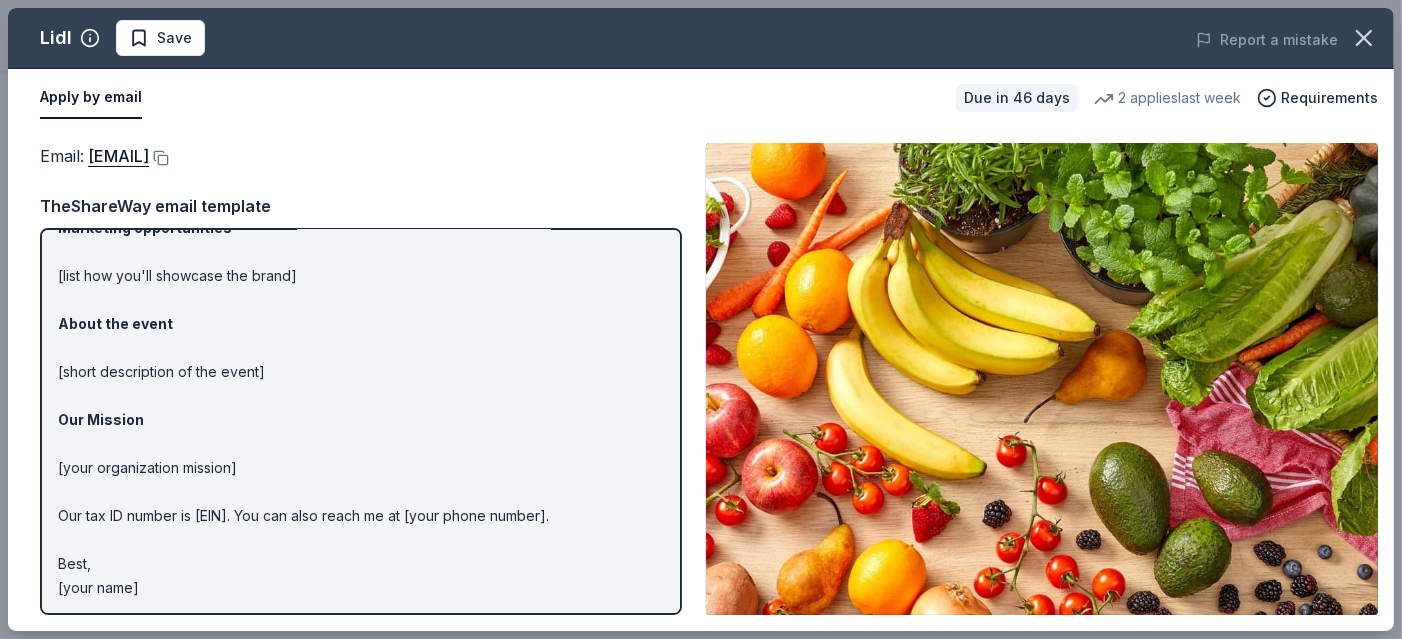 scroll, scrollTop: 0, scrollLeft: 0, axis: both 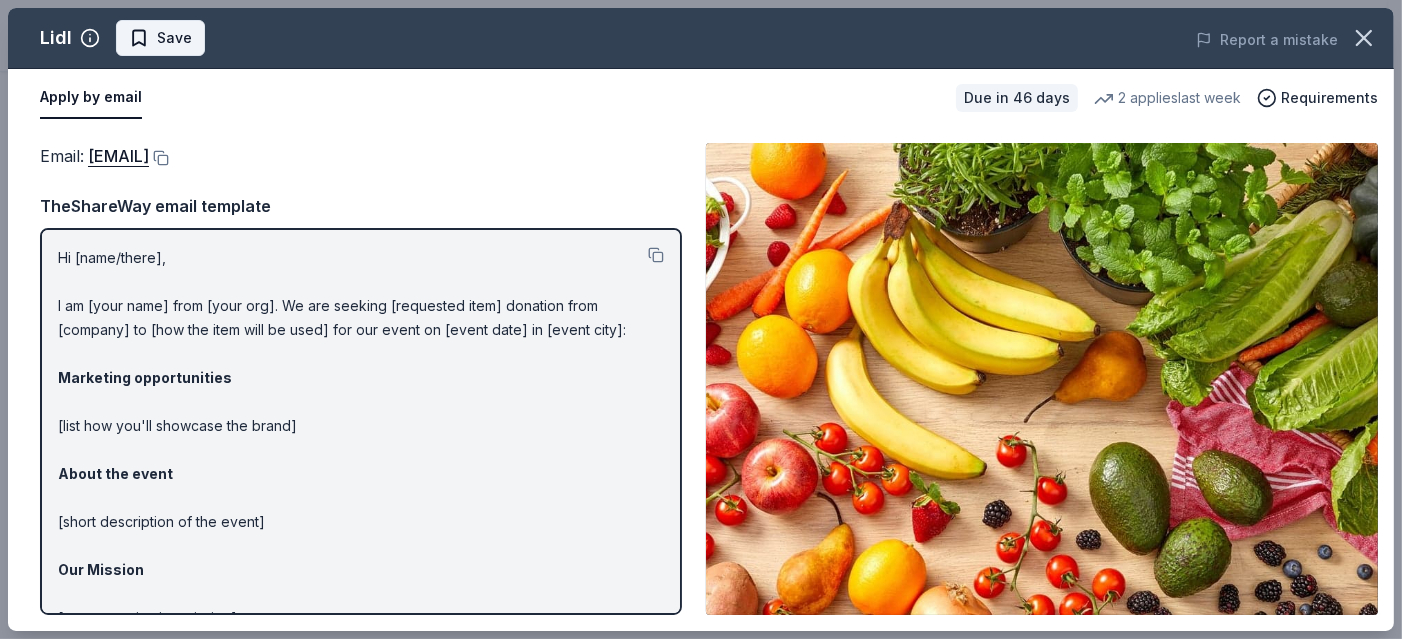 click on "Save" at bounding box center [174, 38] 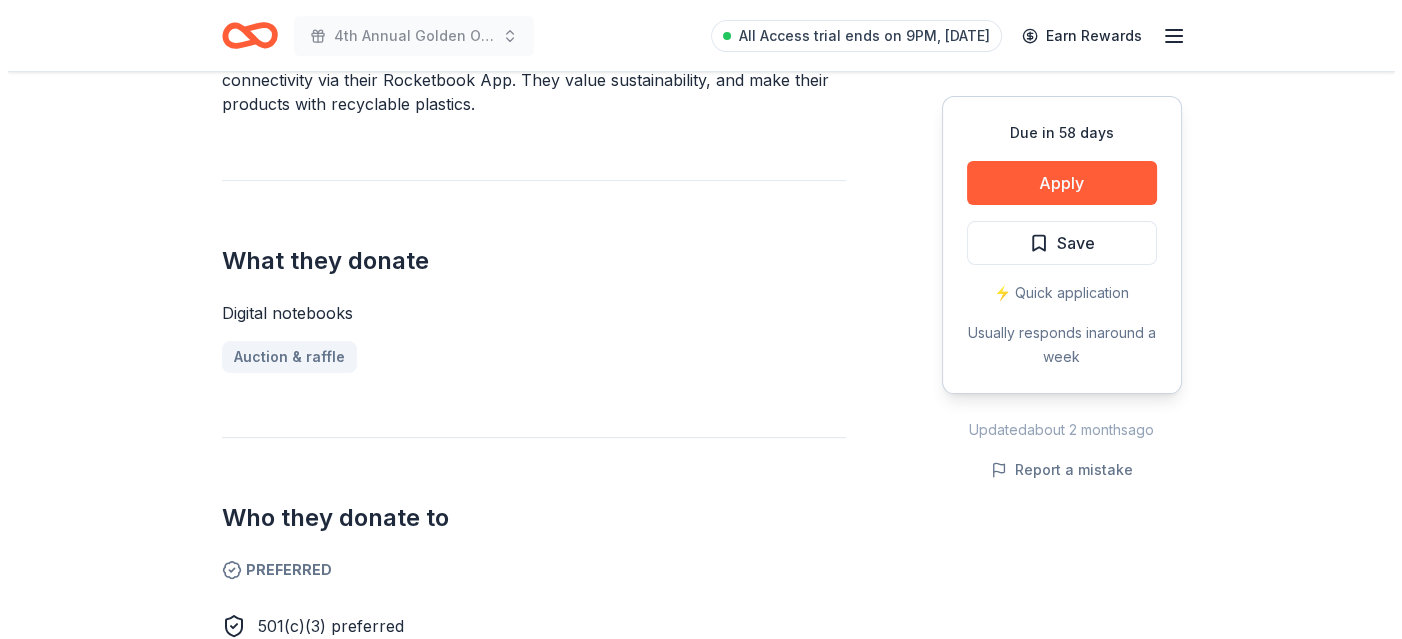 scroll, scrollTop: 600, scrollLeft: 0, axis: vertical 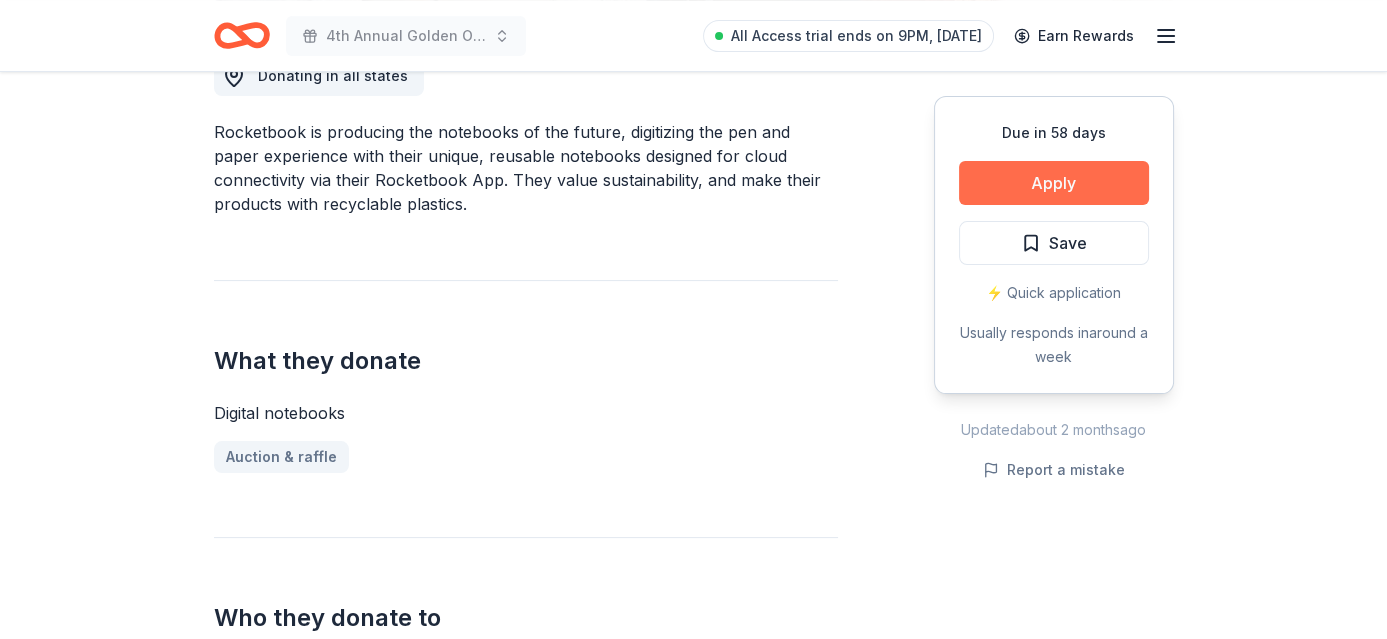 click on "Apply" at bounding box center (1054, 183) 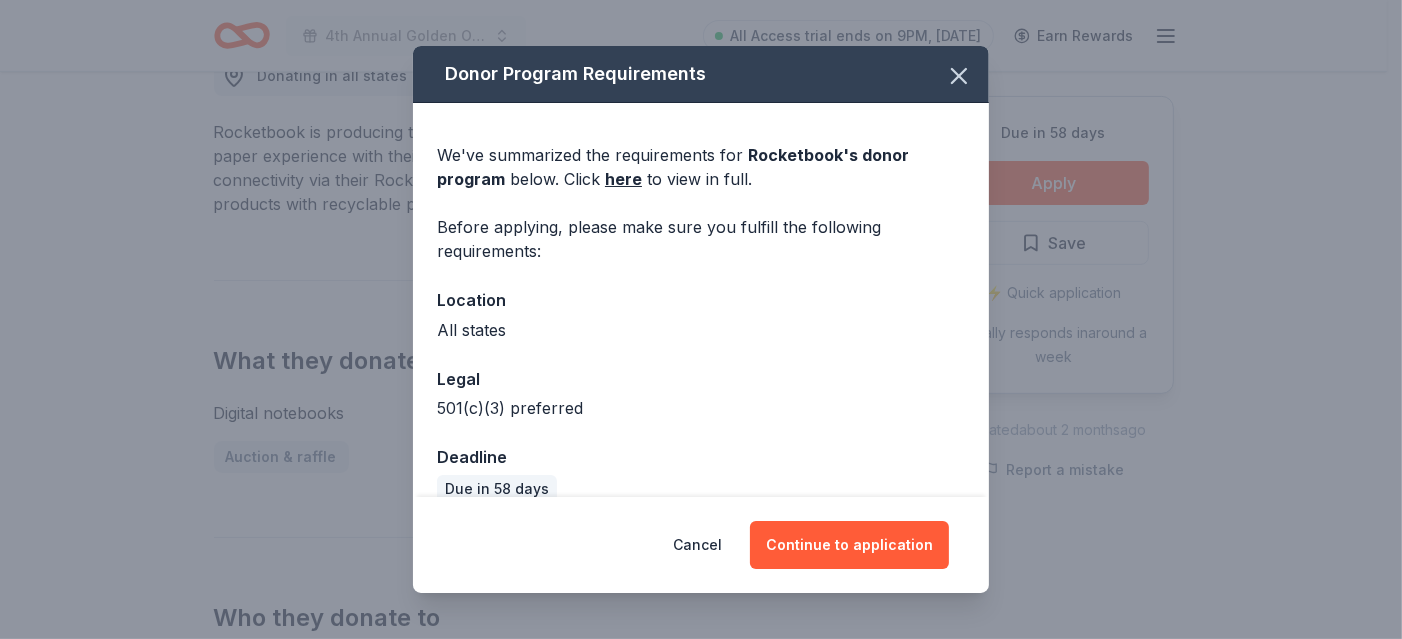 scroll, scrollTop: 29, scrollLeft: 0, axis: vertical 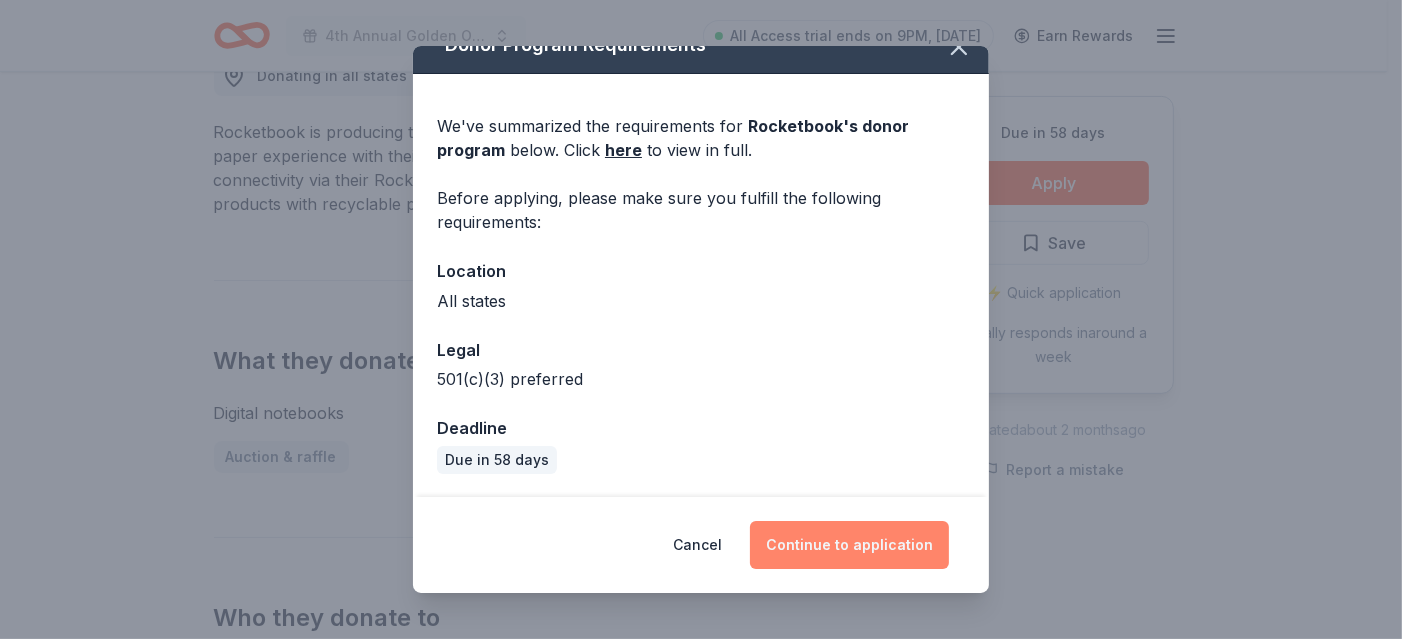 click on "Continue to application" at bounding box center [849, 545] 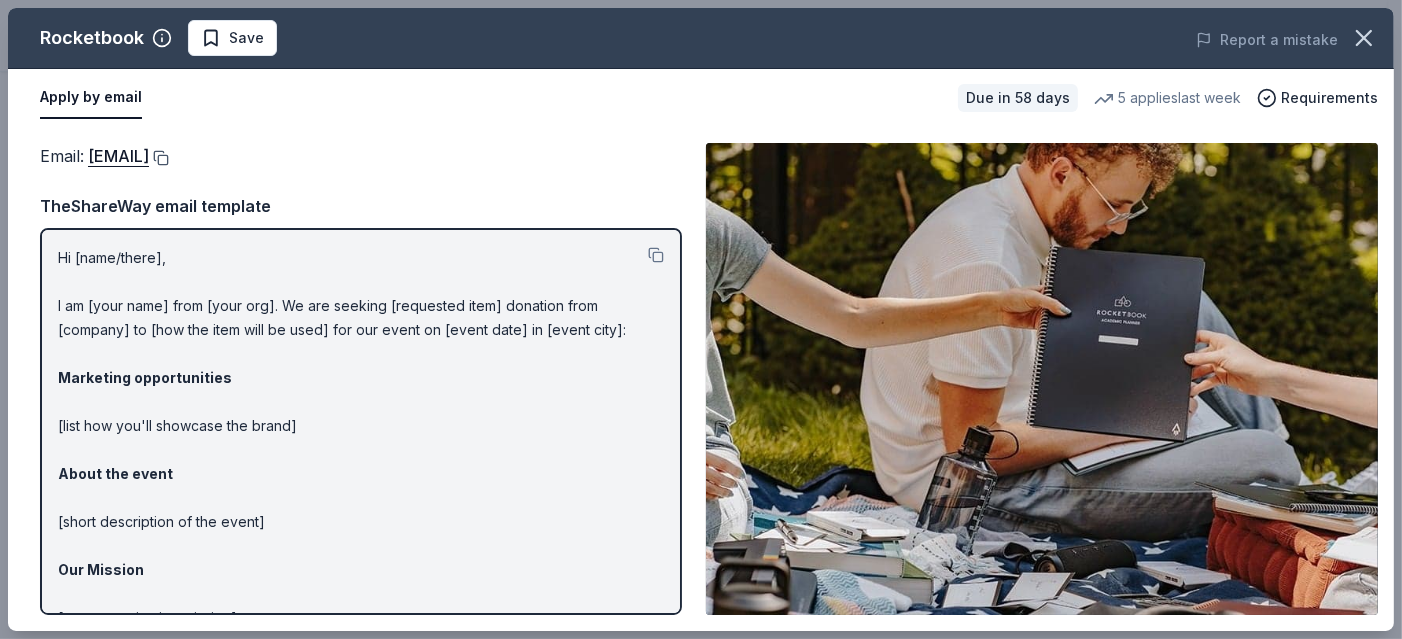 click at bounding box center (159, 158) 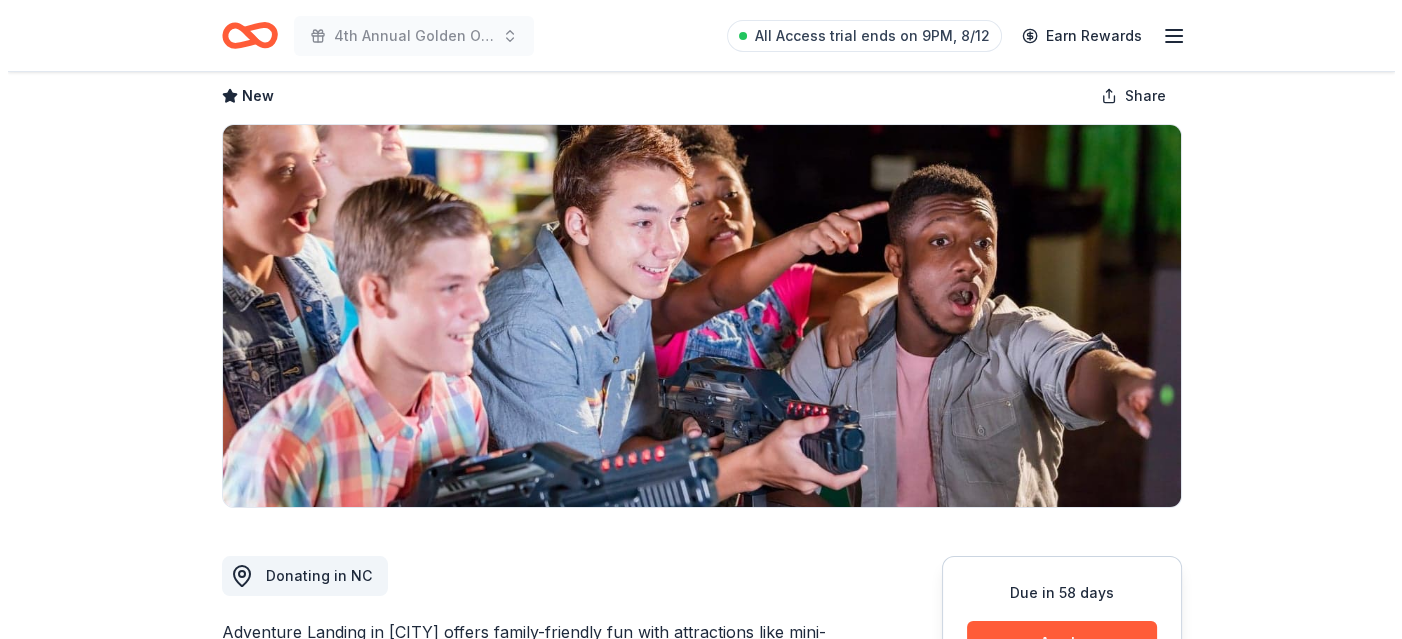 scroll, scrollTop: 200, scrollLeft: 0, axis: vertical 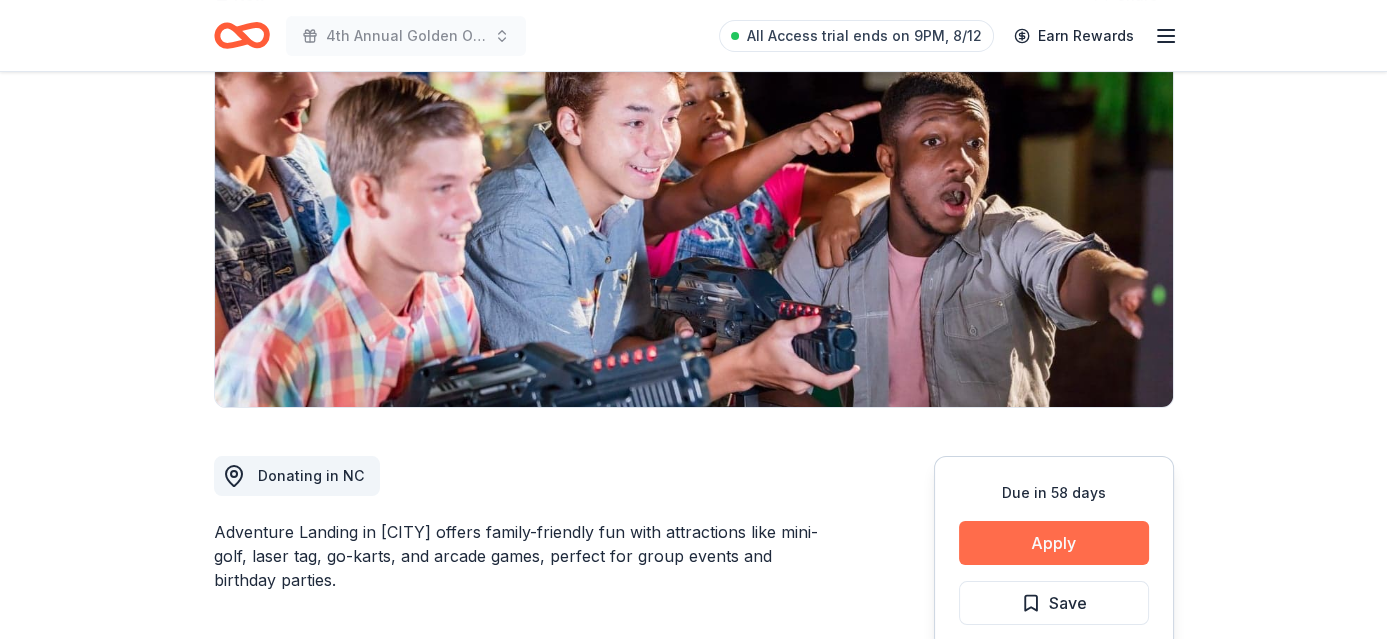 click on "Apply" at bounding box center [1054, 543] 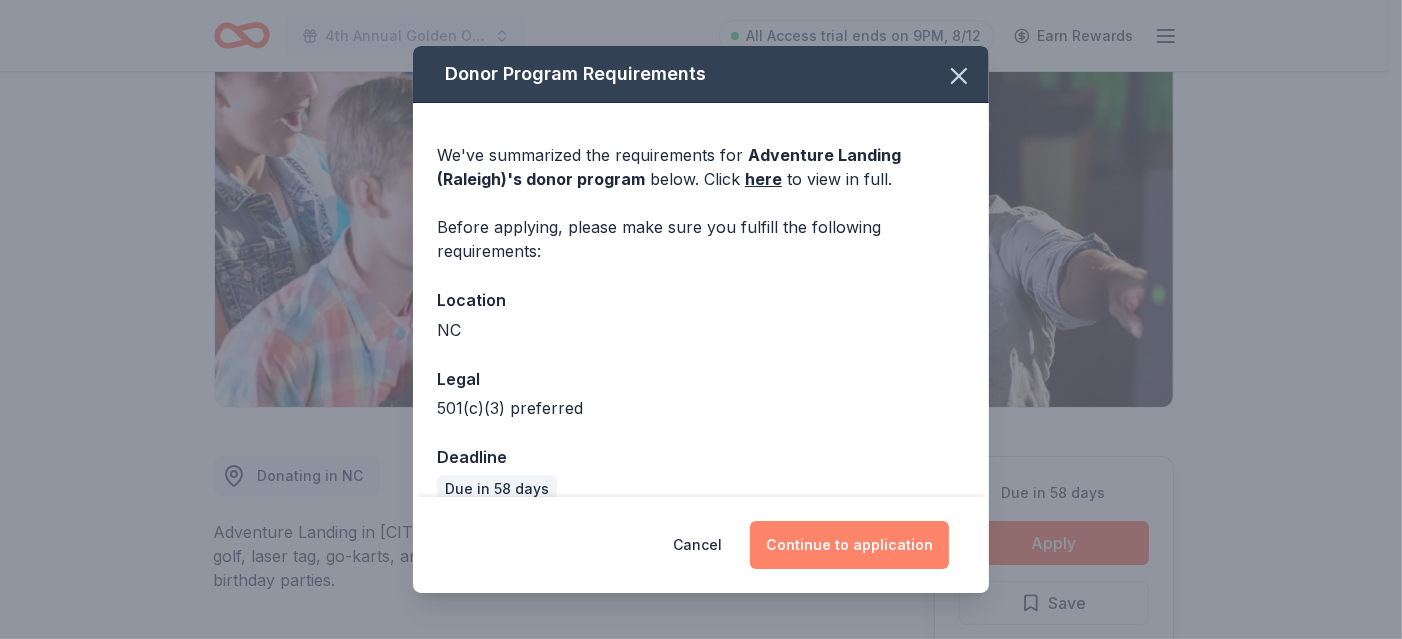 click on "Continue to application" at bounding box center (849, 545) 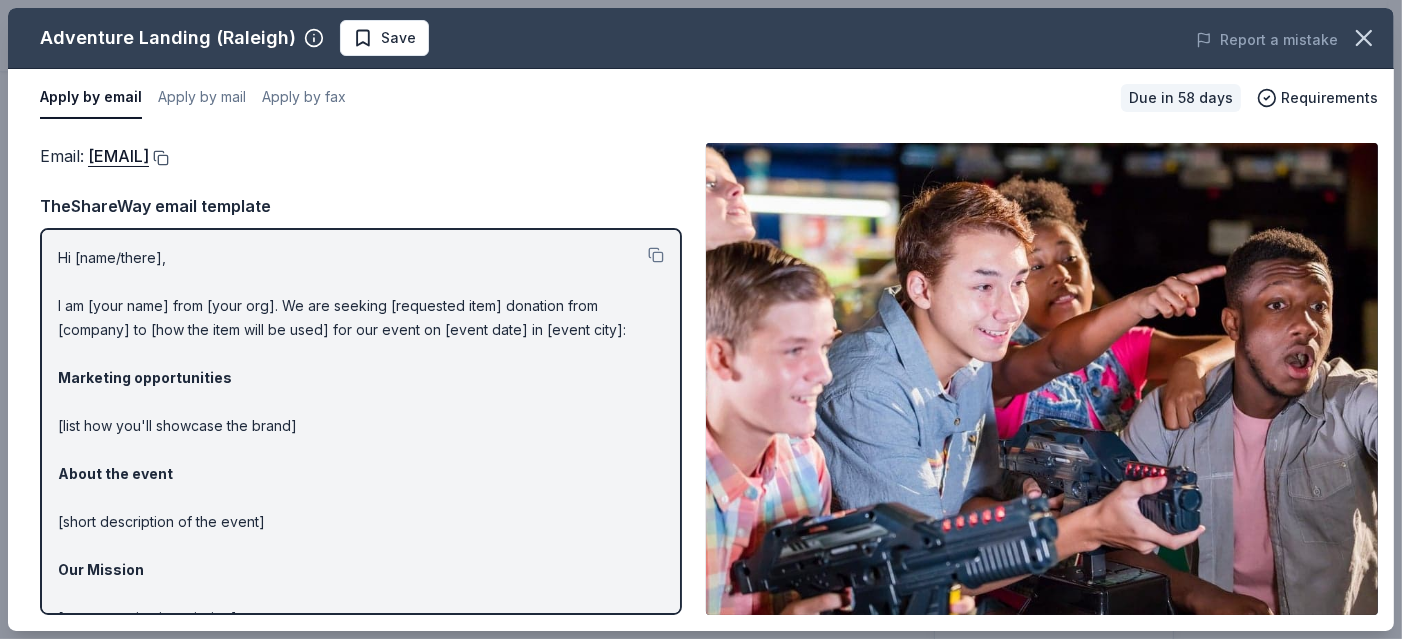 click at bounding box center [159, 158] 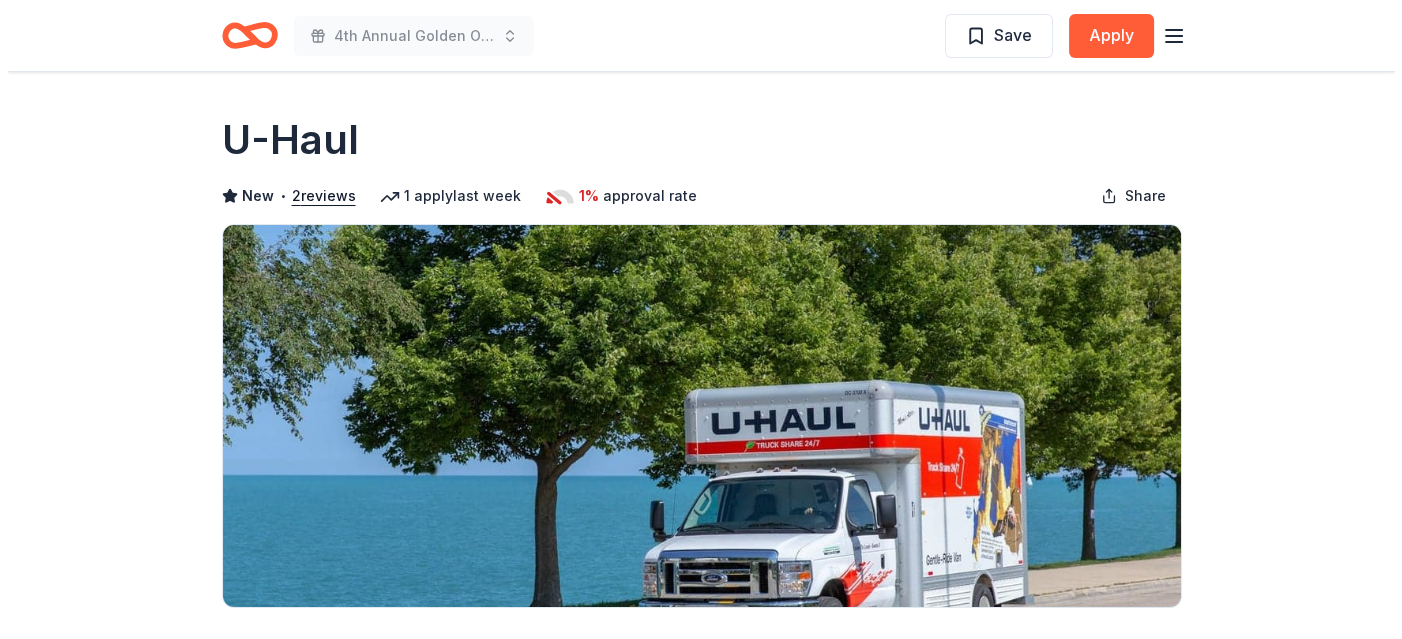 scroll, scrollTop: 200, scrollLeft: 0, axis: vertical 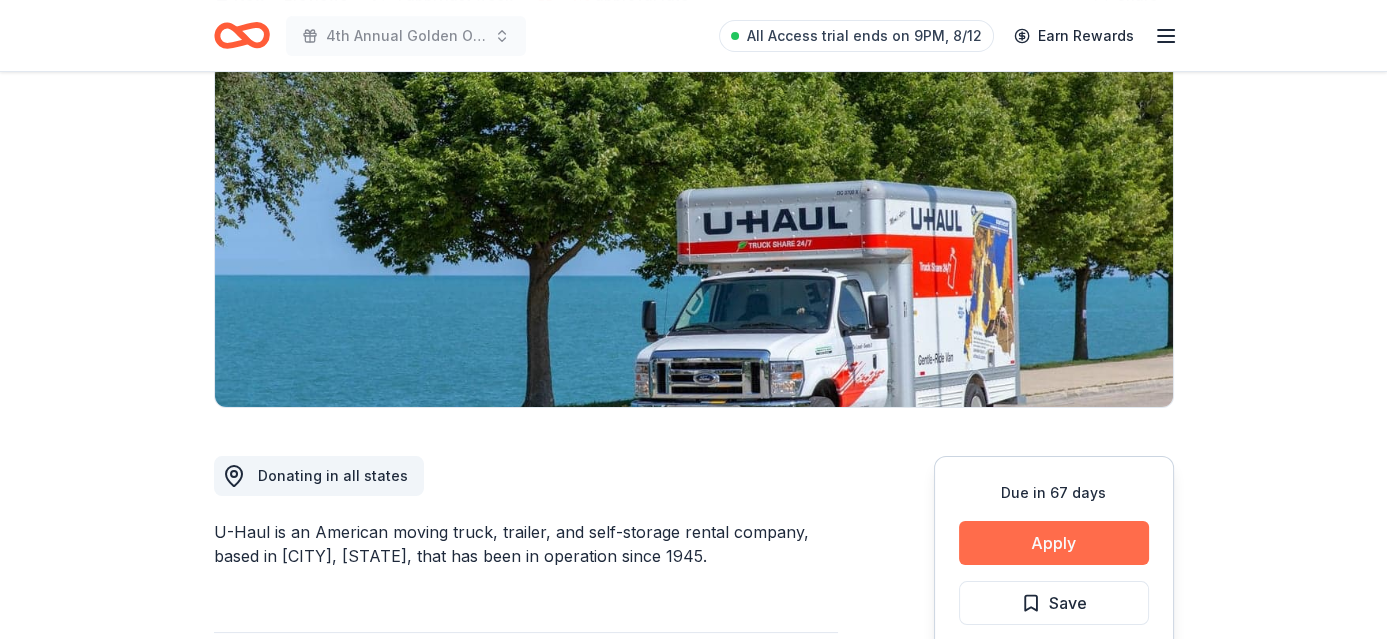 click on "Apply" at bounding box center [1054, 543] 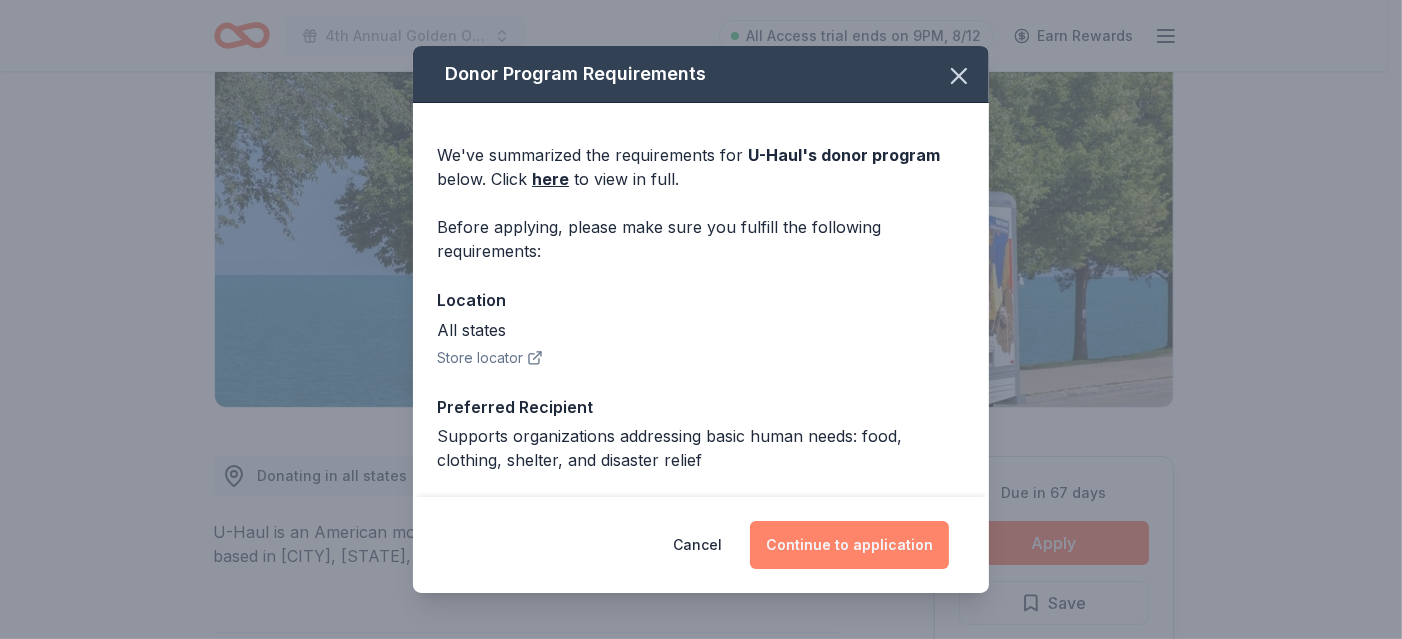 click on "Continue to application" at bounding box center (849, 545) 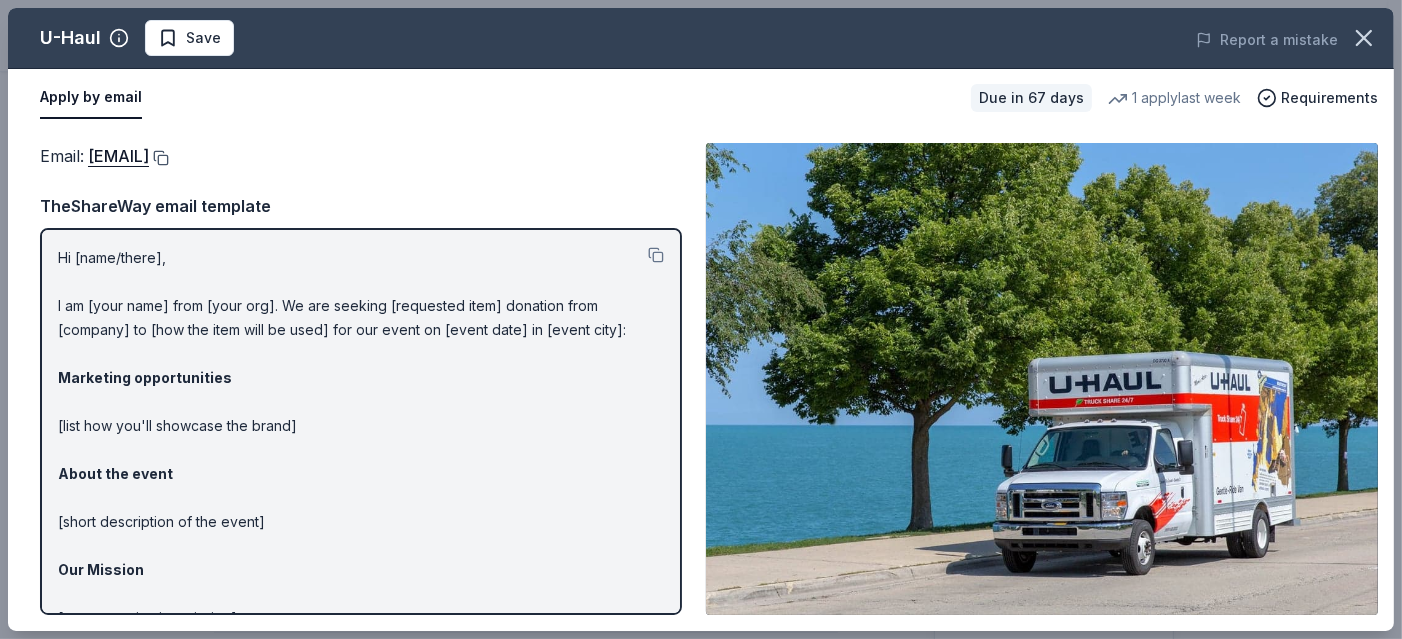 click at bounding box center [159, 158] 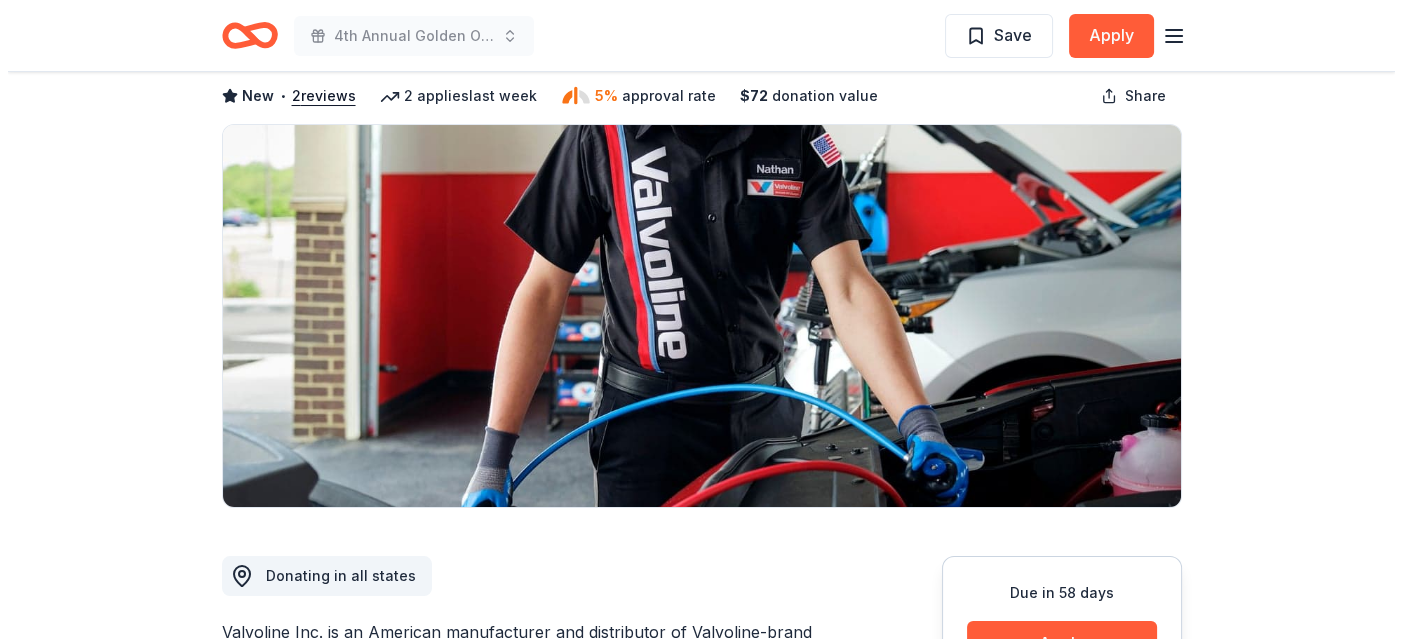 scroll, scrollTop: 200, scrollLeft: 0, axis: vertical 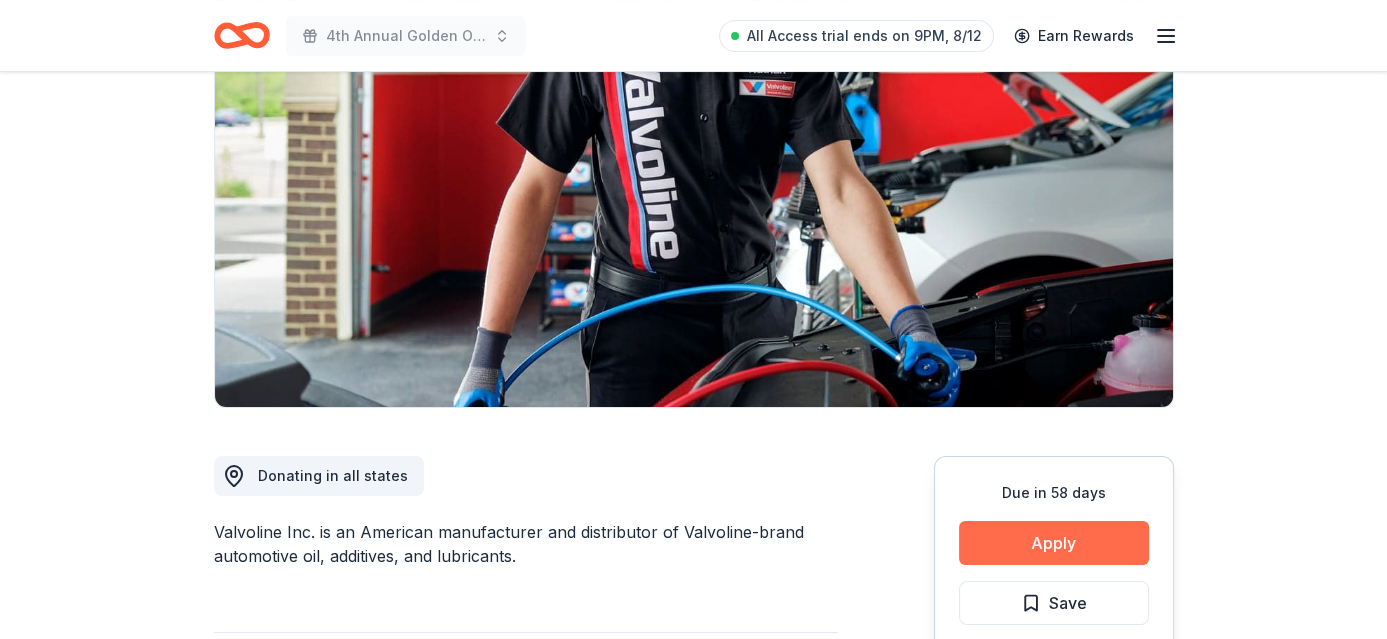 click on "Apply" at bounding box center (1054, 543) 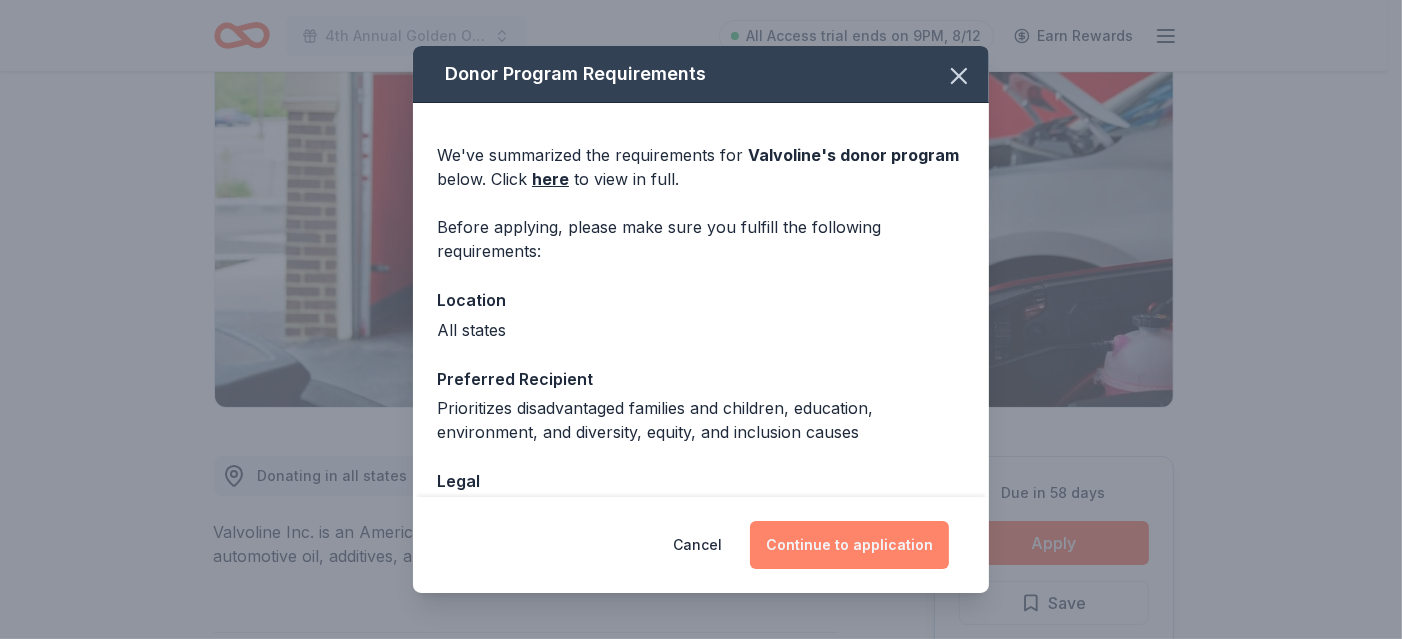 click on "Continue to application" at bounding box center (849, 545) 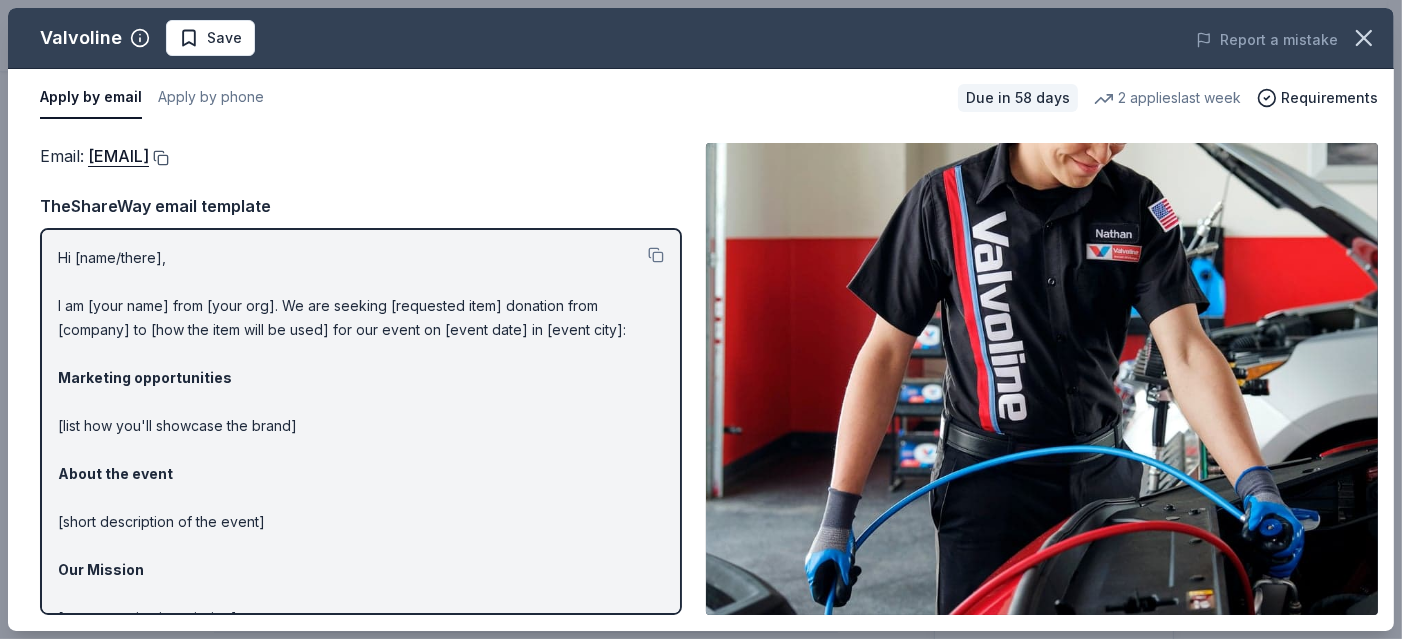 click at bounding box center [159, 158] 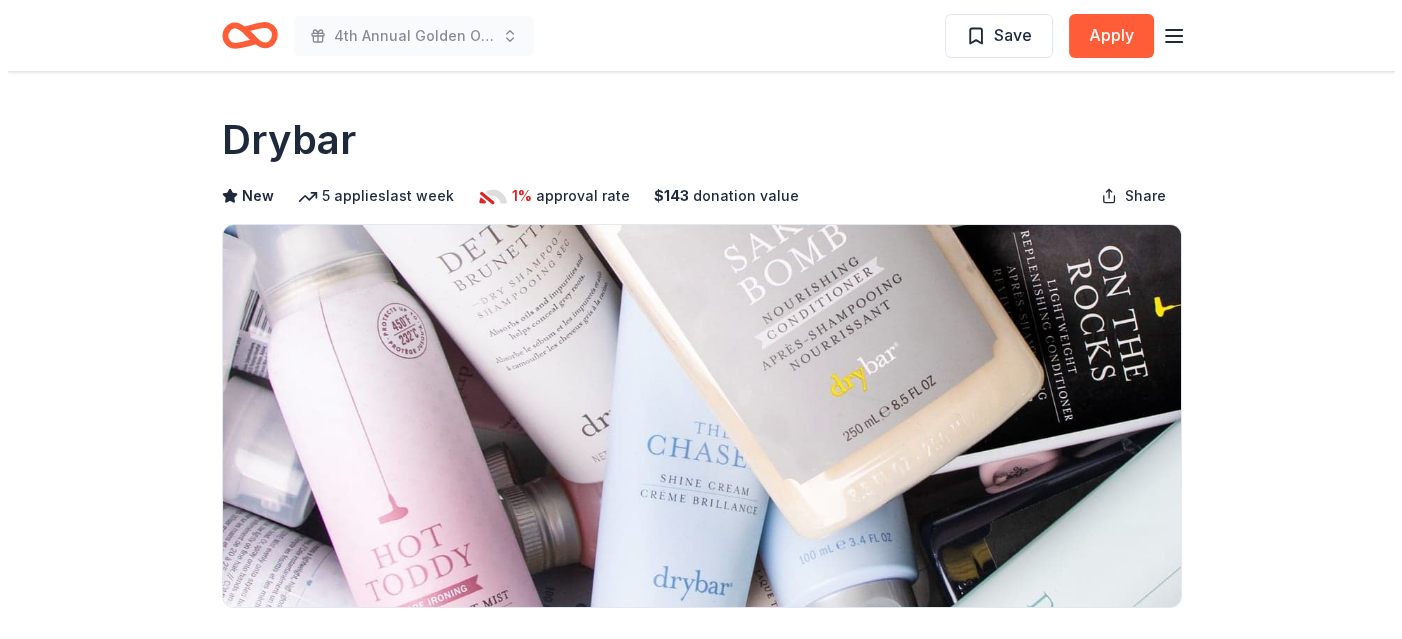 scroll, scrollTop: 200, scrollLeft: 0, axis: vertical 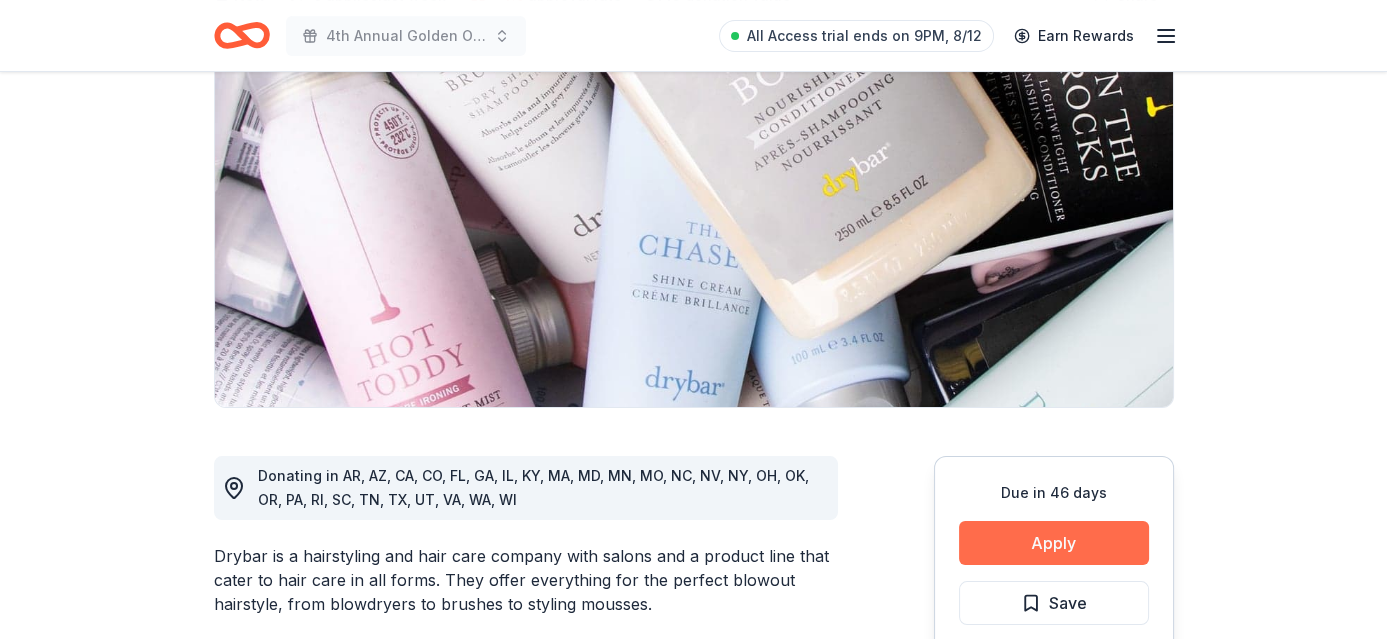 click on "Apply" at bounding box center [1054, 543] 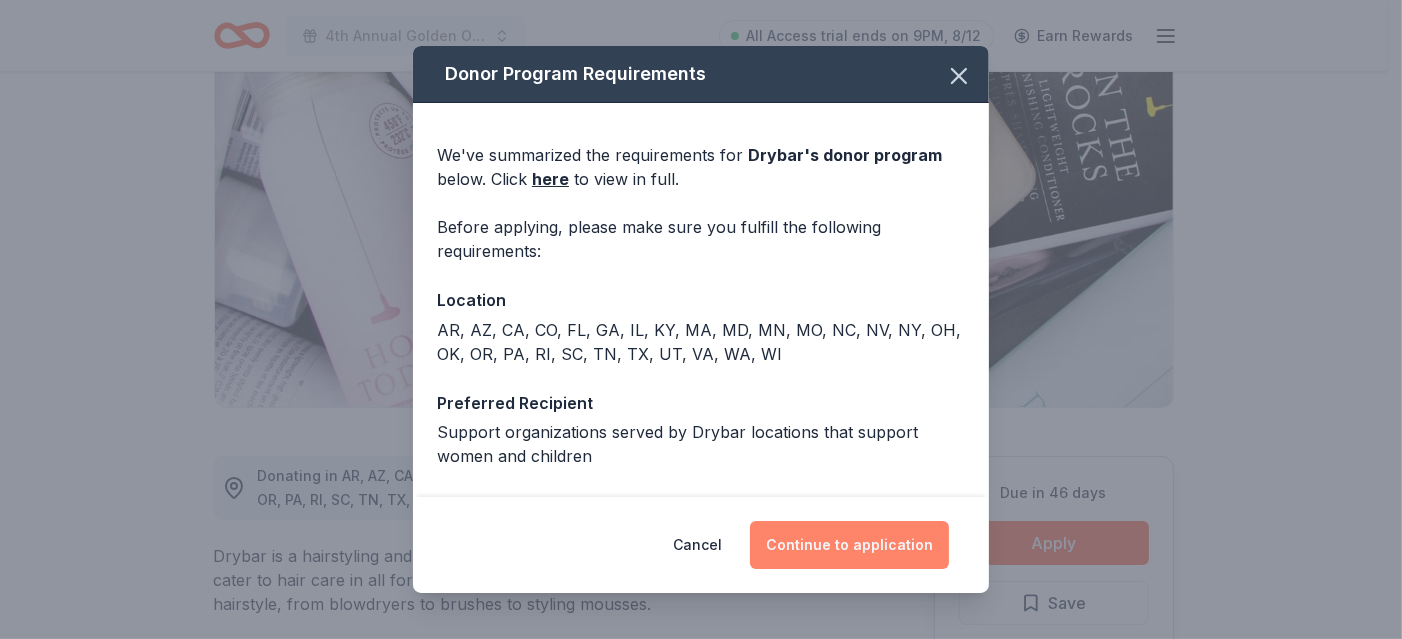 click on "Continue to application" at bounding box center (849, 545) 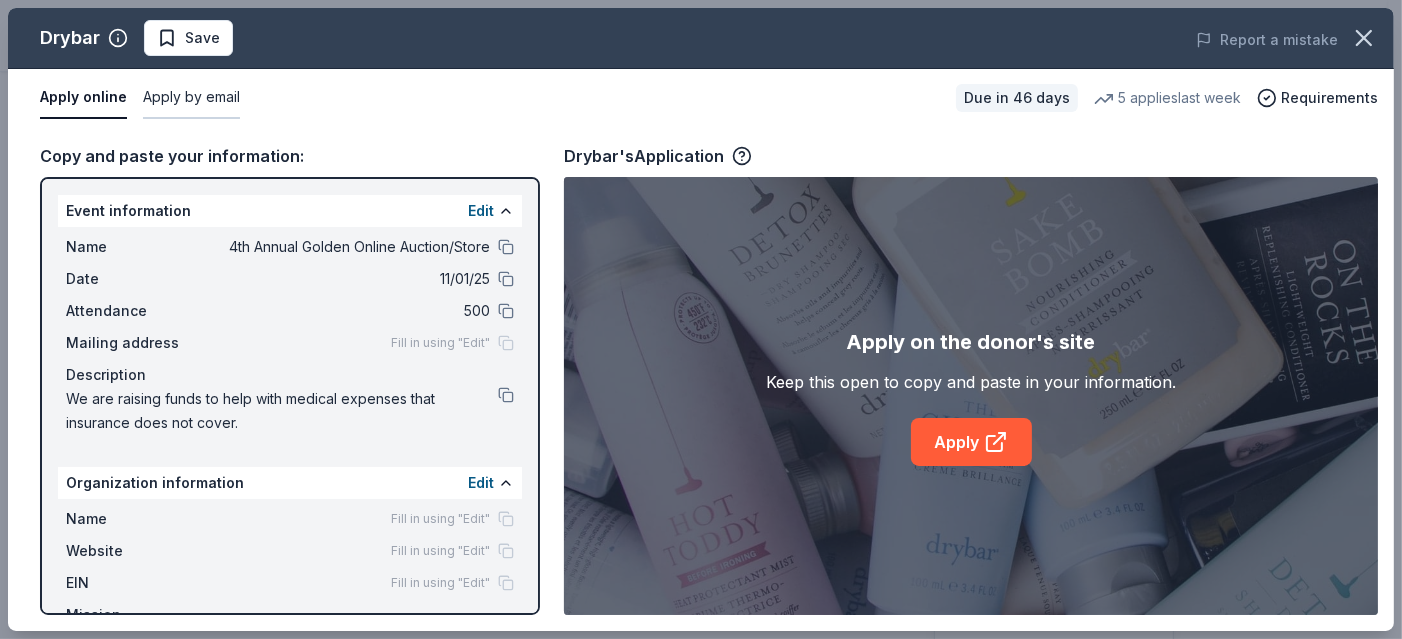 click on "Apply by email" at bounding box center (191, 98) 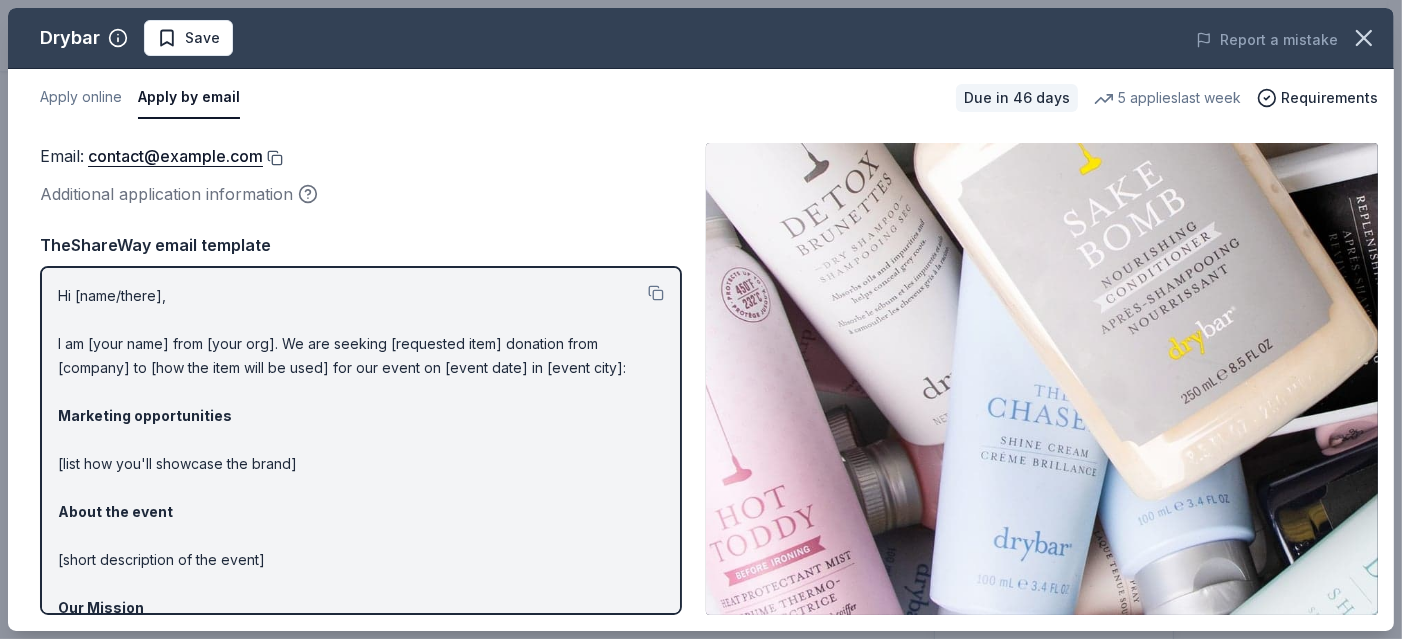 click at bounding box center (273, 158) 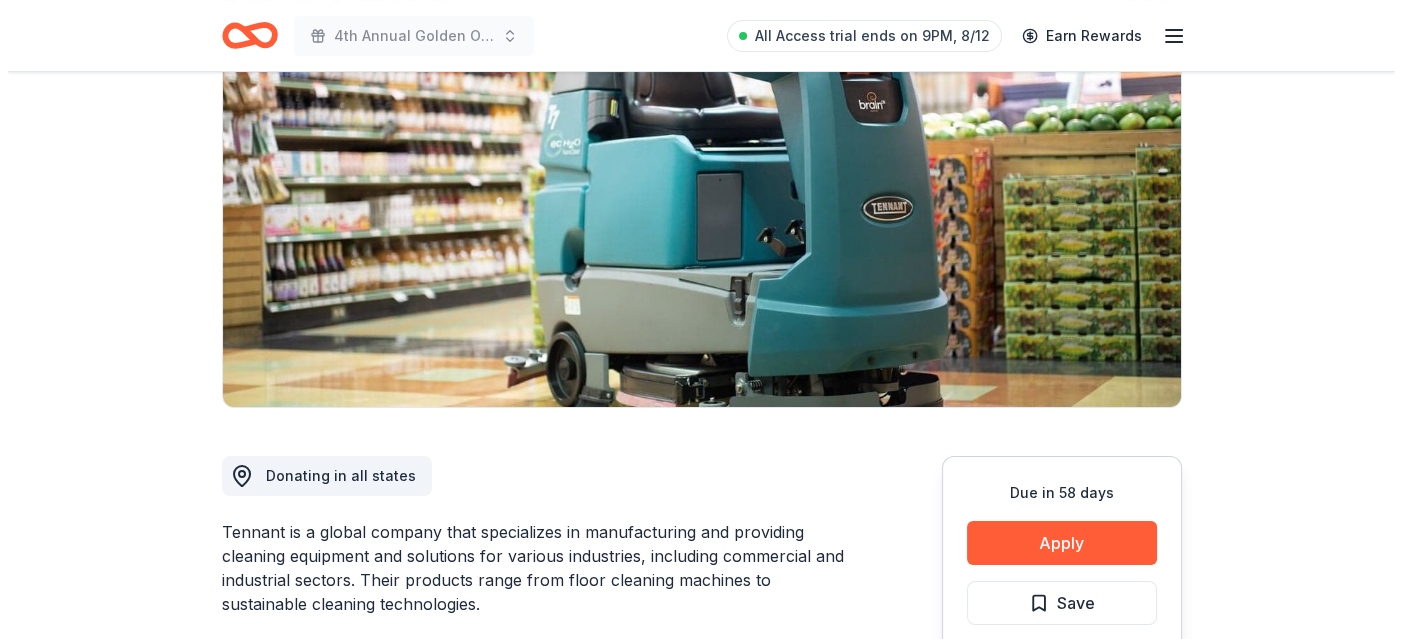 scroll, scrollTop: 300, scrollLeft: 0, axis: vertical 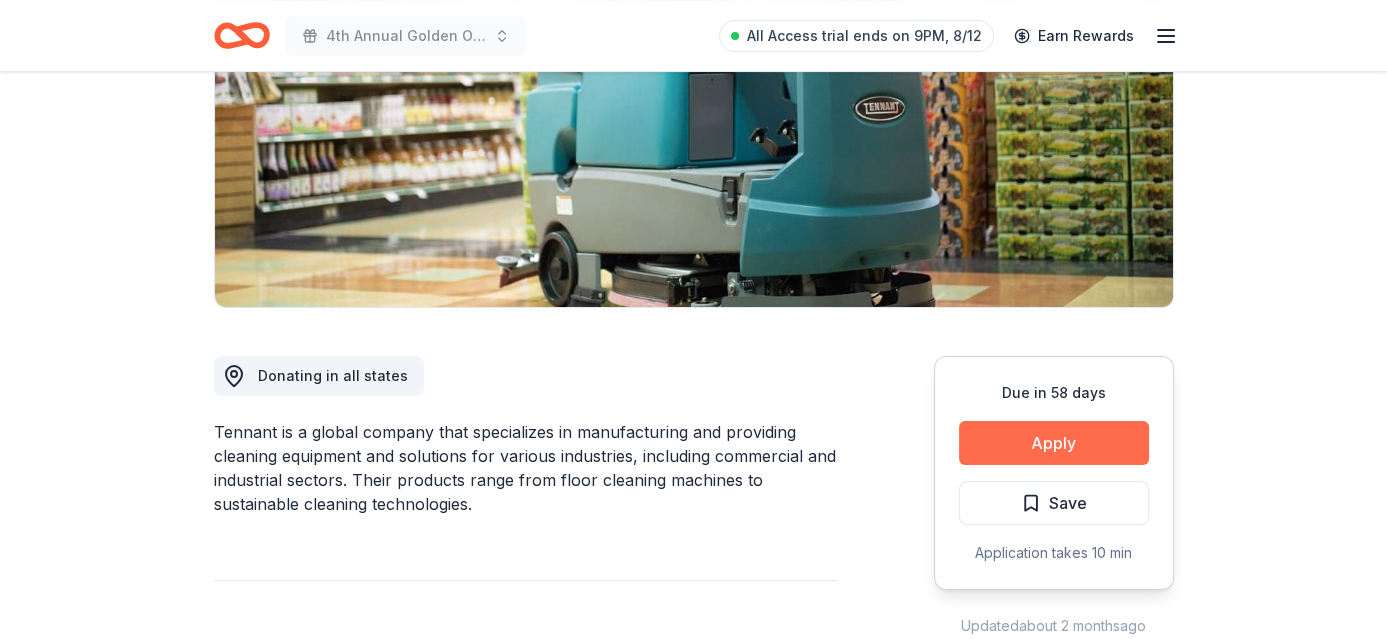 click on "Apply" at bounding box center (1054, 443) 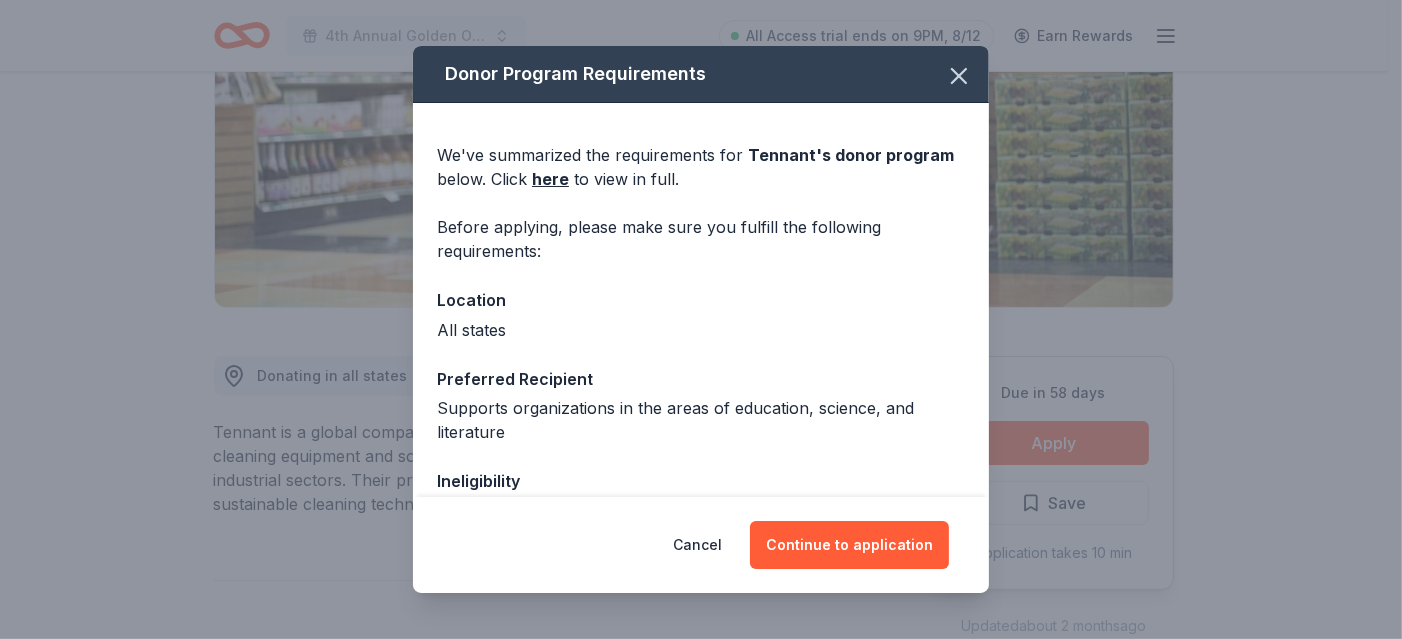 click on "Cancel Continue to application" at bounding box center [701, 545] 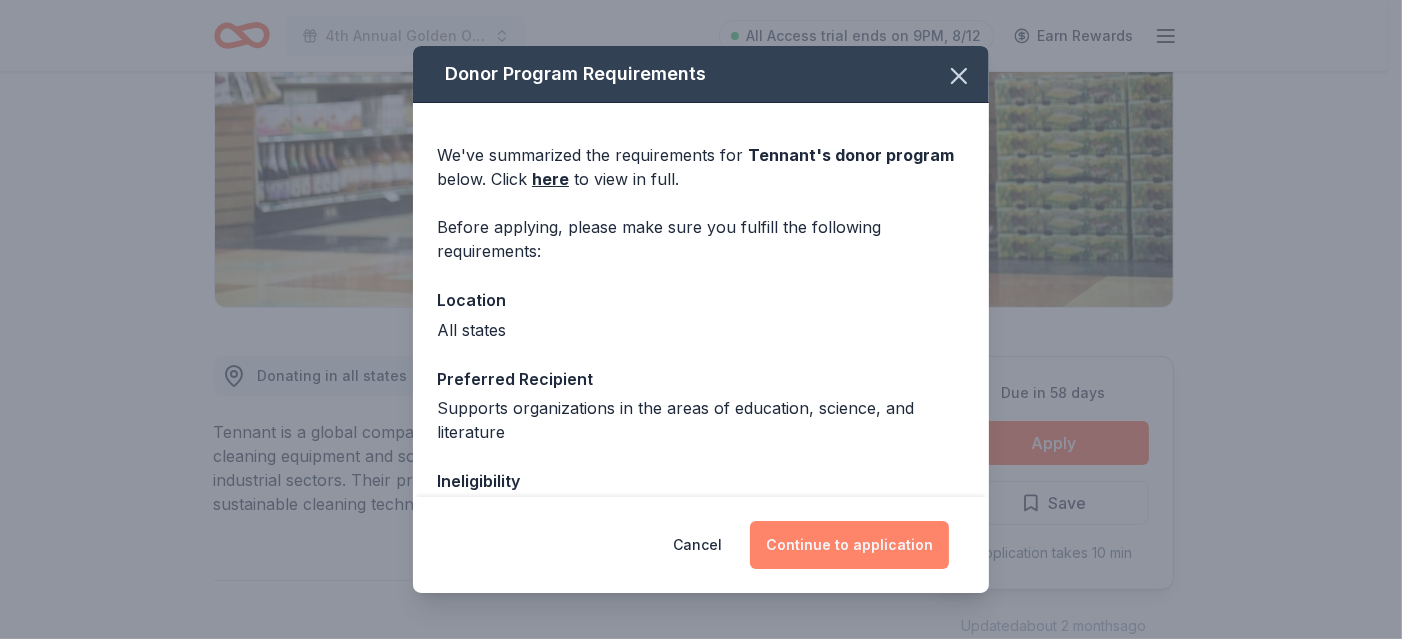 click on "Continue to application" at bounding box center (849, 545) 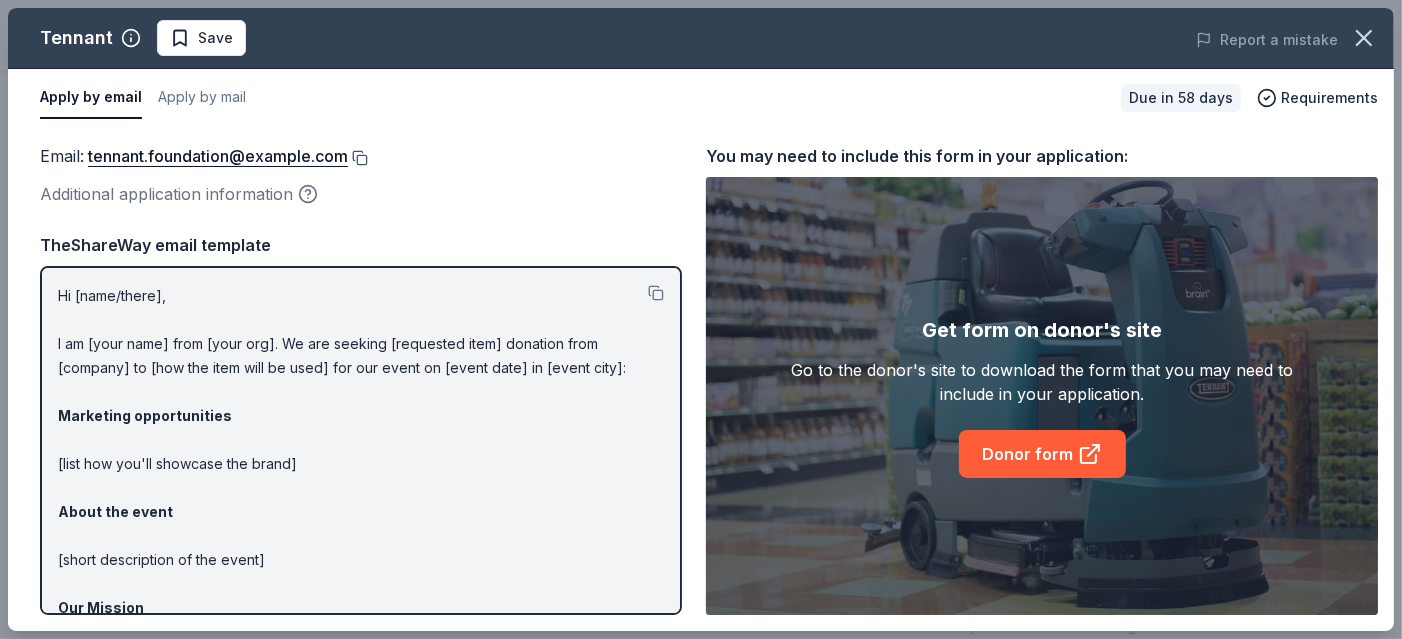 click at bounding box center [358, 158] 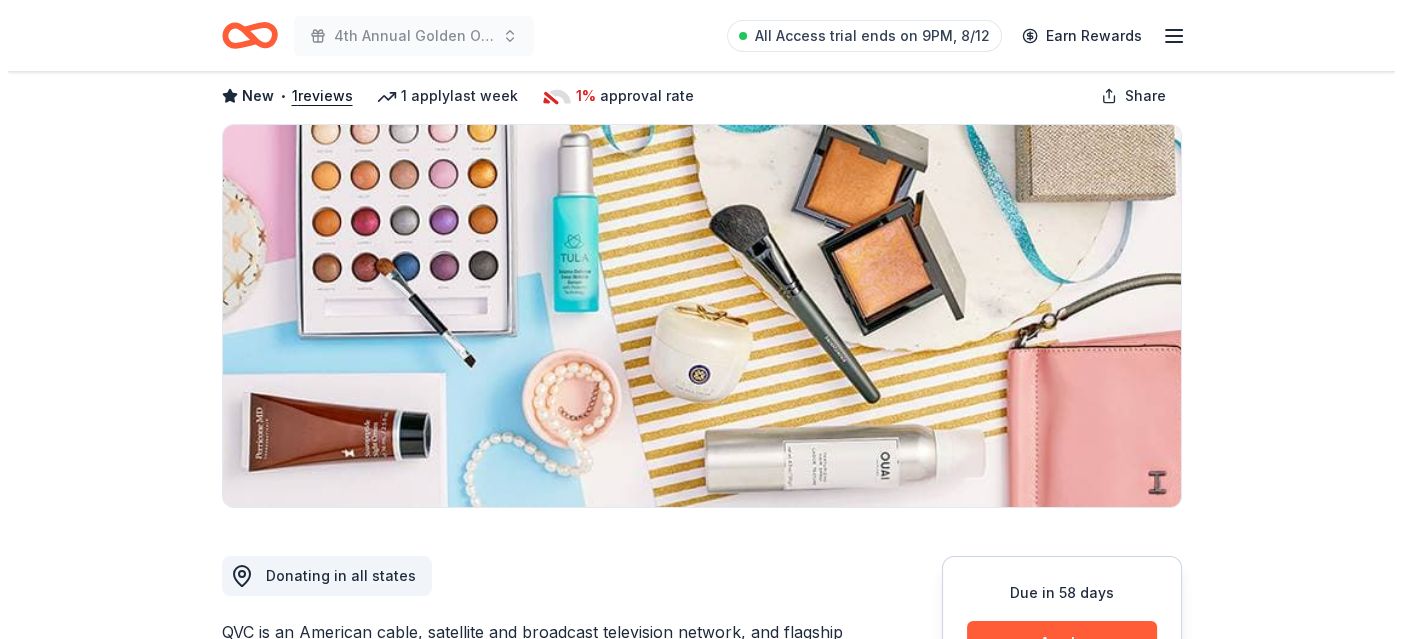 scroll, scrollTop: 200, scrollLeft: 0, axis: vertical 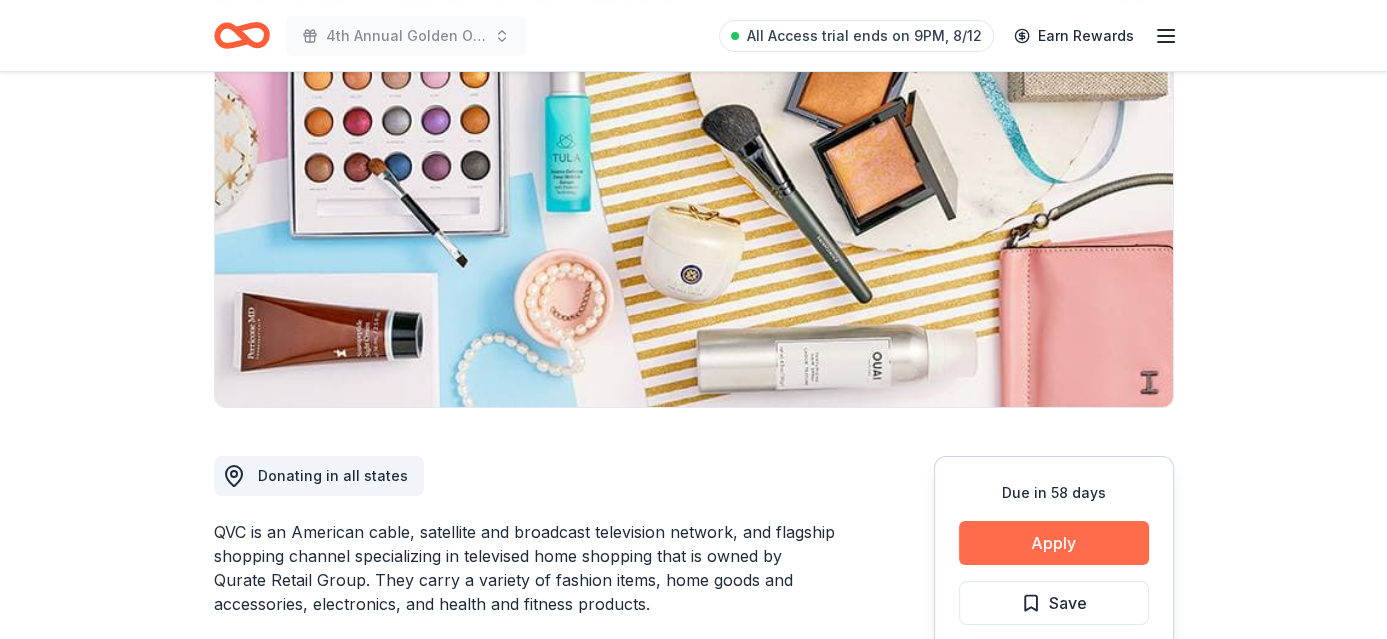 click on "Apply" at bounding box center [1054, 543] 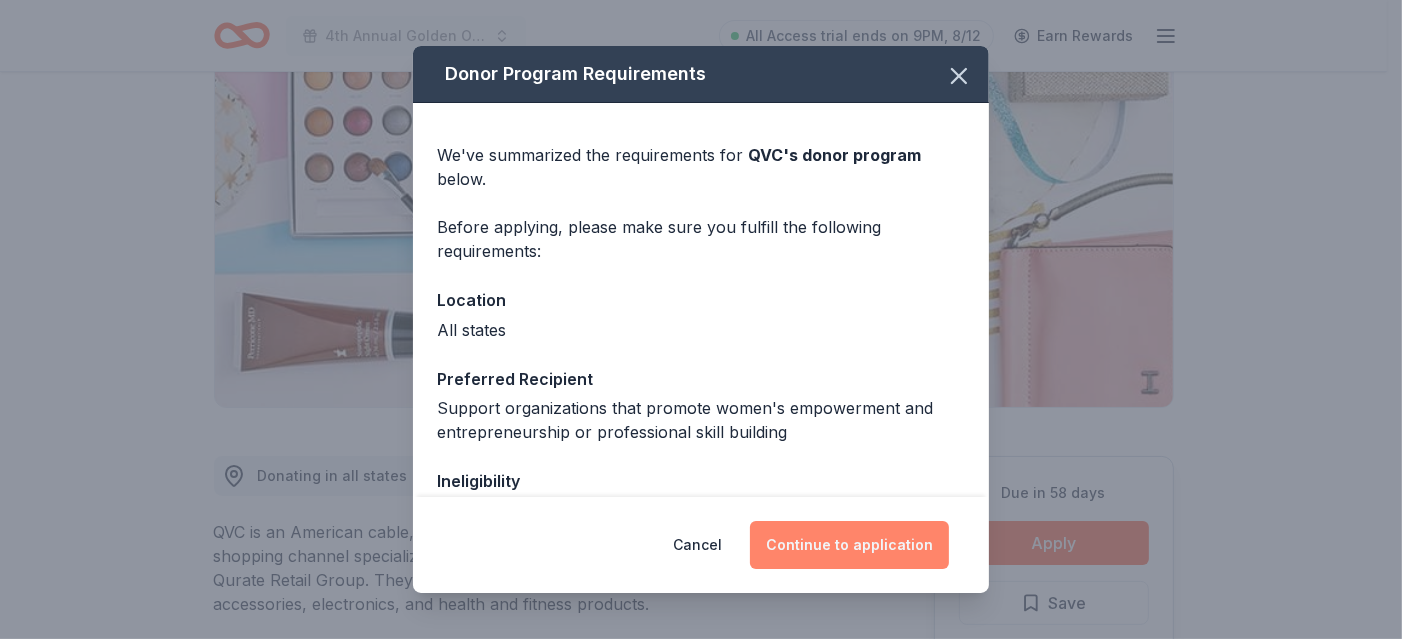 click on "Continue to application" at bounding box center (849, 545) 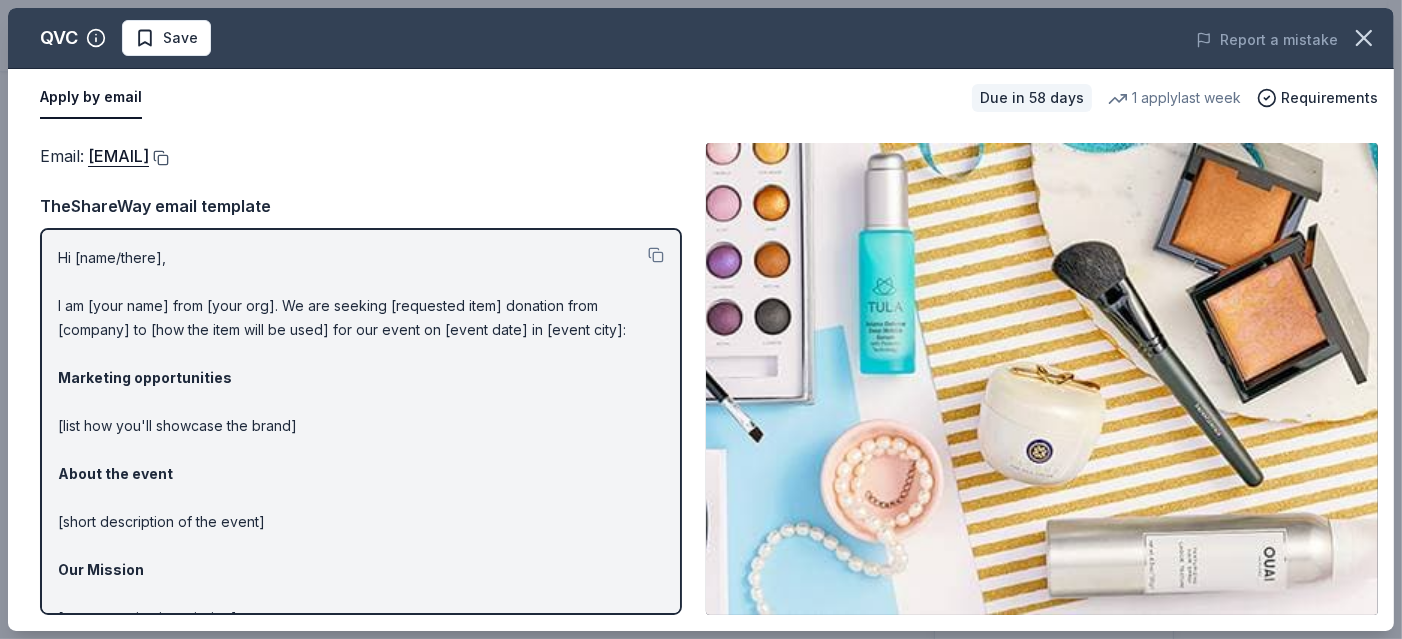click at bounding box center [159, 158] 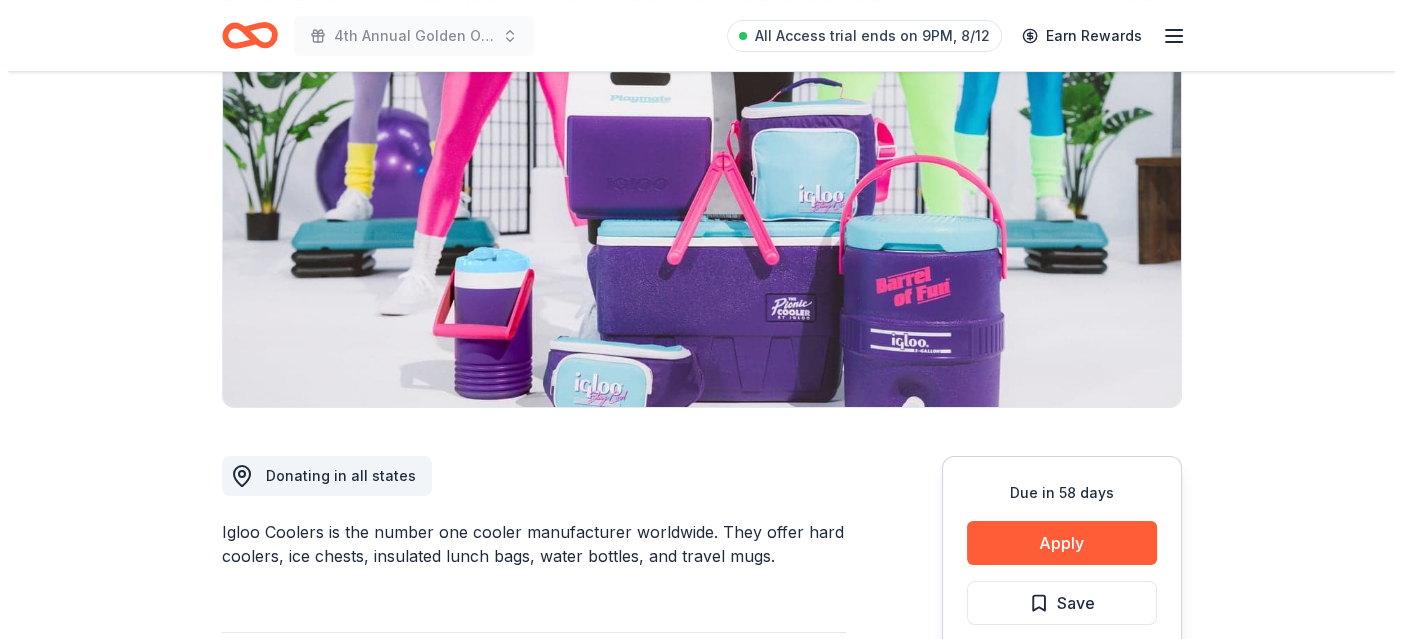 scroll, scrollTop: 300, scrollLeft: 0, axis: vertical 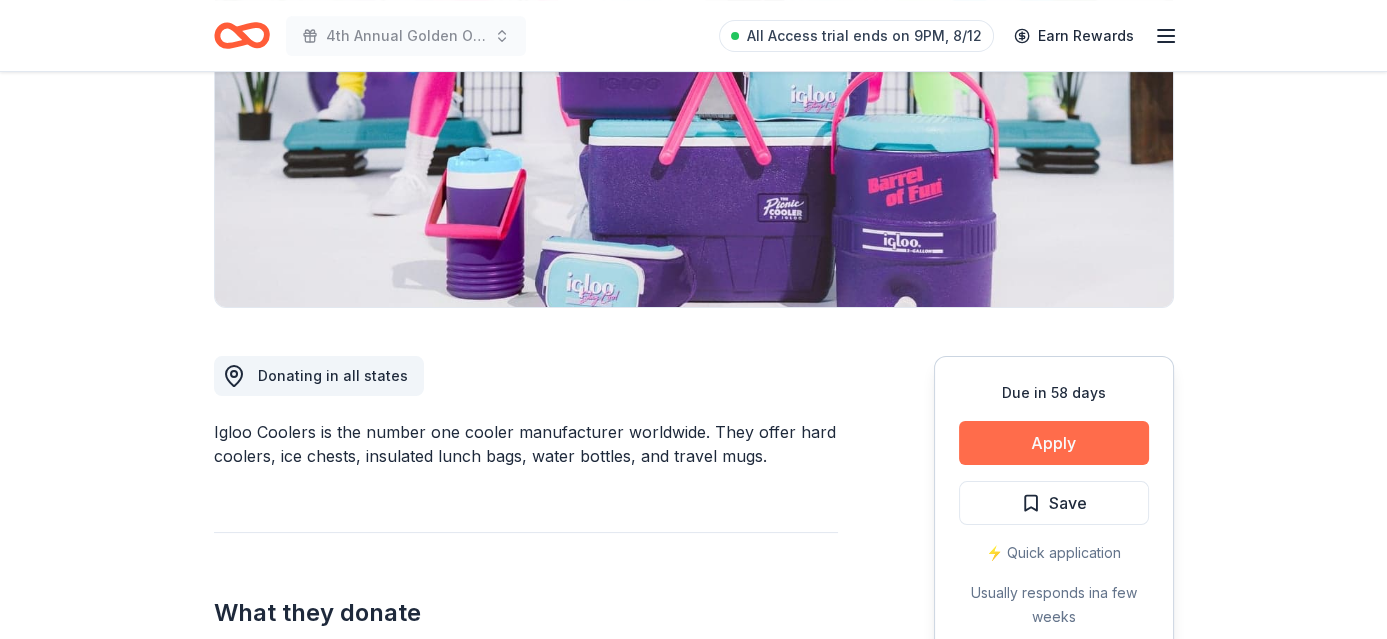 click on "Apply" at bounding box center [1054, 443] 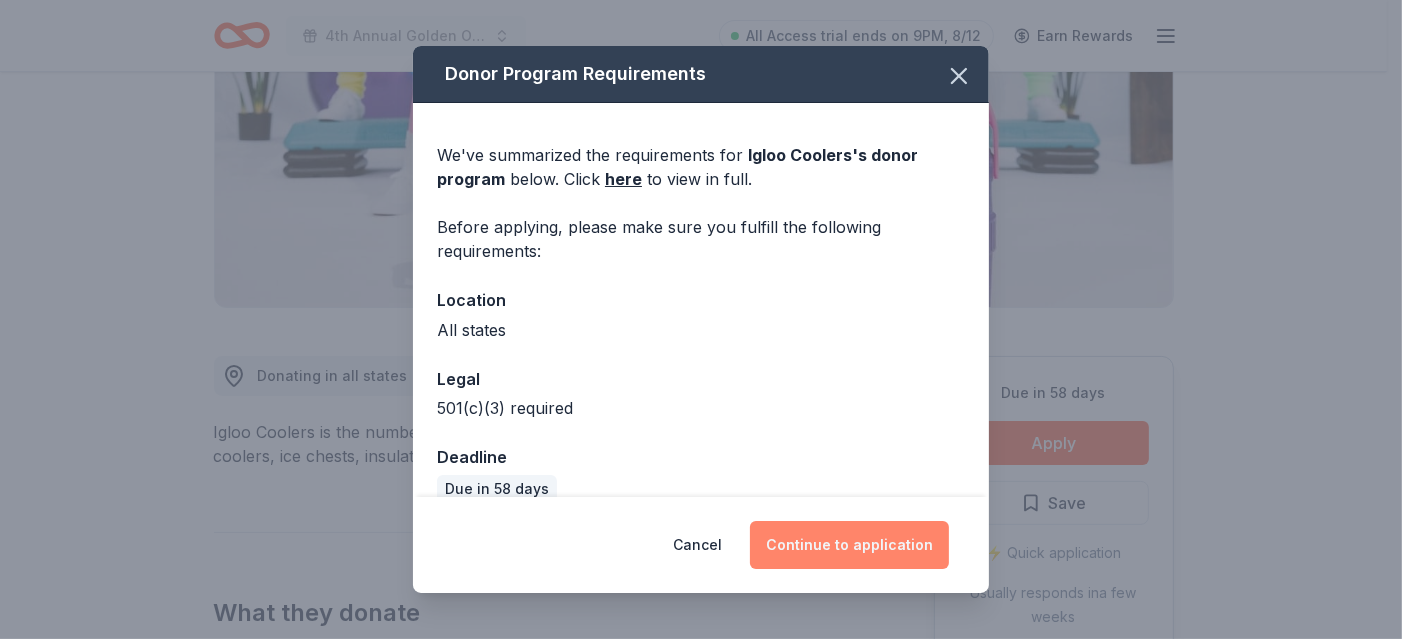 click on "Continue to application" at bounding box center (849, 545) 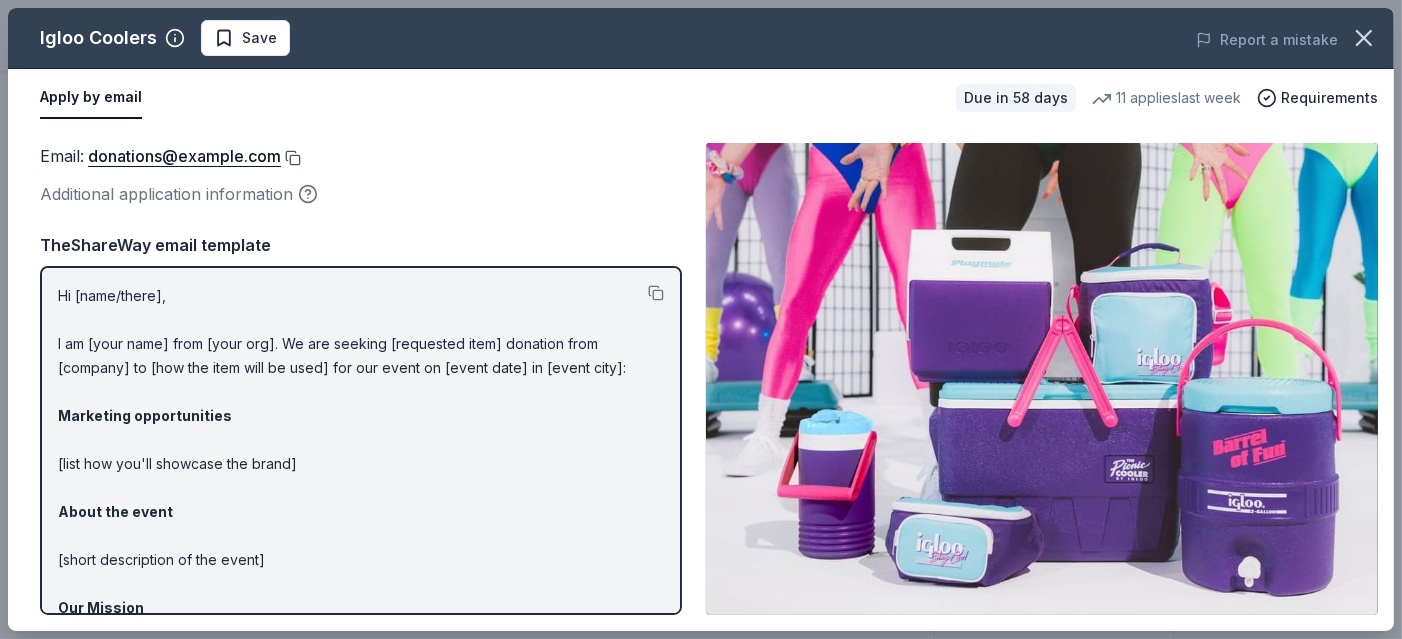 click at bounding box center (291, 158) 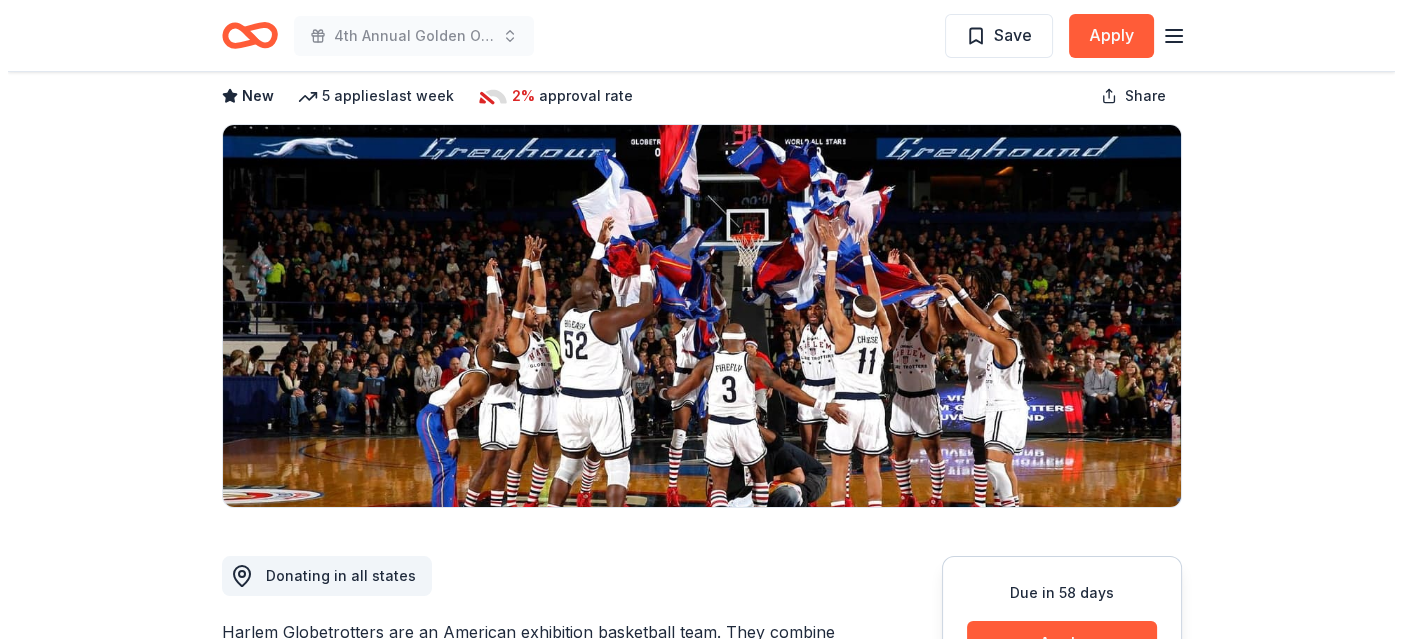 scroll, scrollTop: 300, scrollLeft: 0, axis: vertical 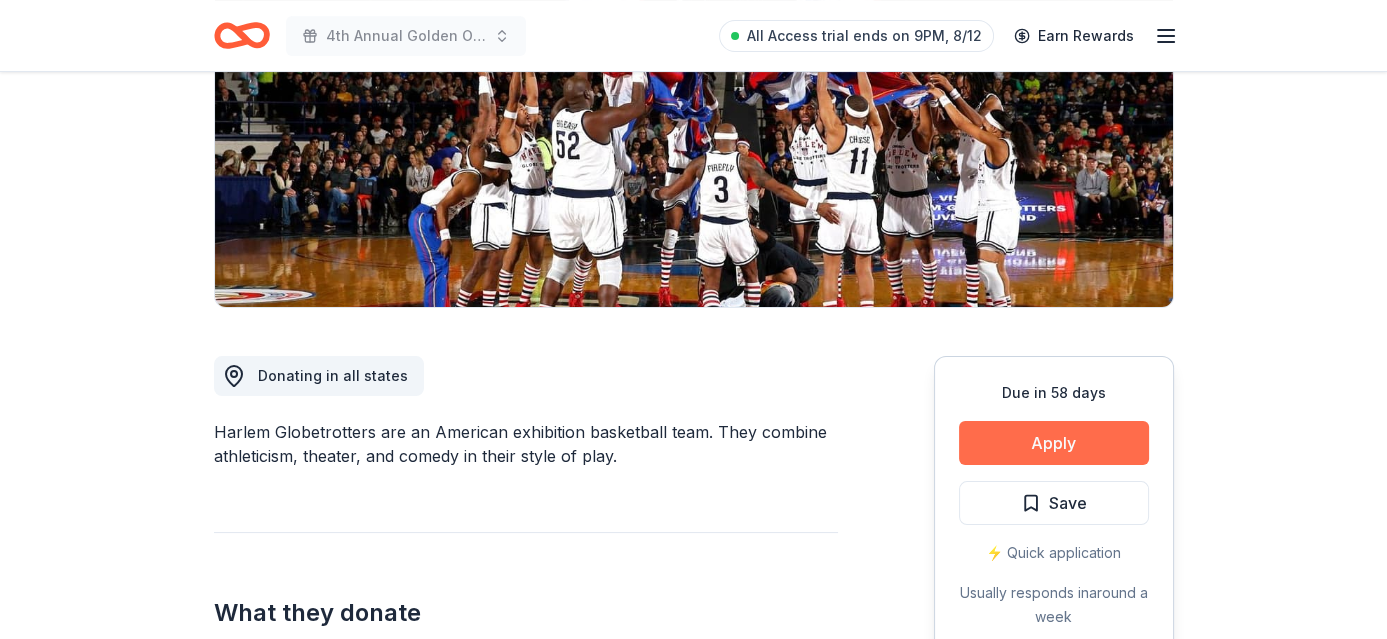 click on "Apply" at bounding box center [1054, 443] 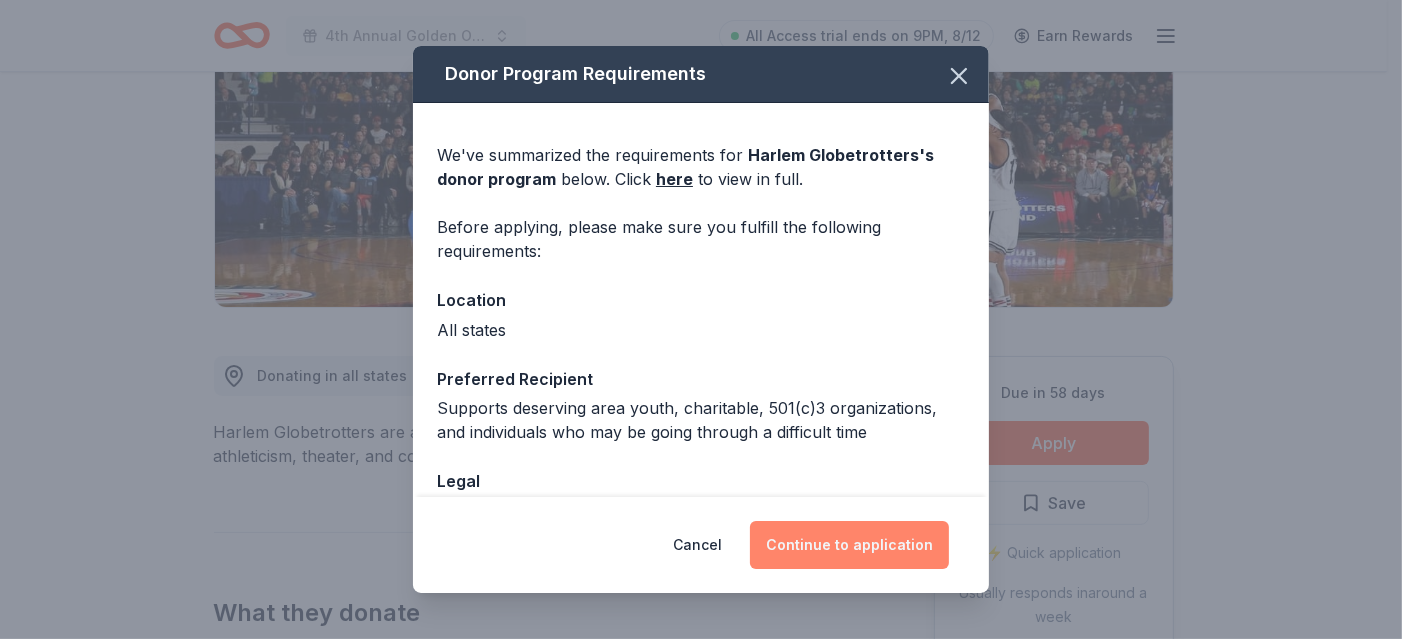 click on "Continue to application" at bounding box center [849, 545] 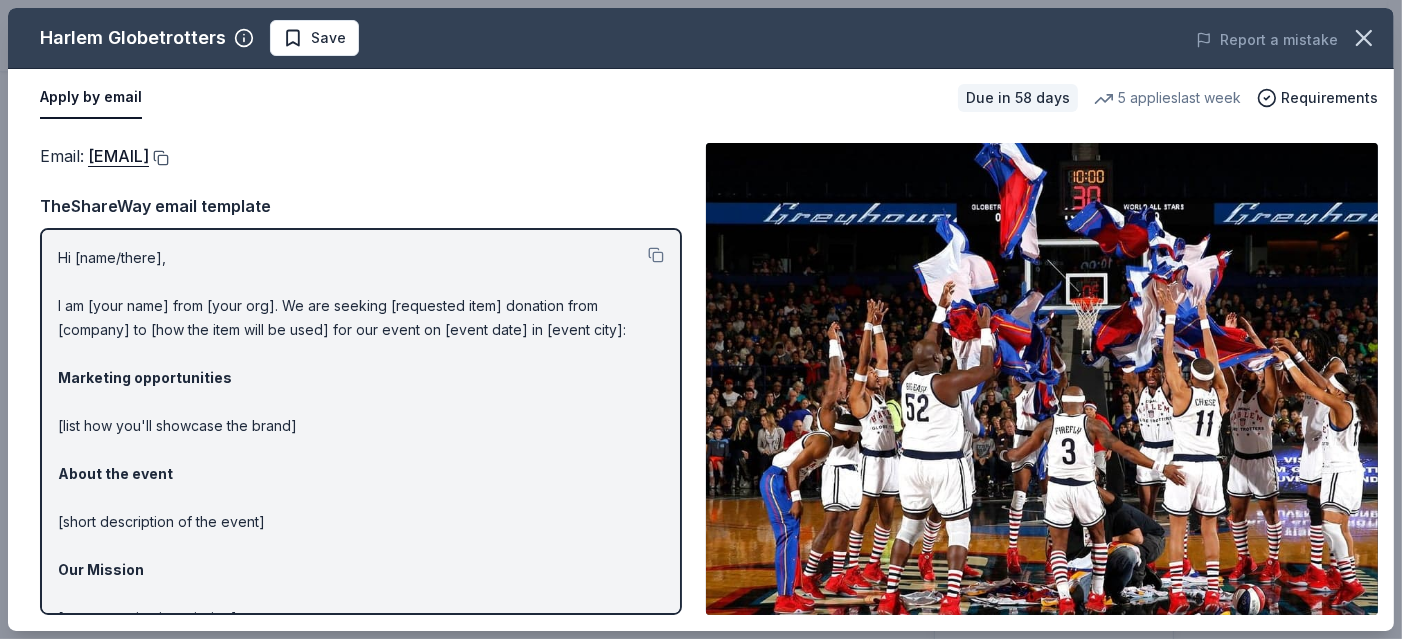 click at bounding box center [159, 158] 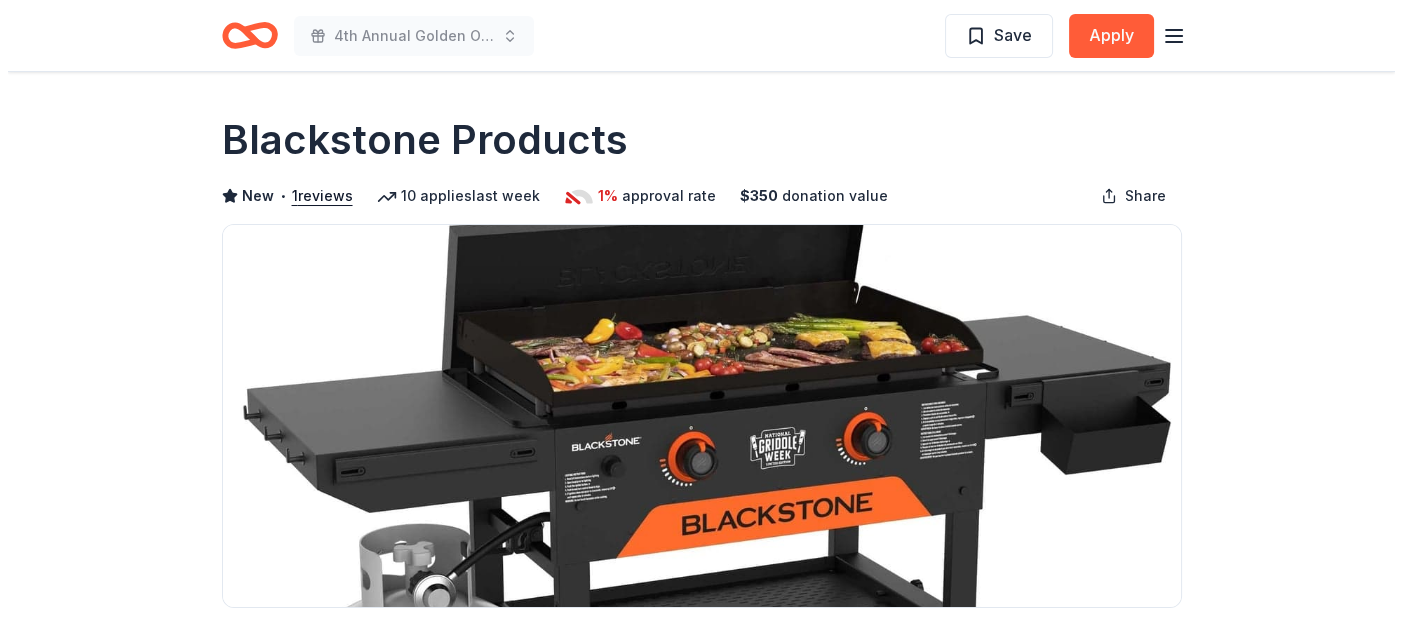 scroll, scrollTop: 200, scrollLeft: 0, axis: vertical 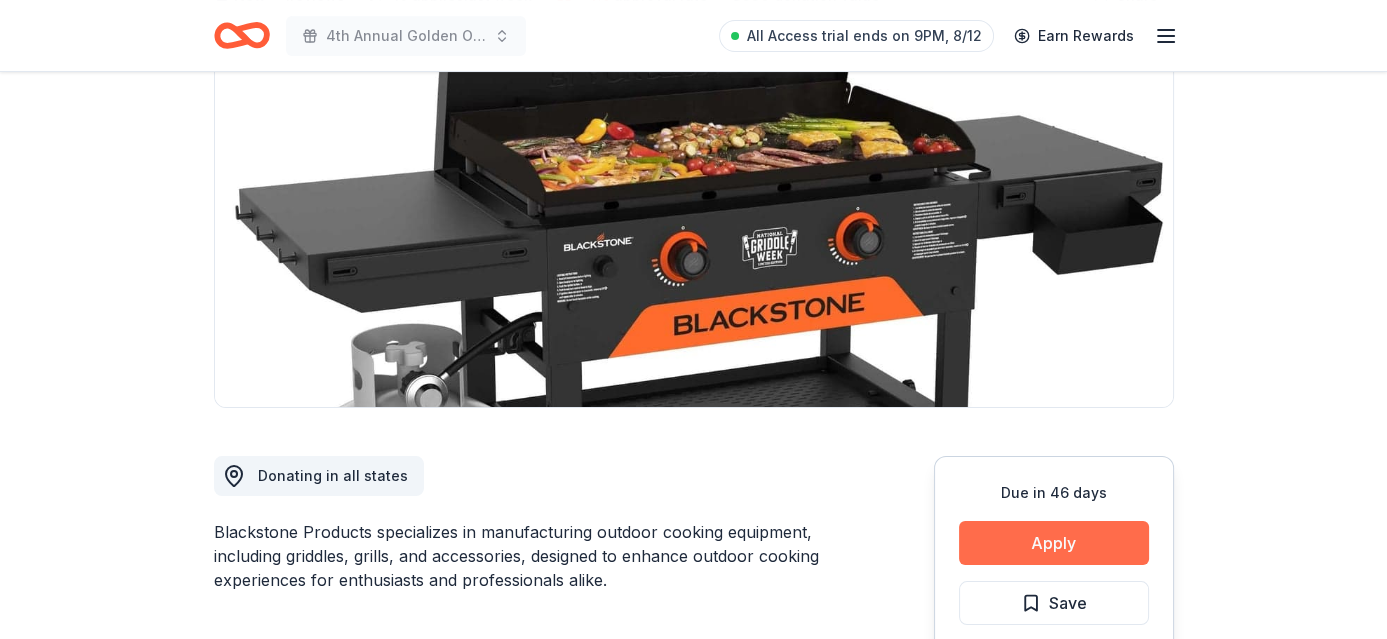 click on "Apply" at bounding box center [1054, 543] 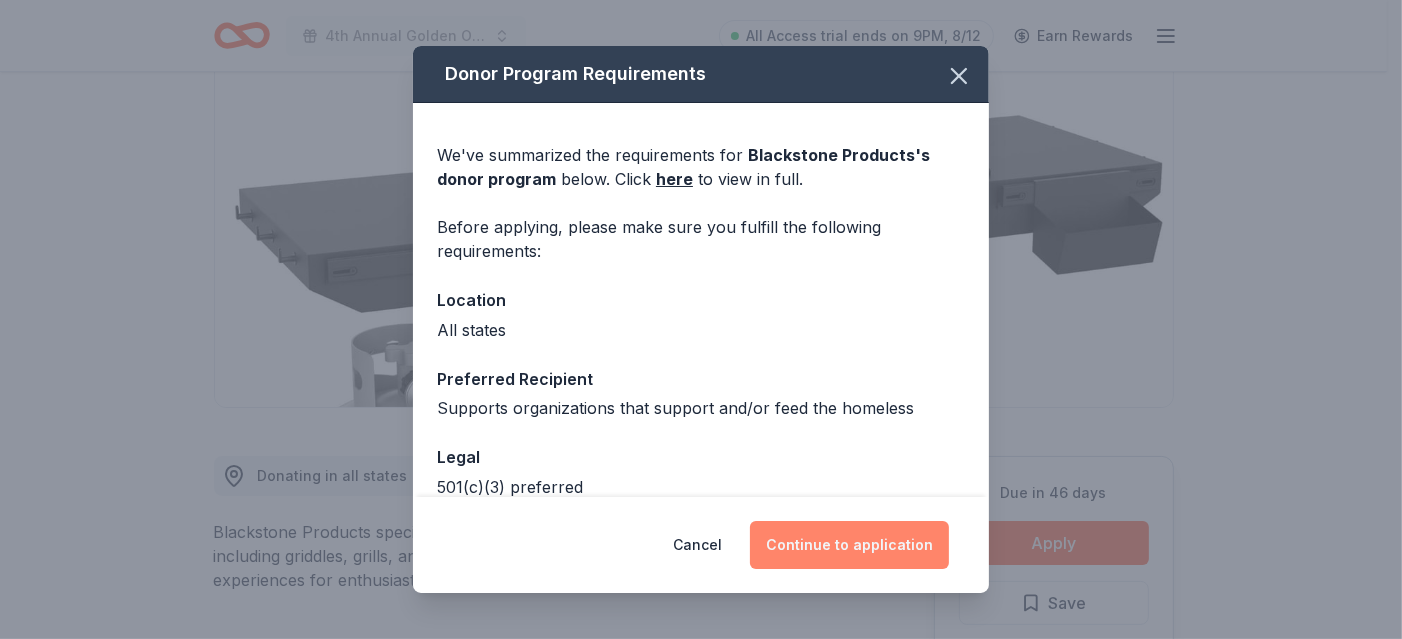 click on "Continue to application" at bounding box center (849, 545) 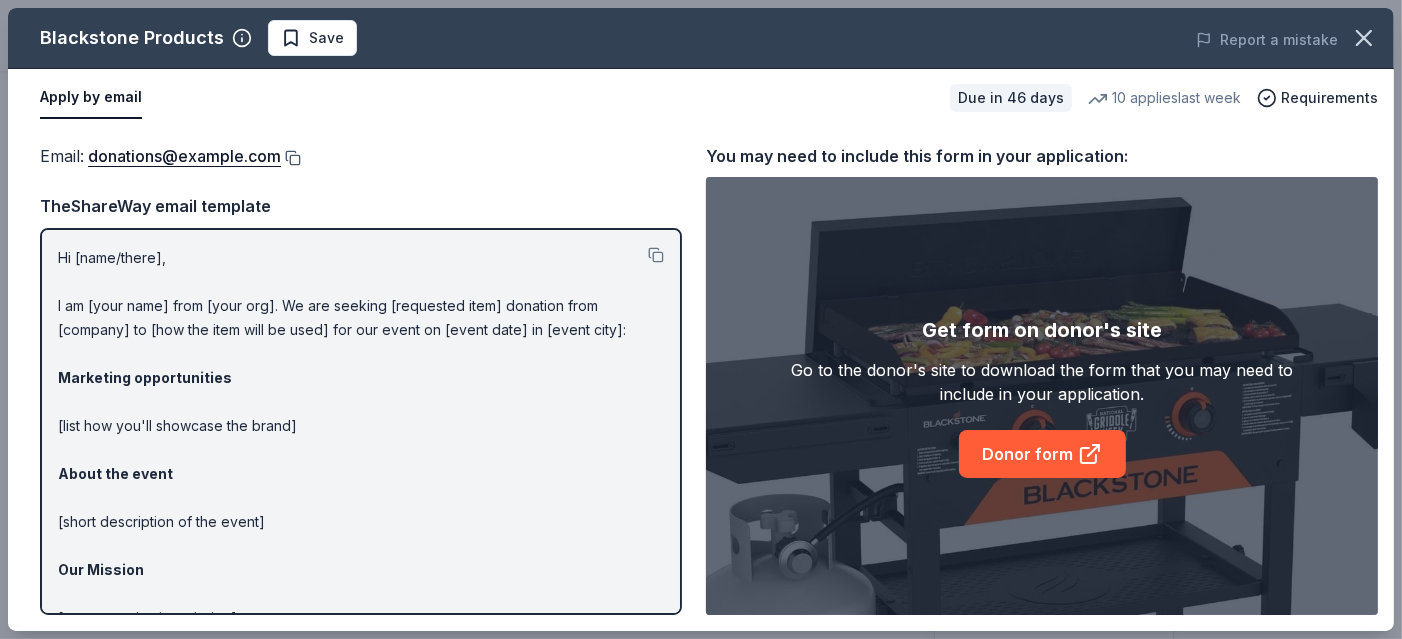 click at bounding box center (291, 158) 